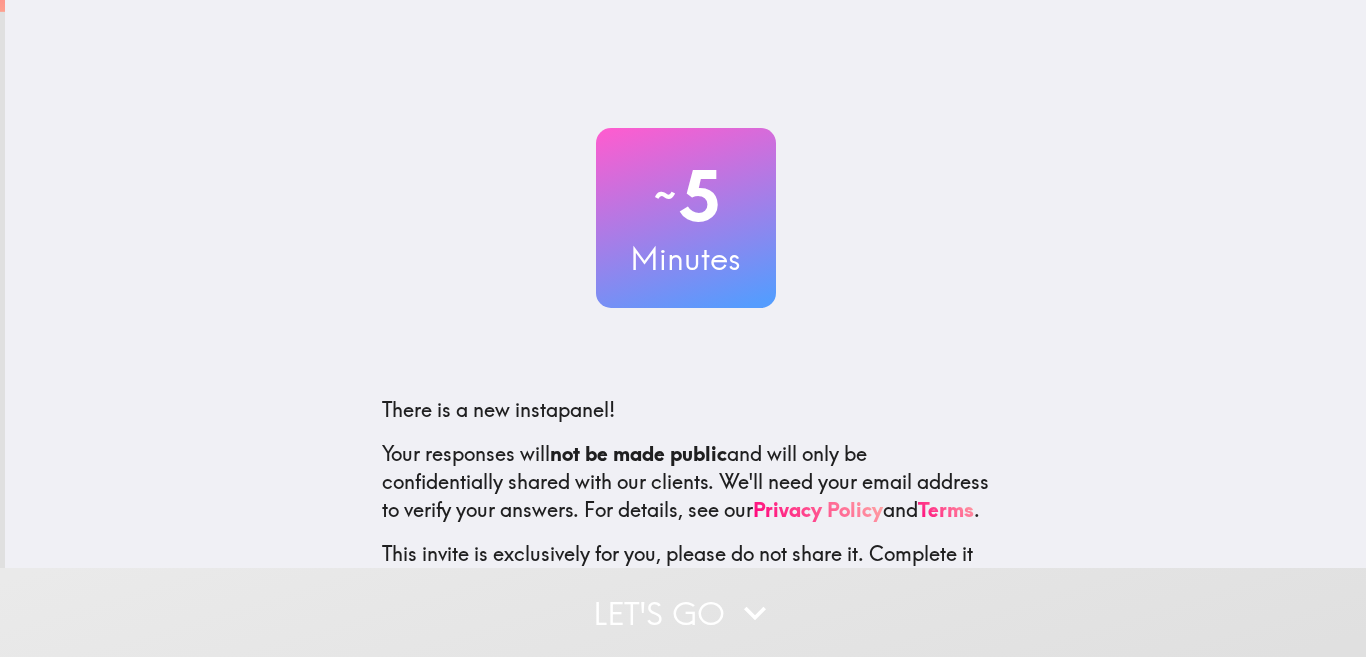 scroll, scrollTop: 0, scrollLeft: 0, axis: both 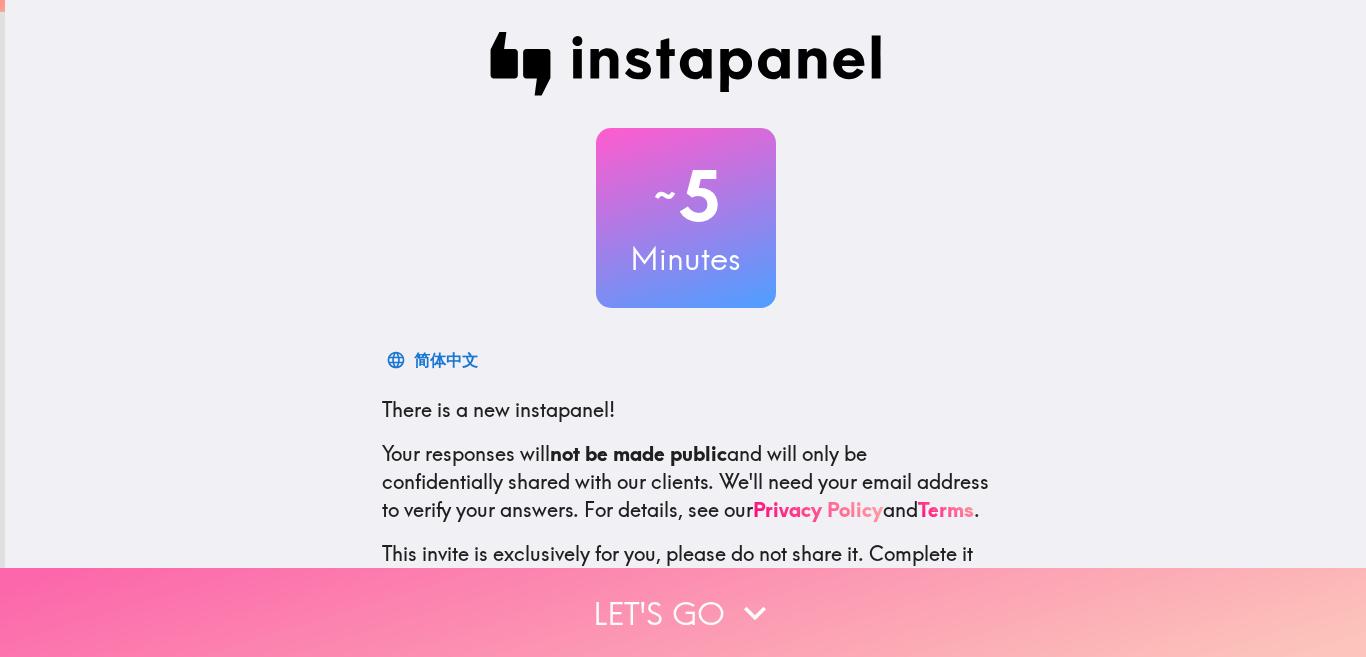 click on "Let's go" at bounding box center [683, 612] 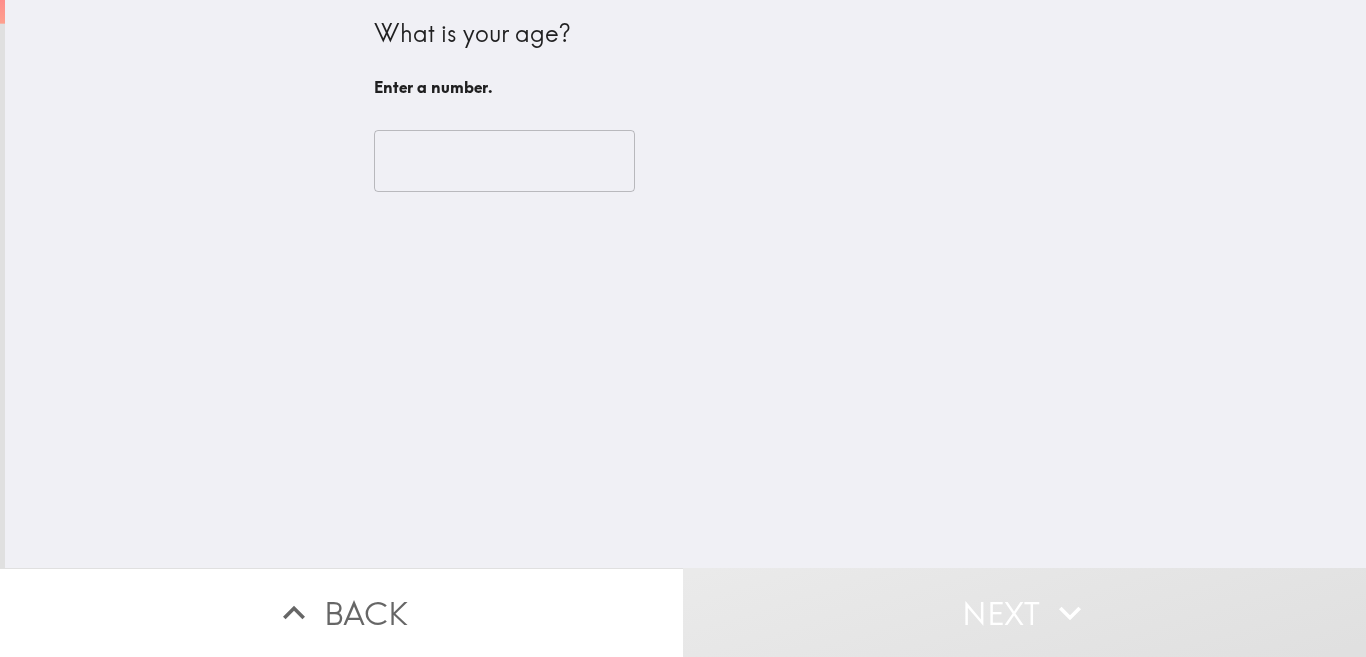 click at bounding box center (504, 161) 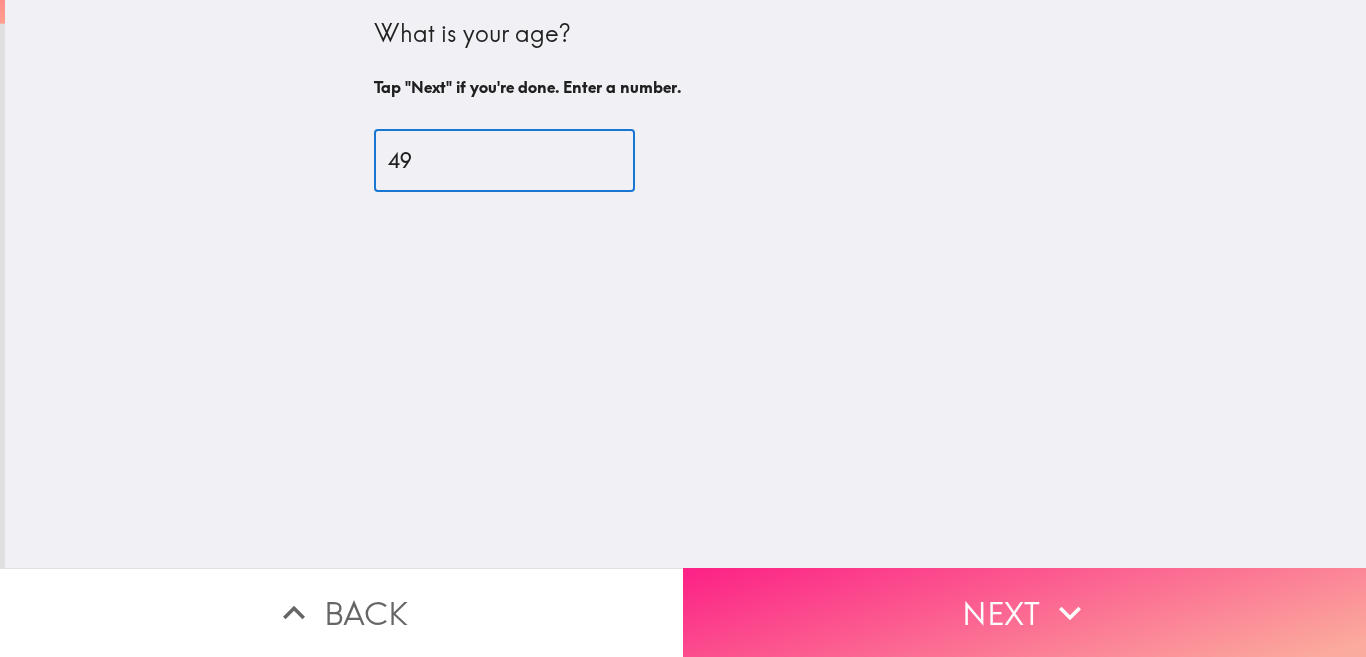 type on "49" 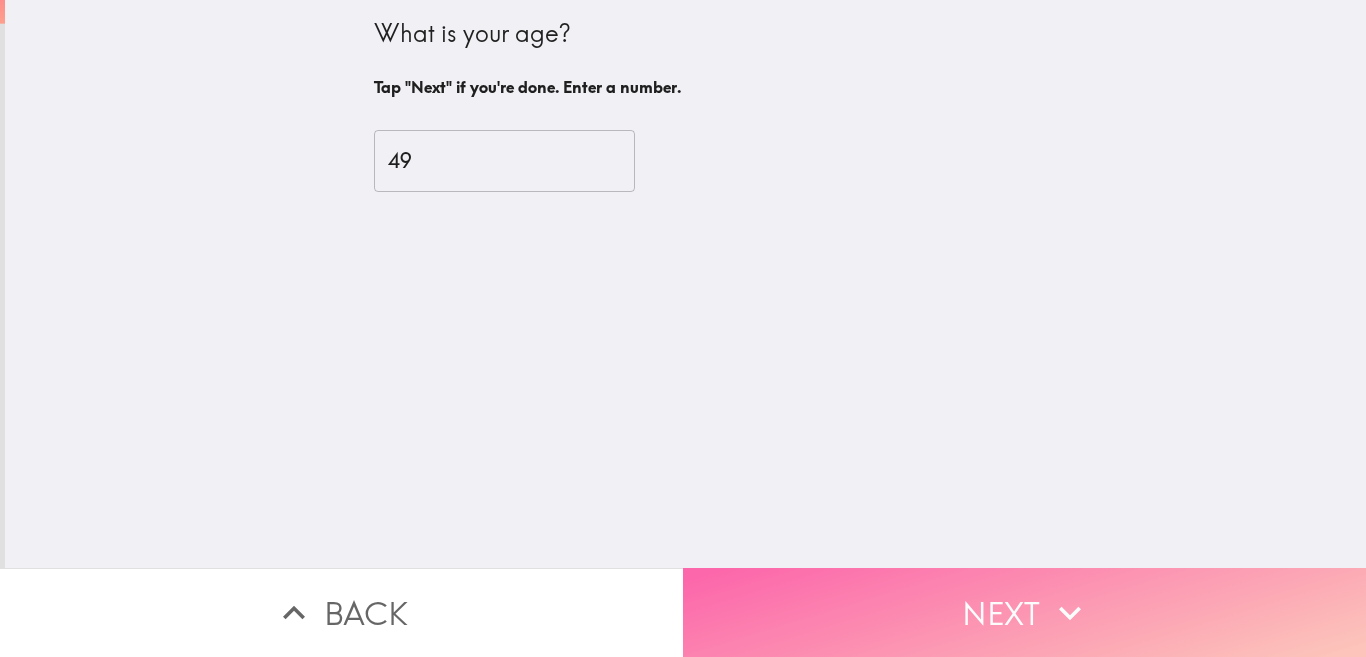 click on "Next" at bounding box center (1024, 612) 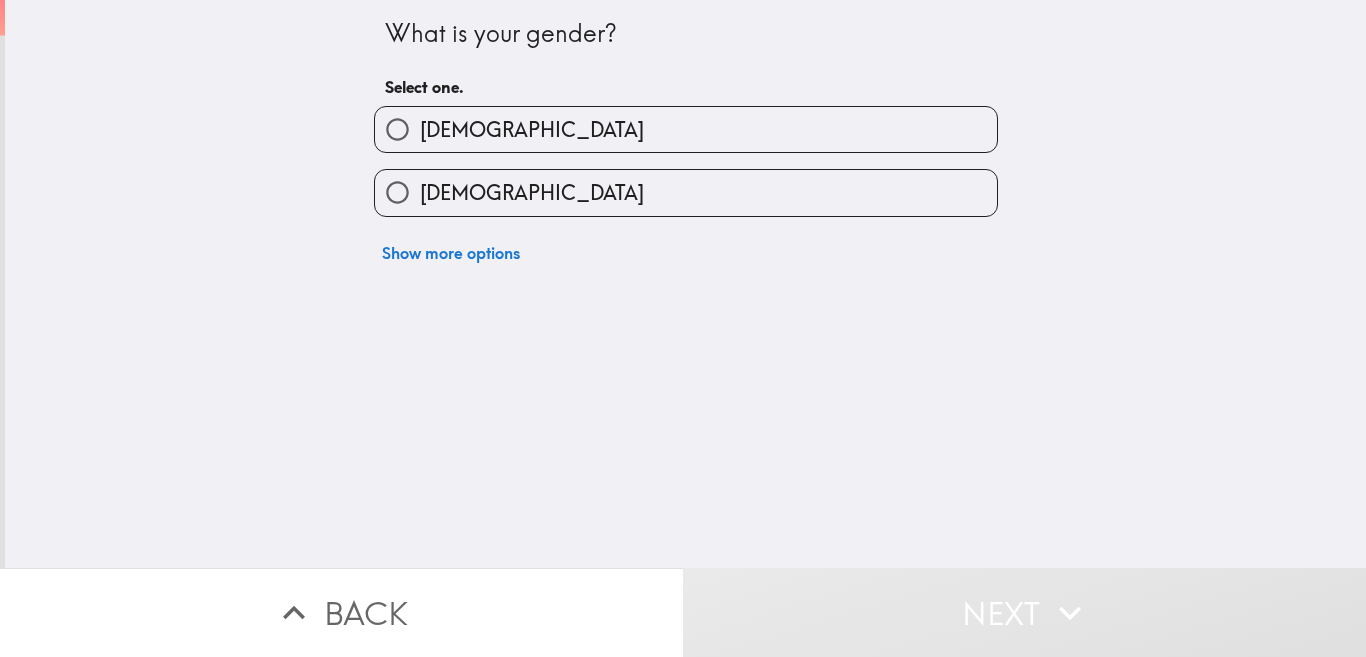click on "[DEMOGRAPHIC_DATA]" at bounding box center (686, 192) 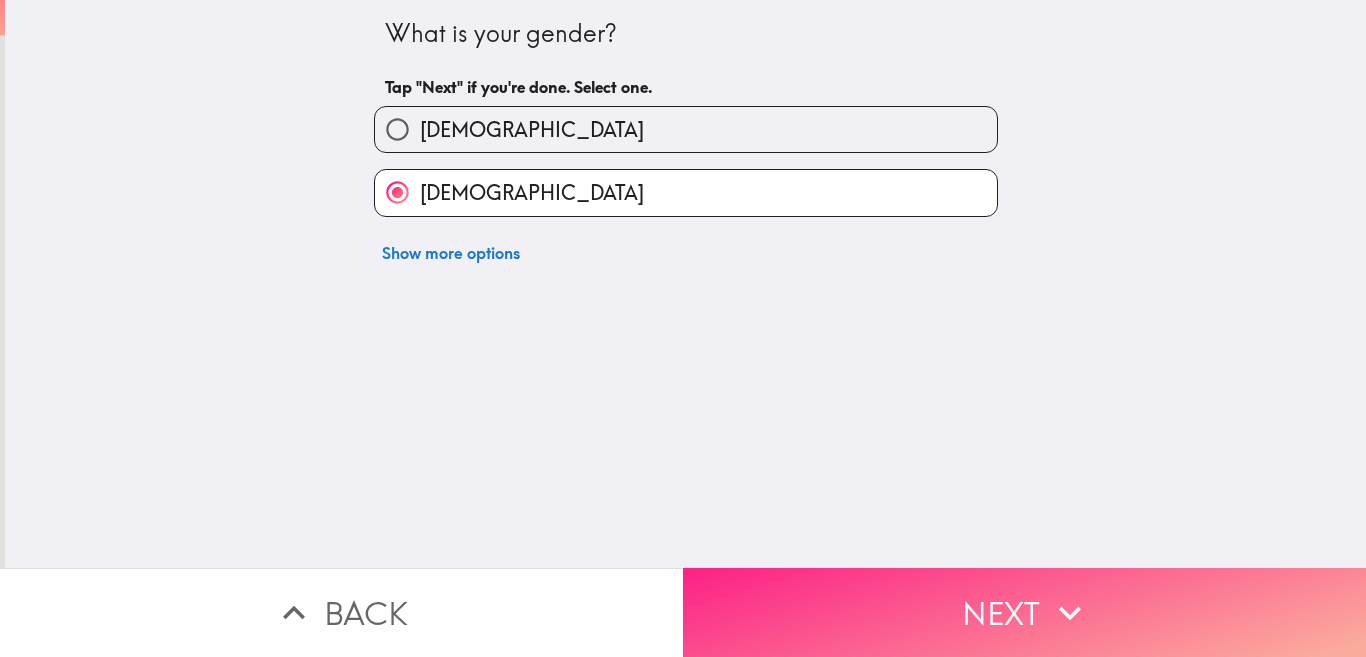 click on "Next" at bounding box center [1024, 612] 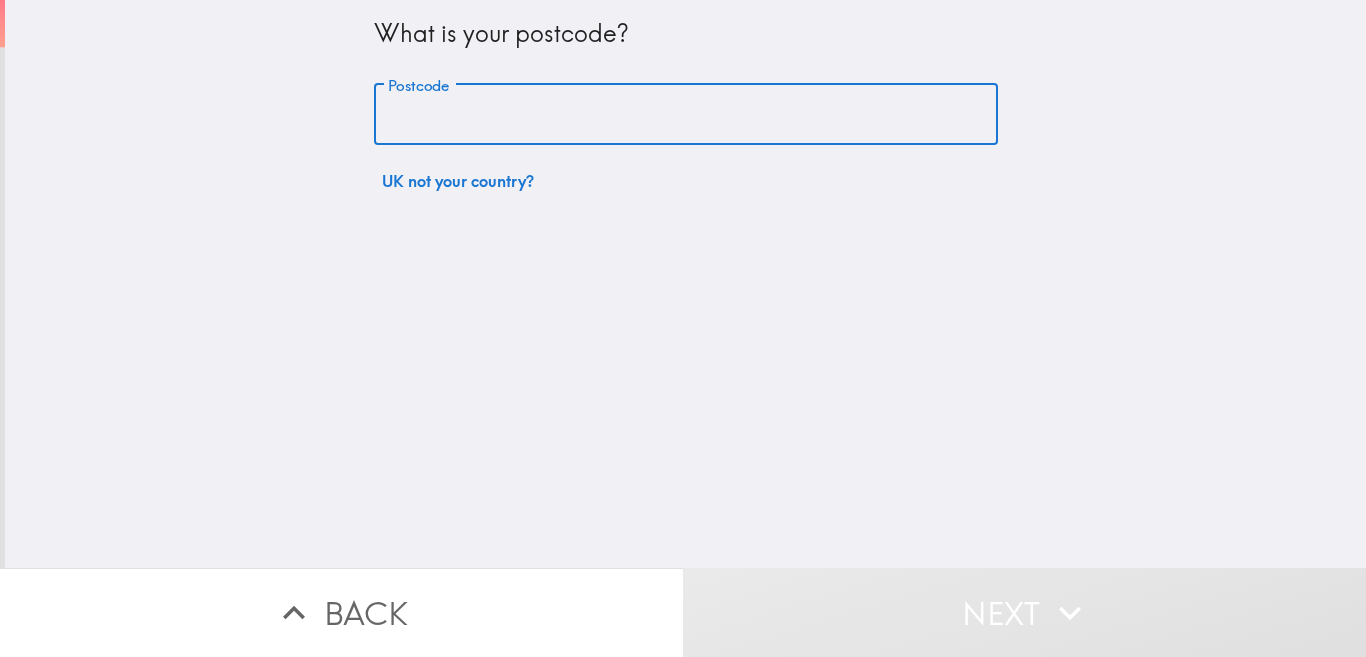 click on "Postcode" at bounding box center [686, 115] 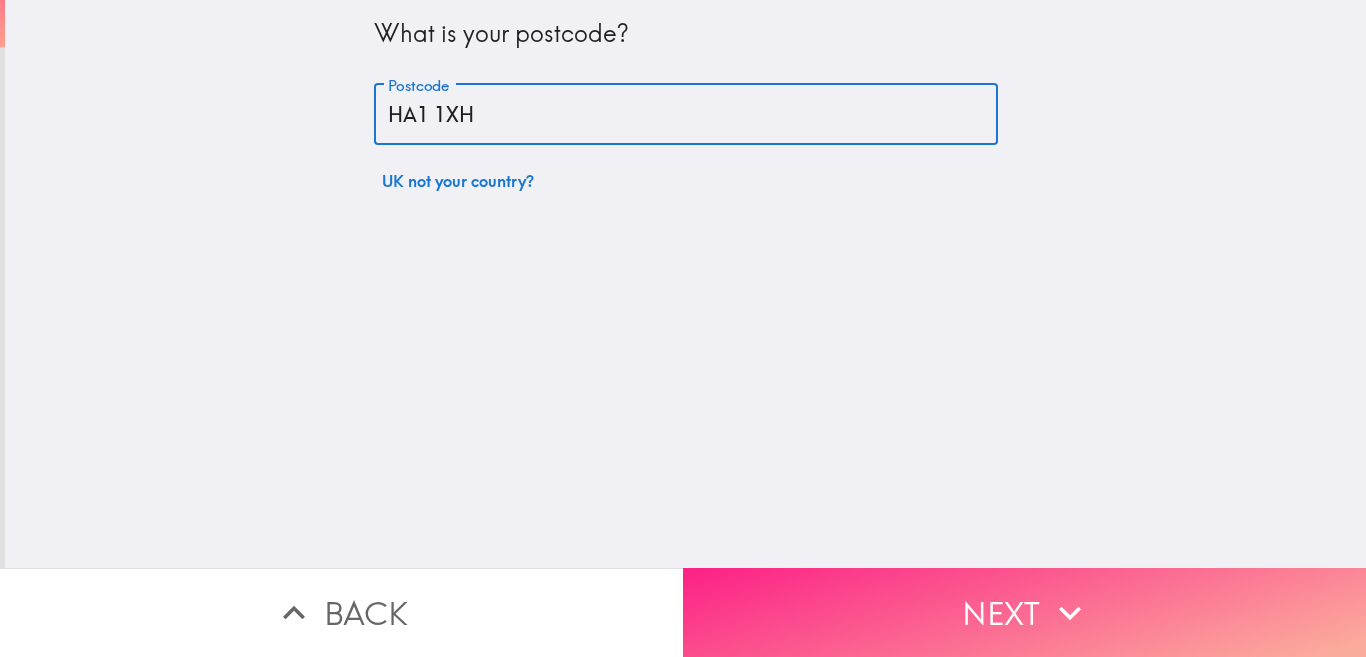type on "HA1 1XH" 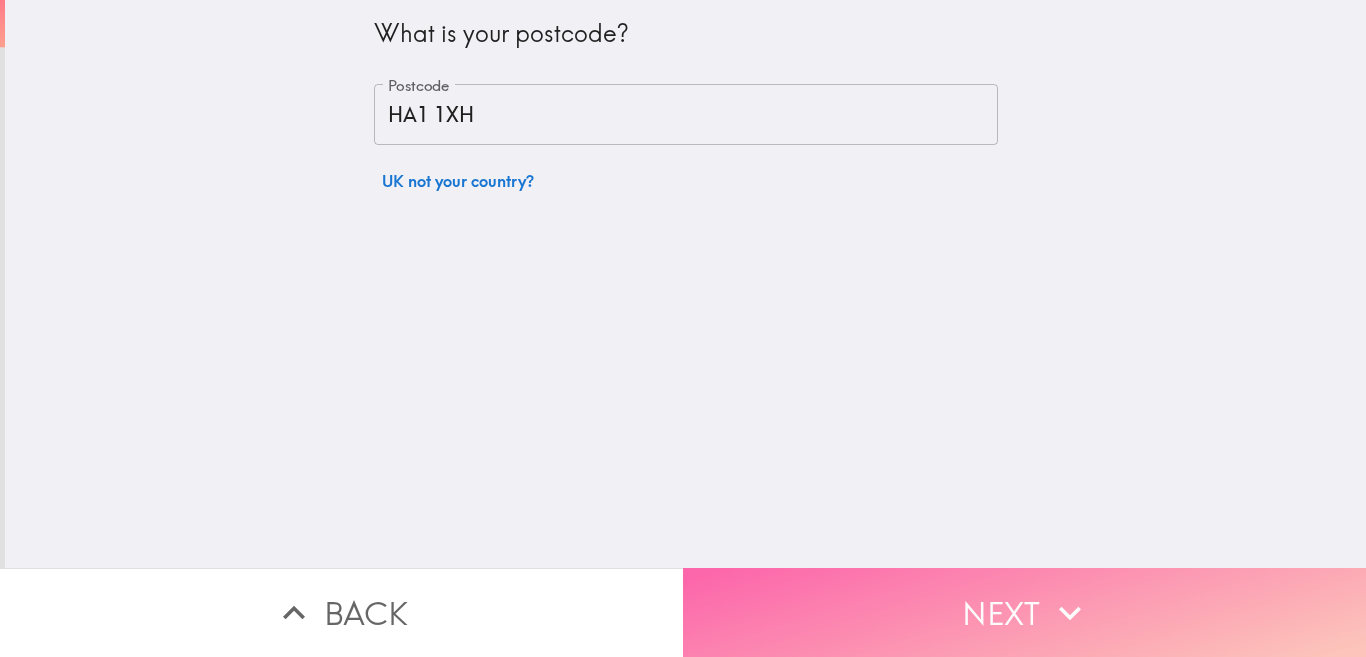 click on "Next" at bounding box center [1024, 612] 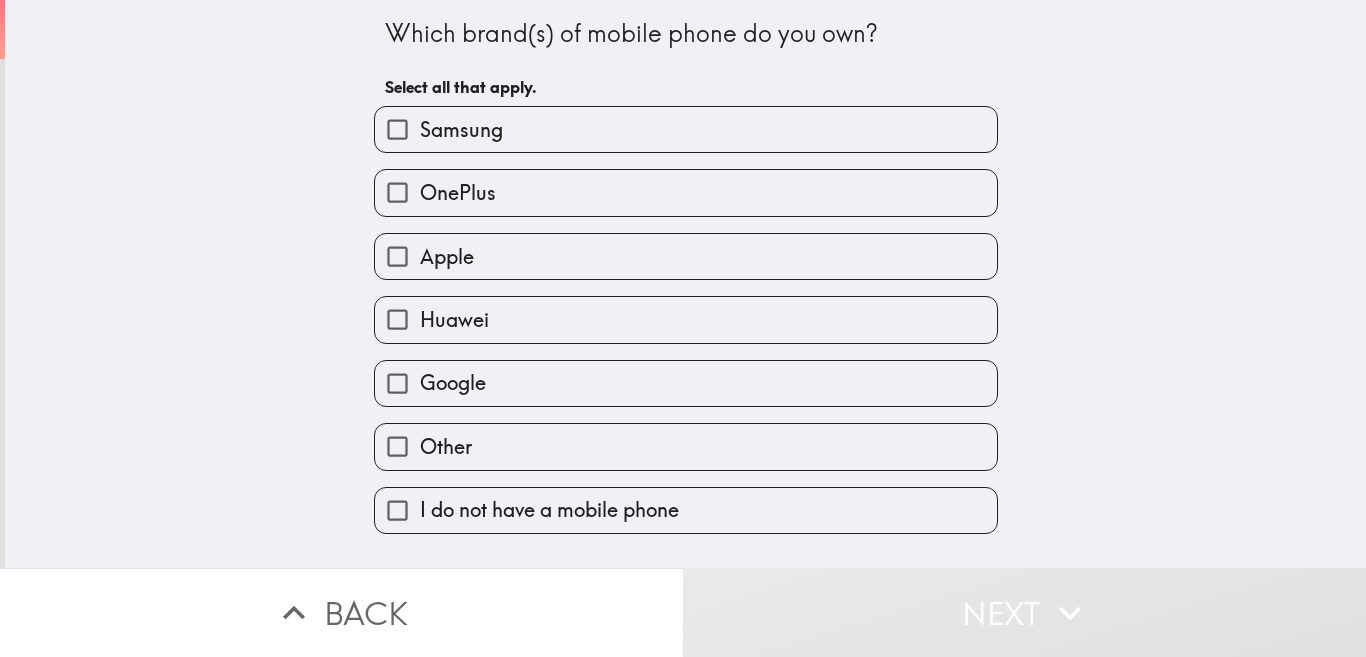 click on "Apple" at bounding box center (686, 256) 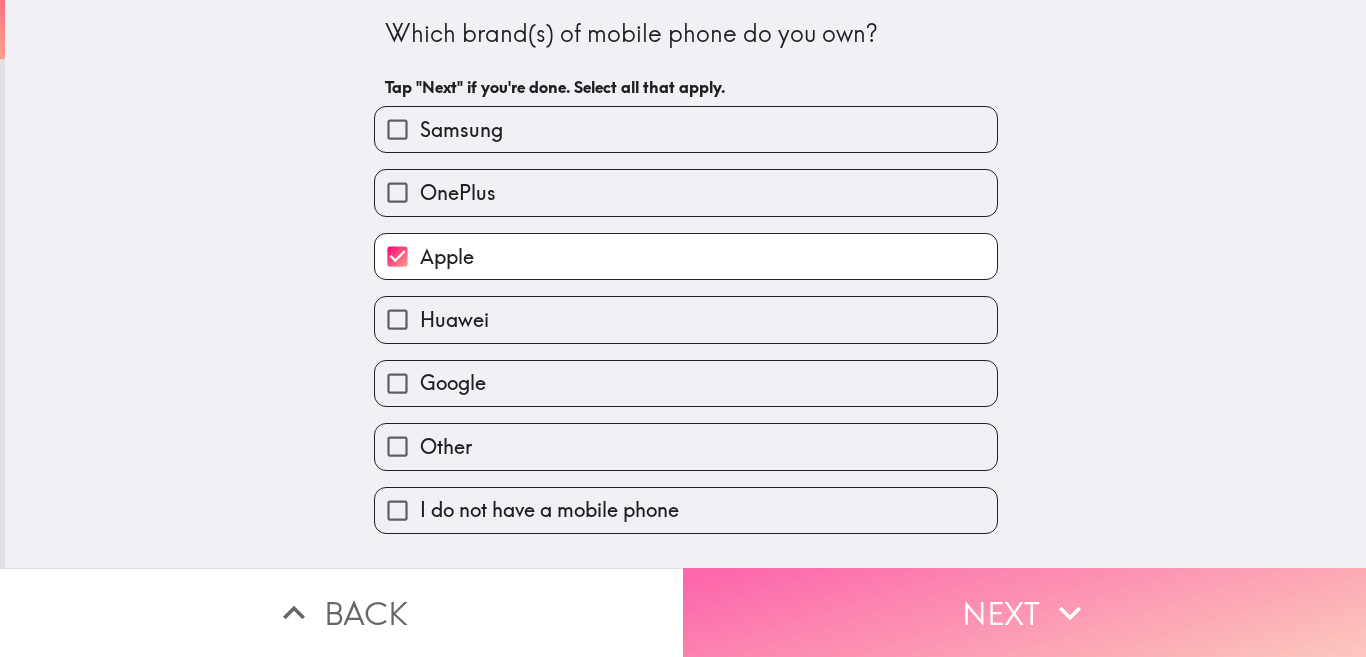 click on "Next" at bounding box center (1024, 612) 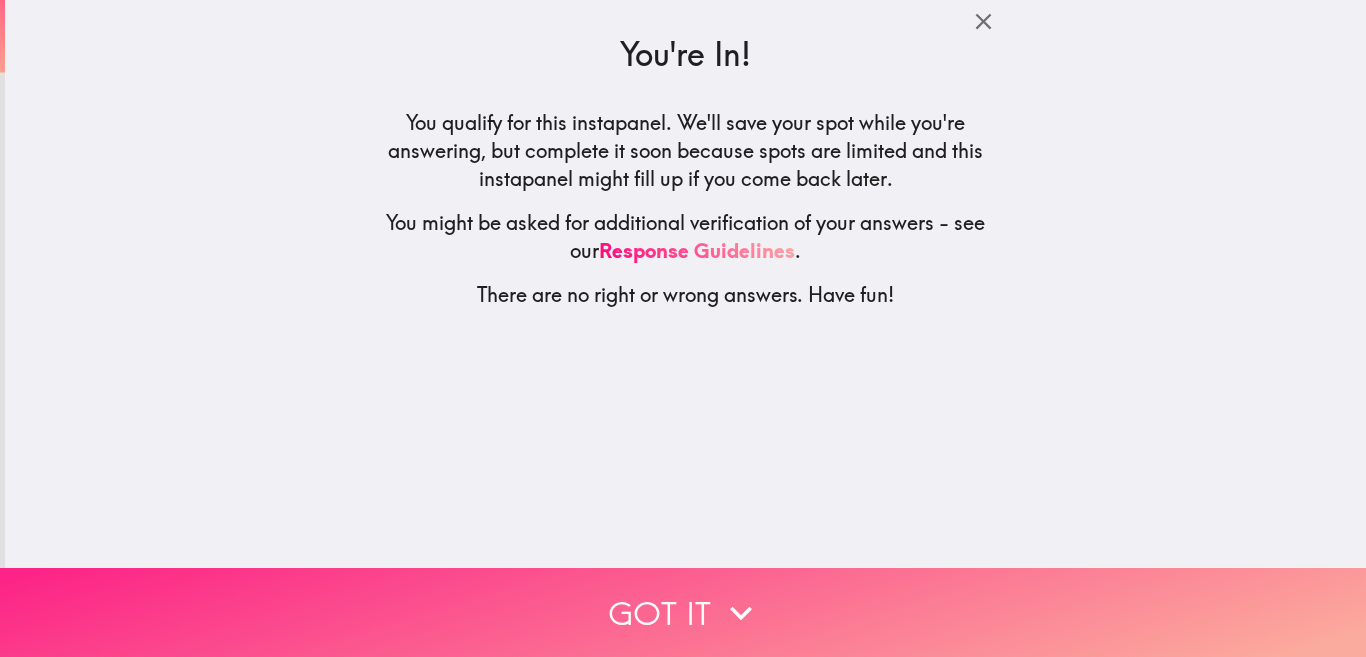click on "Got it" at bounding box center (683, 612) 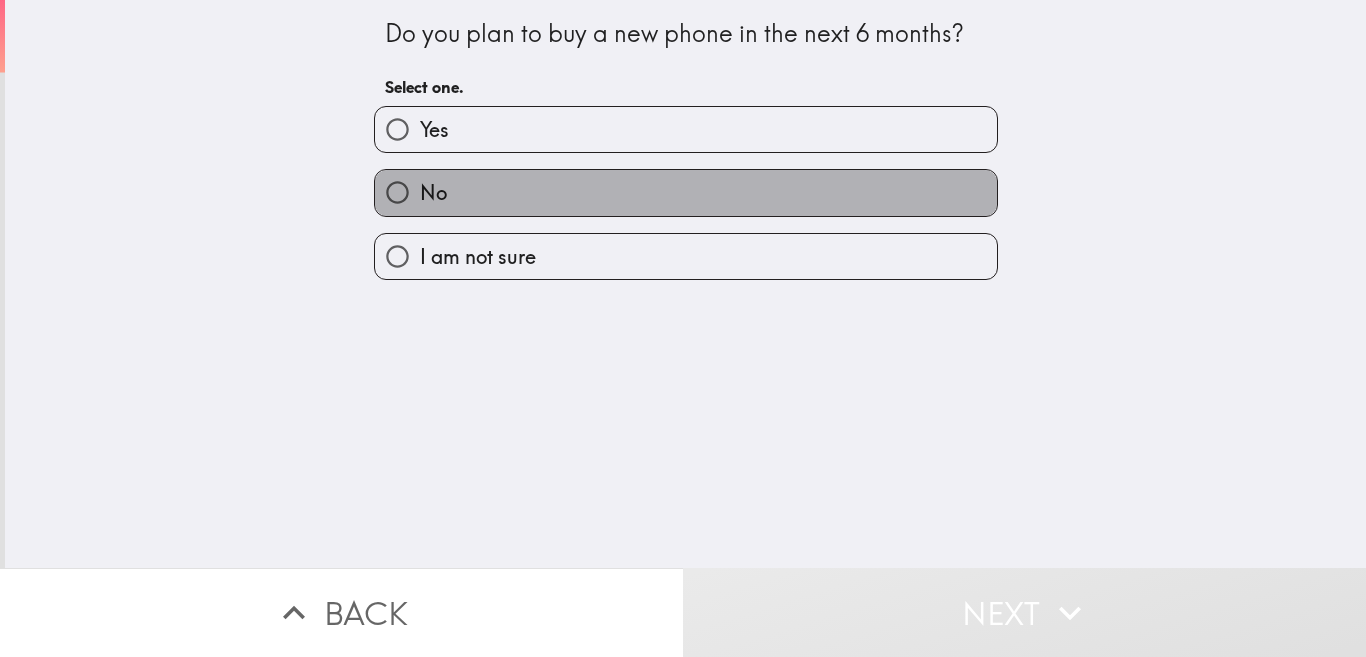 click on "No" at bounding box center (686, 192) 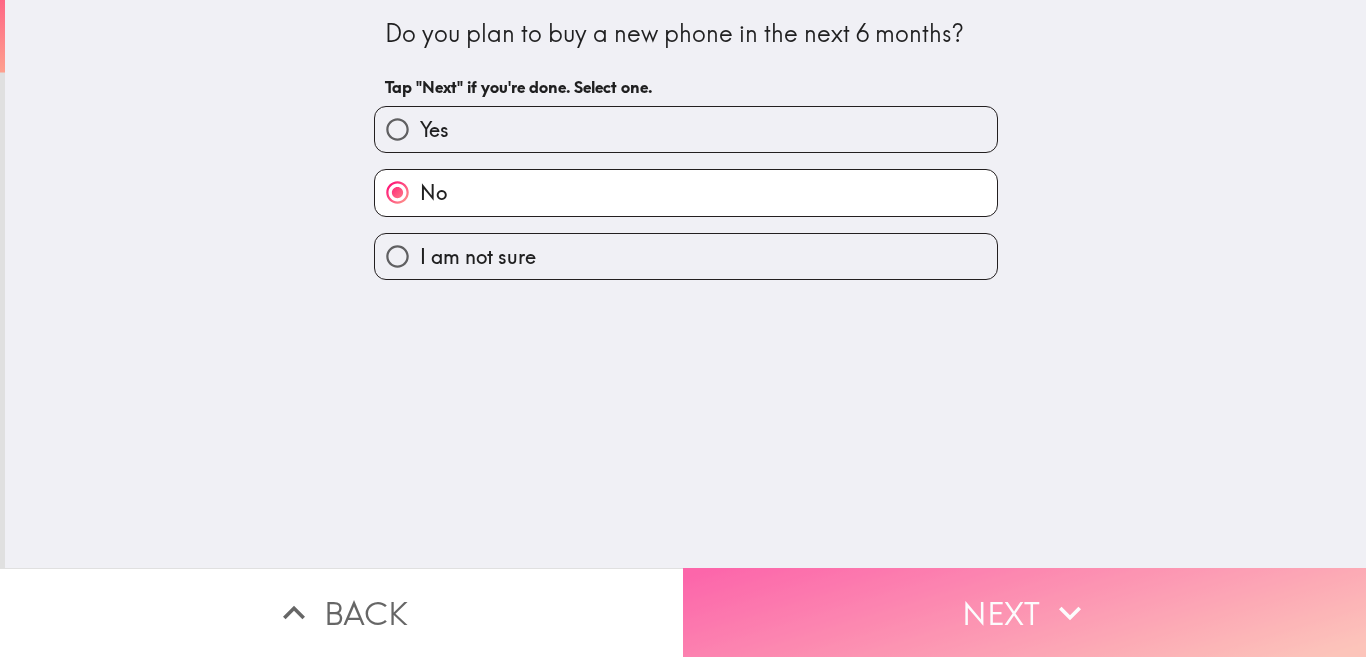 click on "Next" at bounding box center [1024, 612] 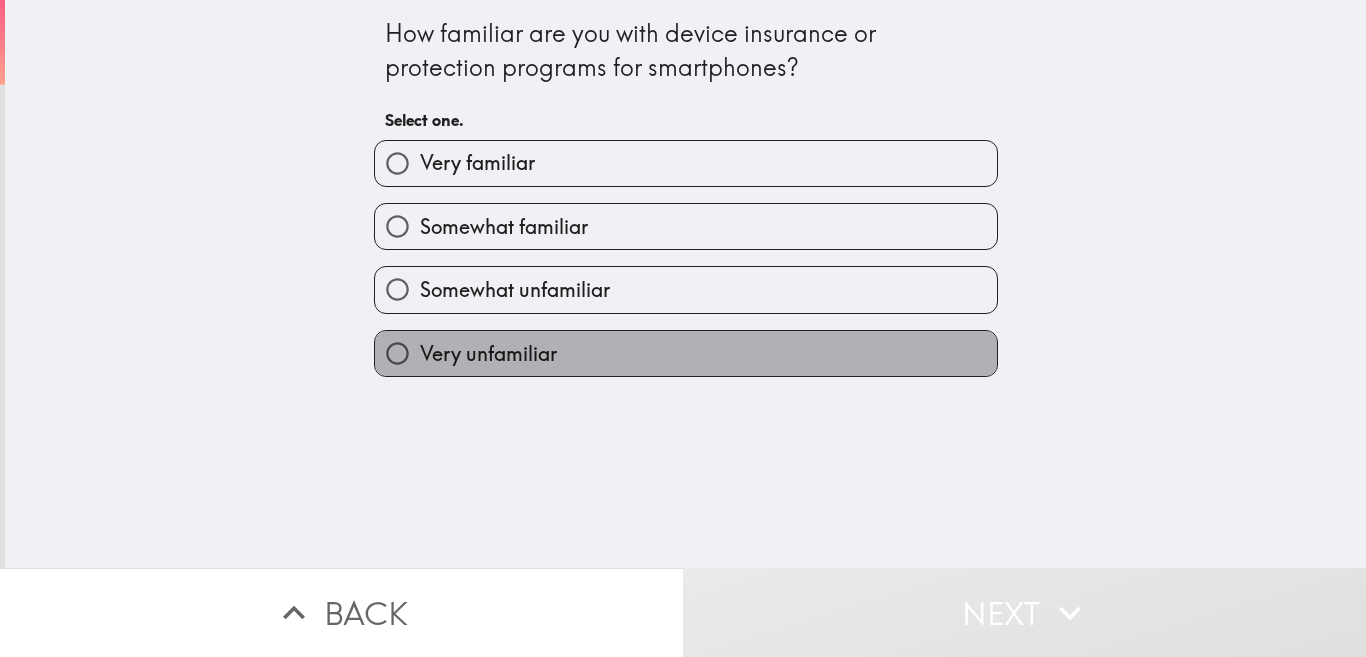 click on "Very unfamiliar" at bounding box center (686, 353) 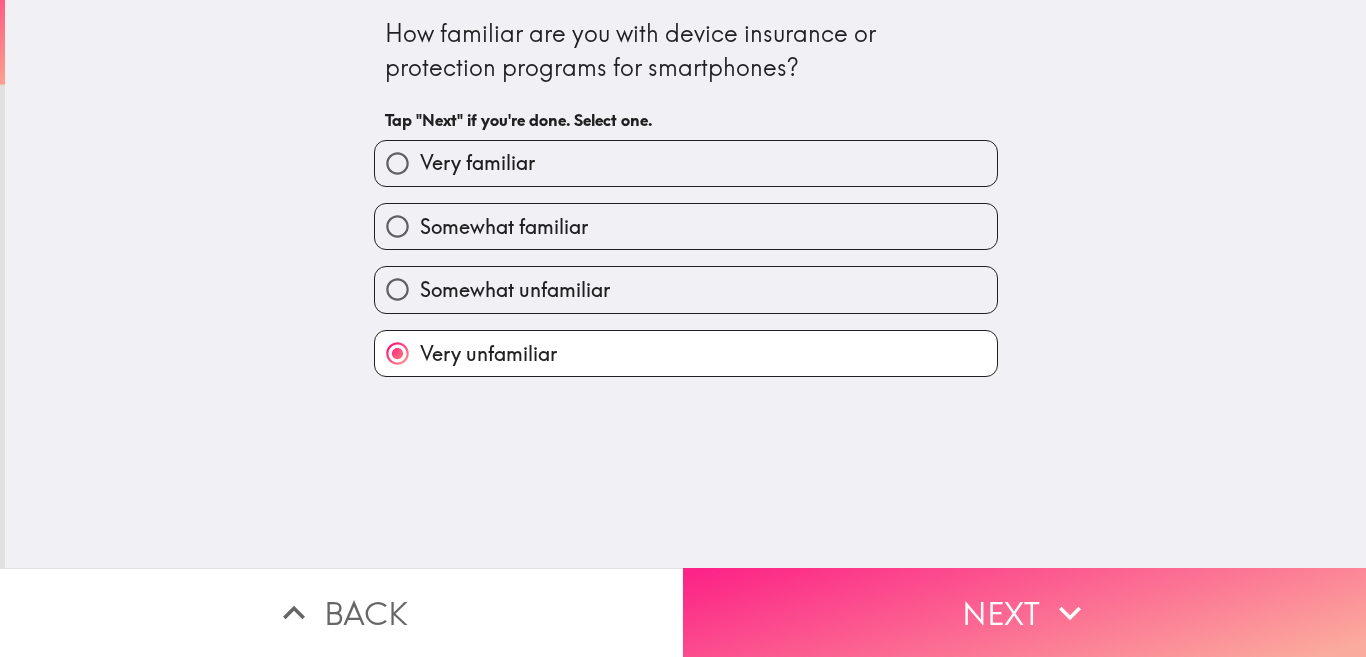 click on "Next" at bounding box center [1024, 612] 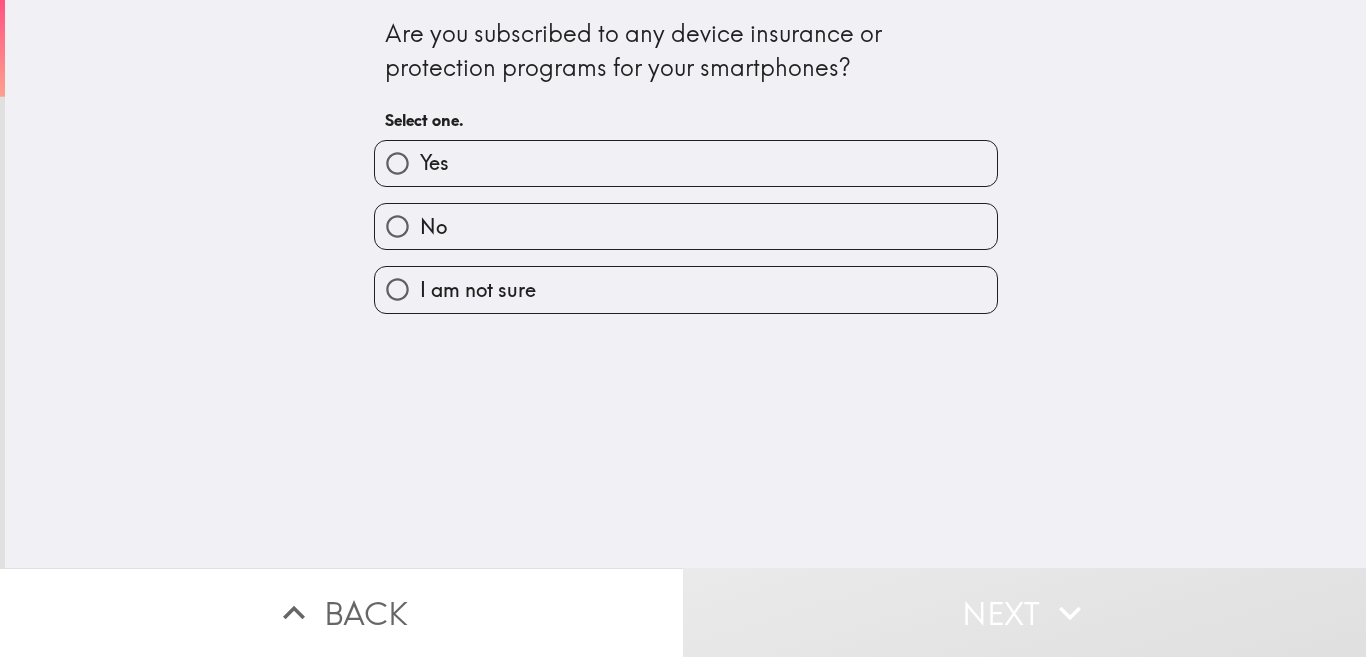 click on "No" at bounding box center [686, 226] 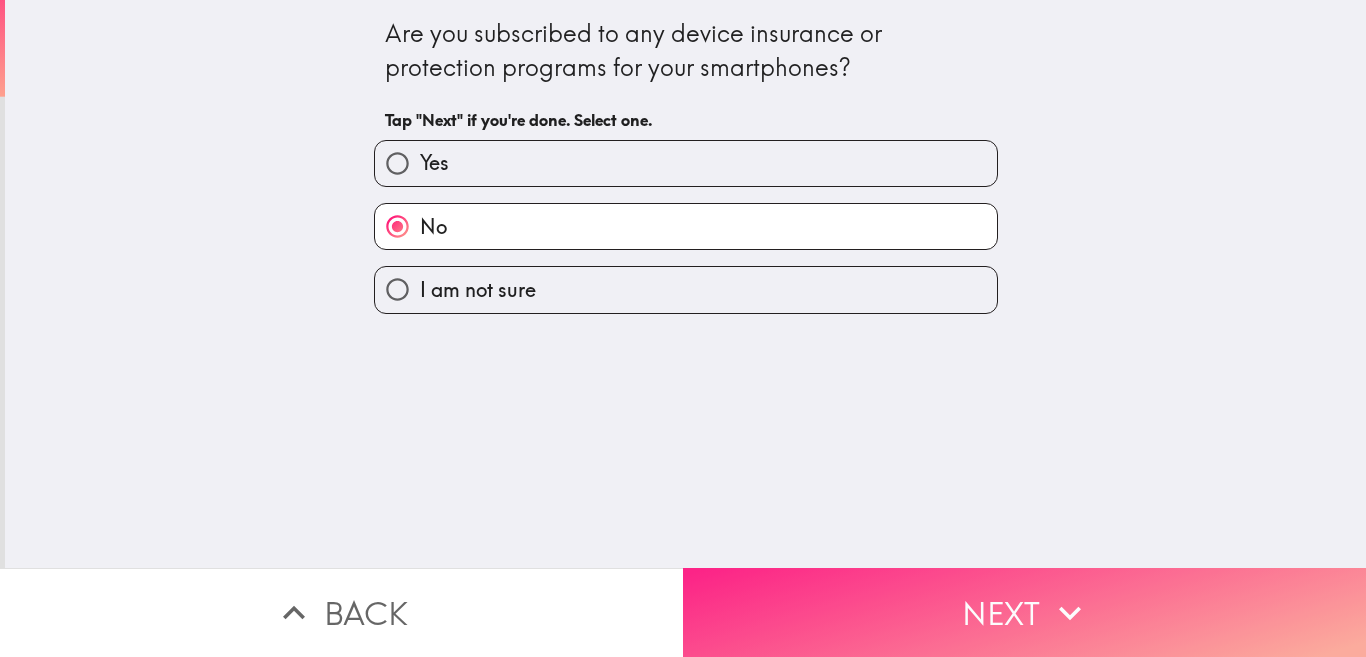 click on "Next" at bounding box center (1024, 612) 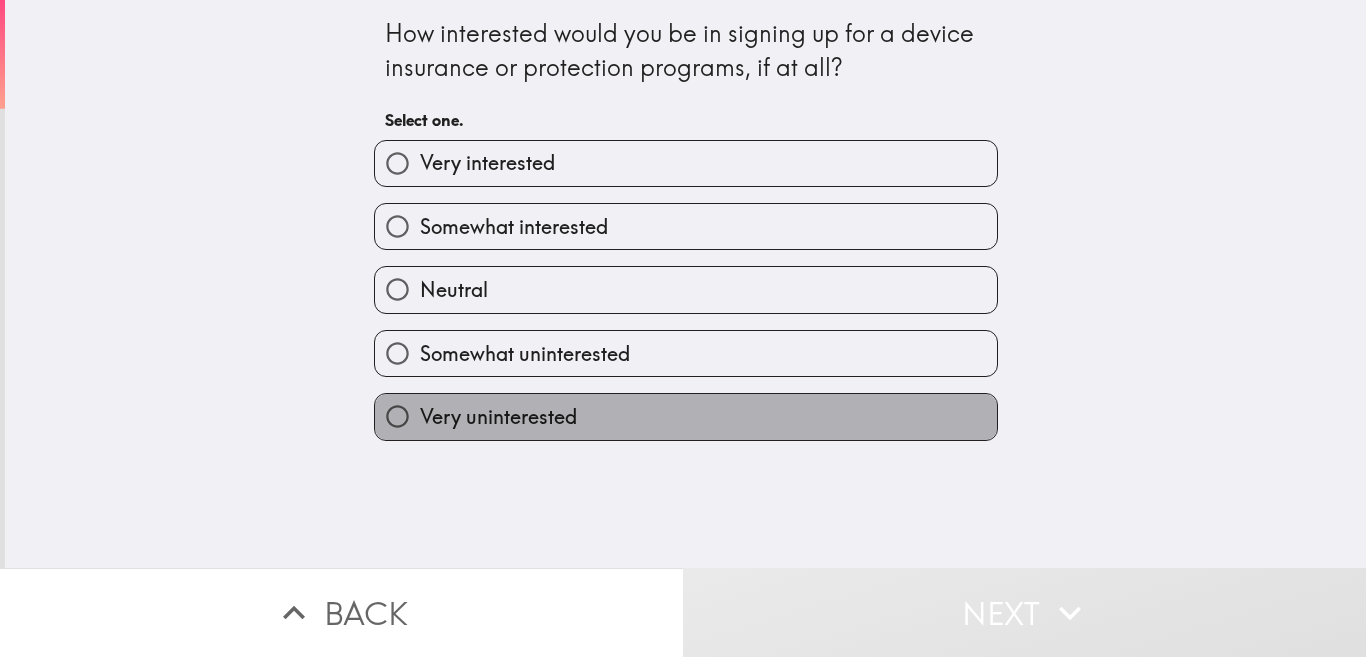 click on "Very uninterested" at bounding box center [686, 416] 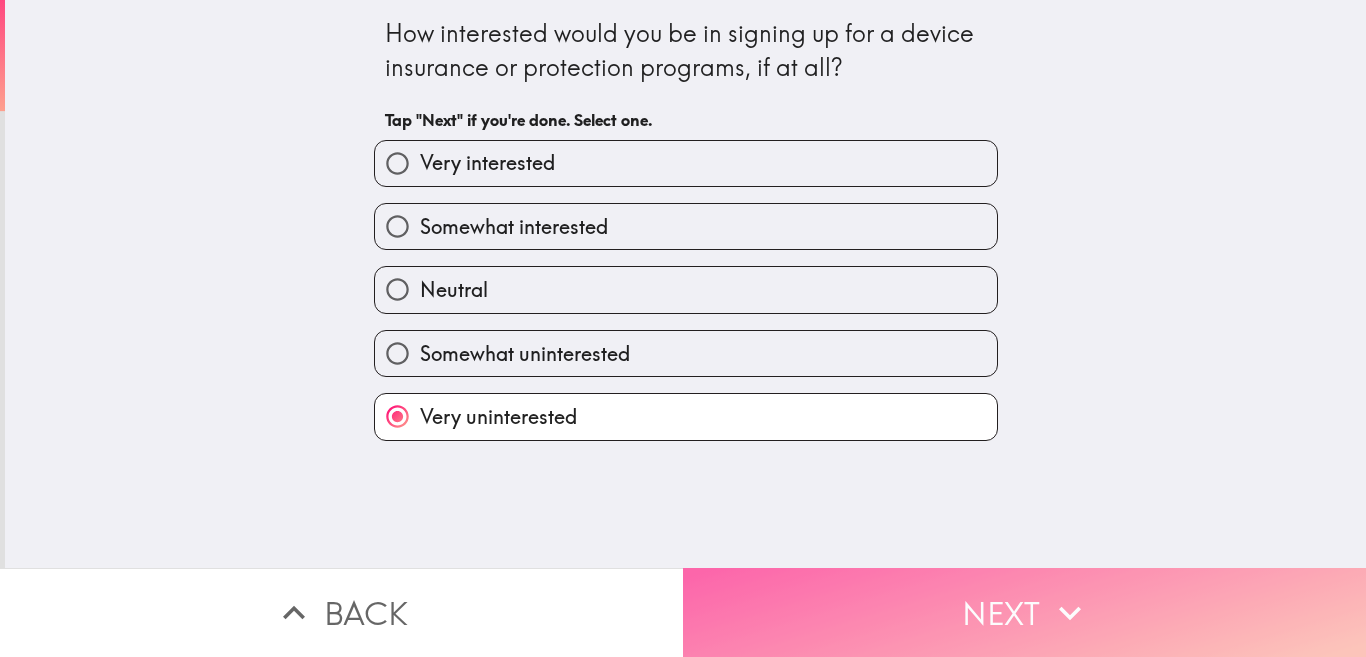 click on "Next" at bounding box center [1024, 612] 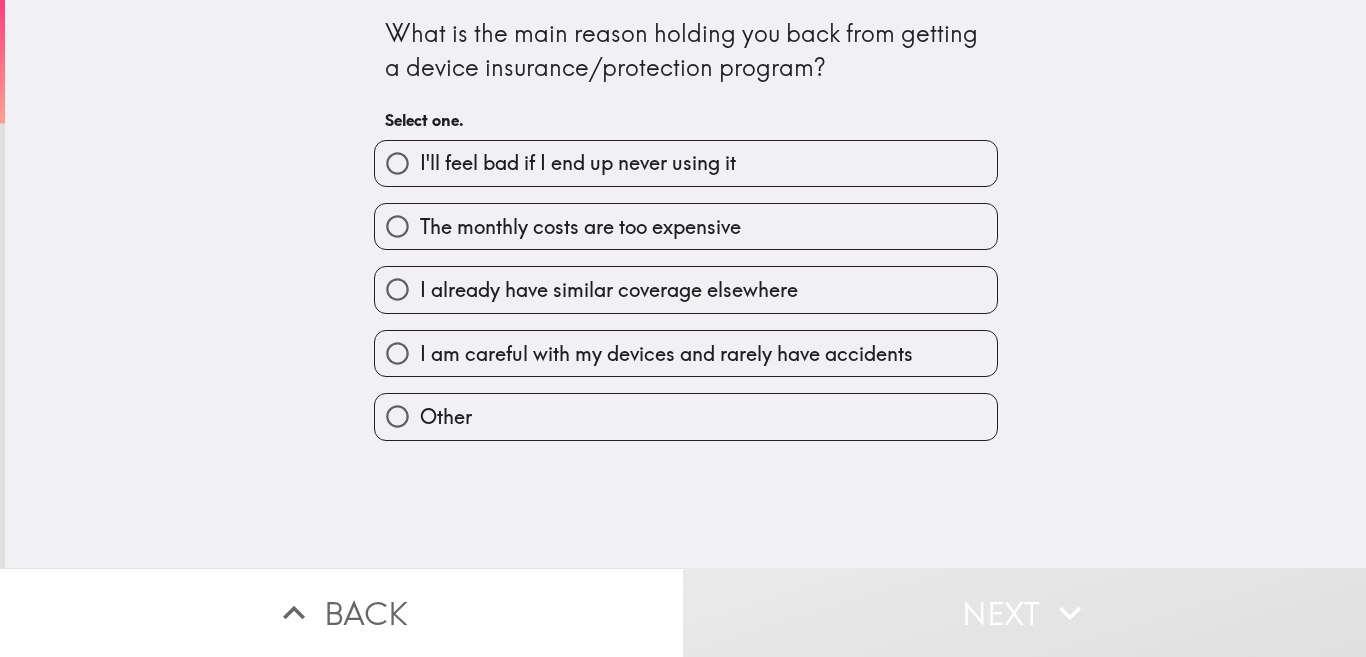 click on "The monthly costs are too expensive" at bounding box center [580, 227] 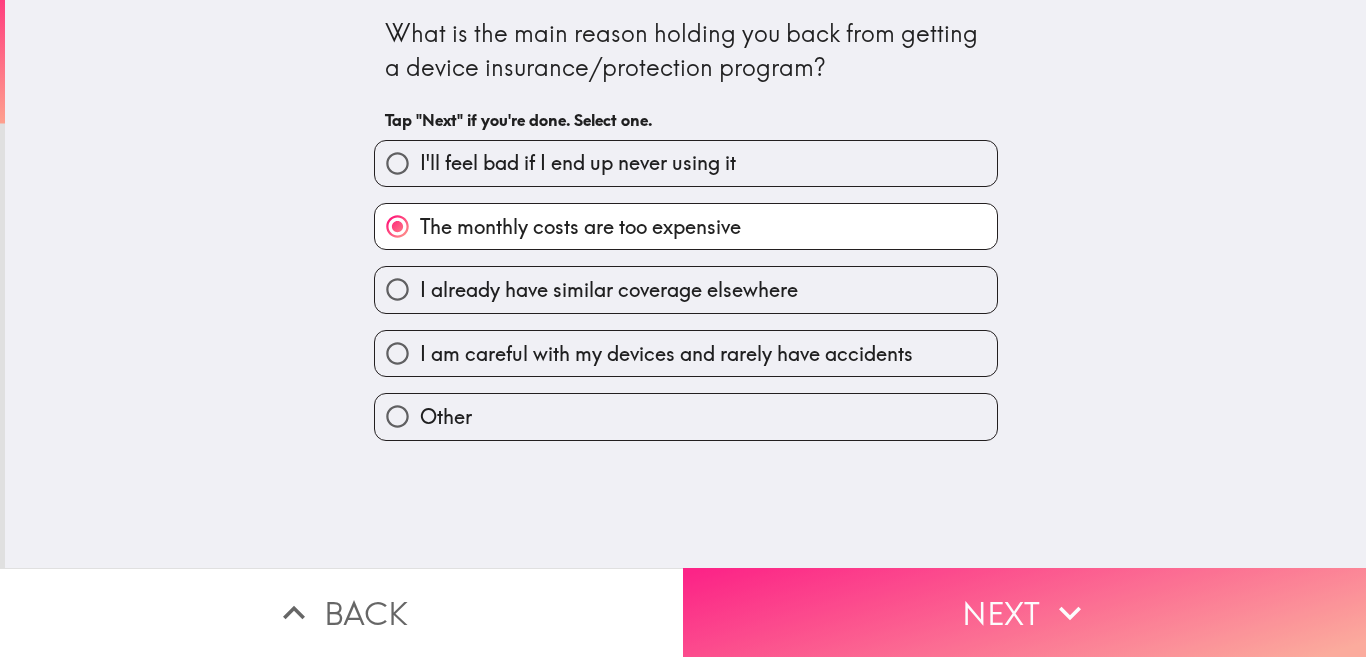 click on "Next" at bounding box center [1024, 612] 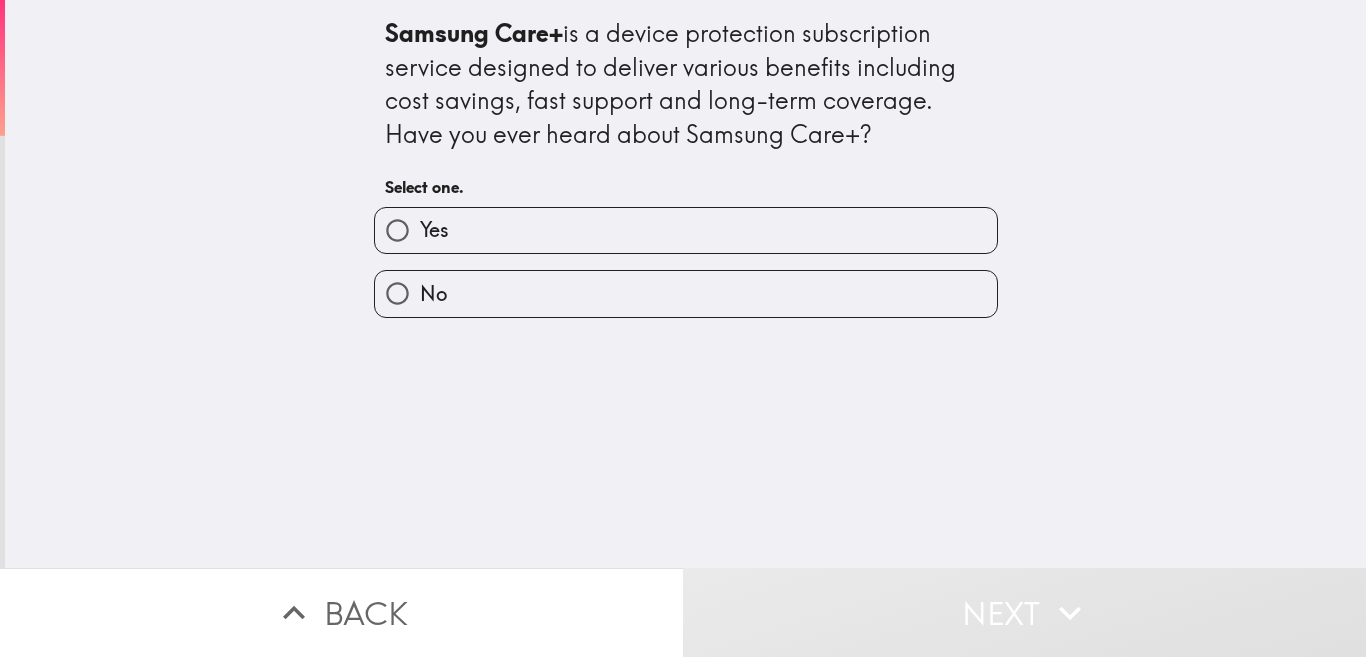 click on "No" at bounding box center [686, 293] 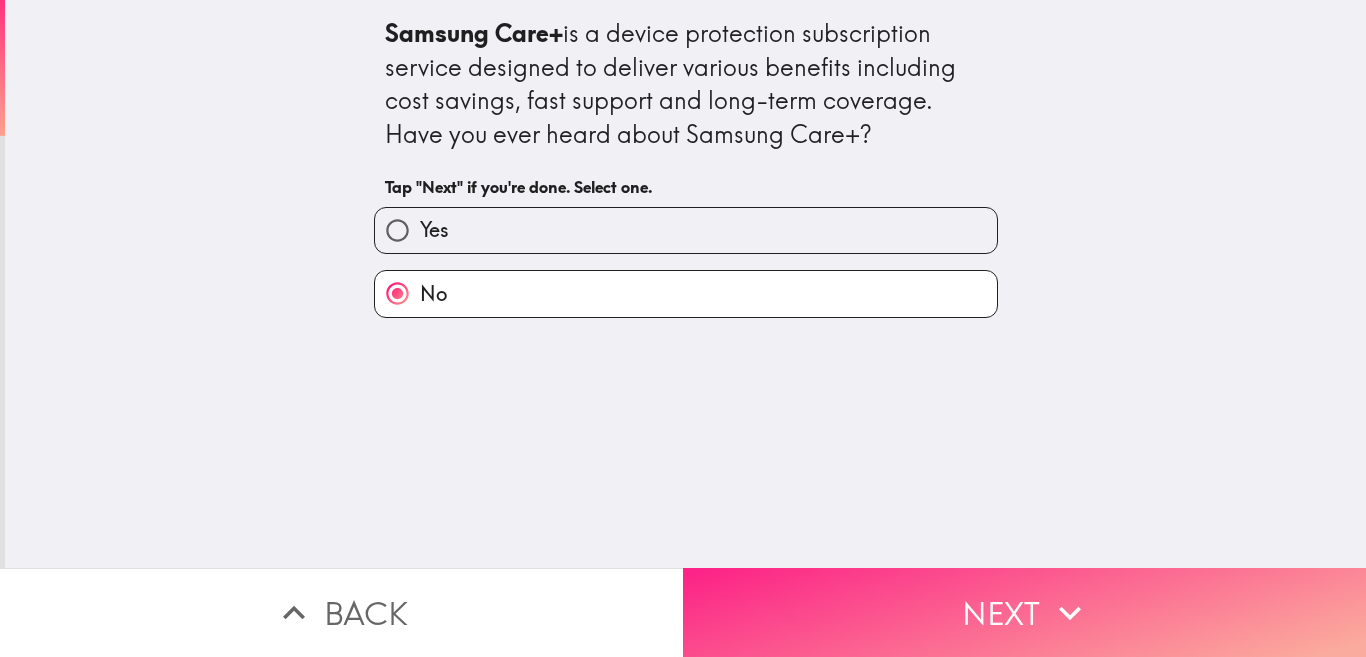 click on "Next" at bounding box center (1024, 612) 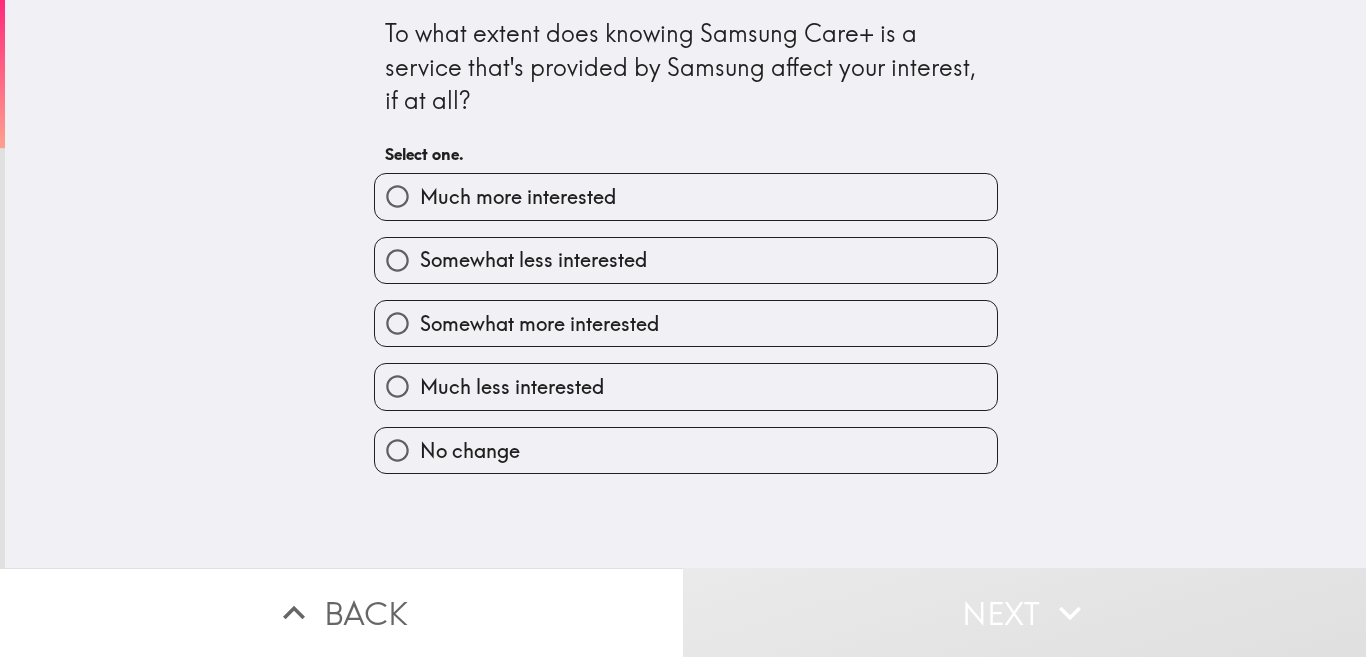 click on "No change" at bounding box center (686, 450) 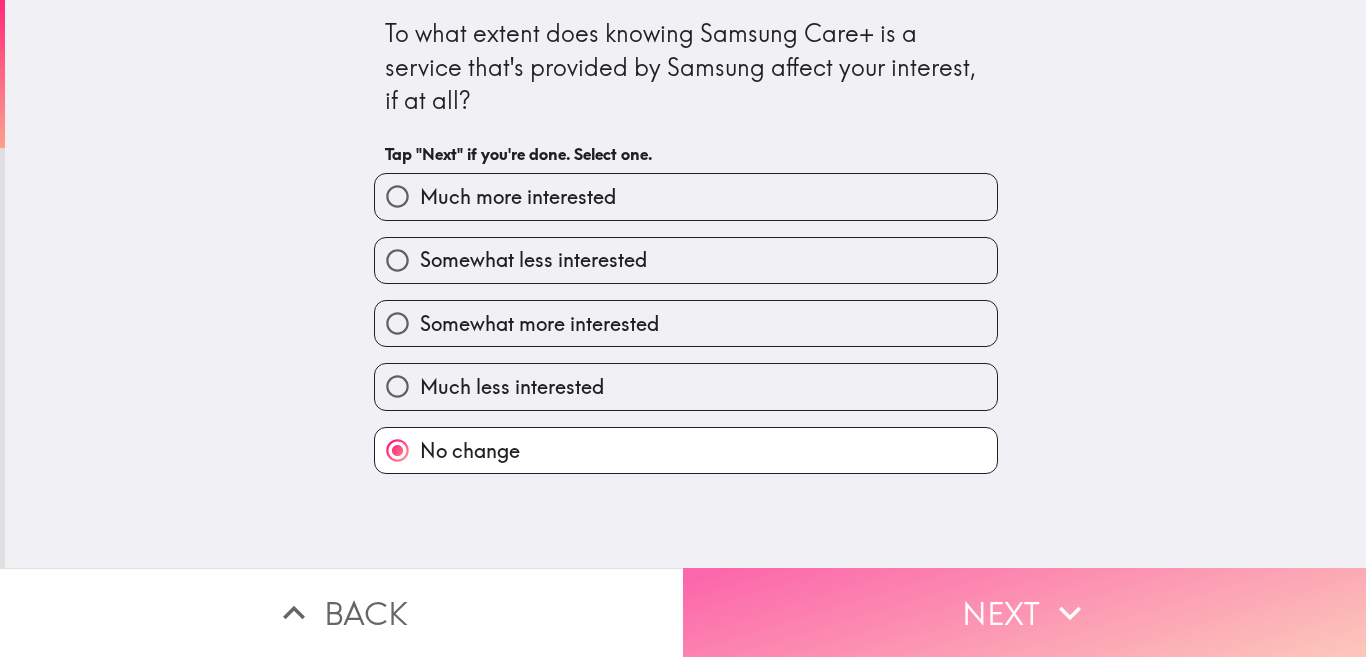 click on "Next" at bounding box center (1024, 612) 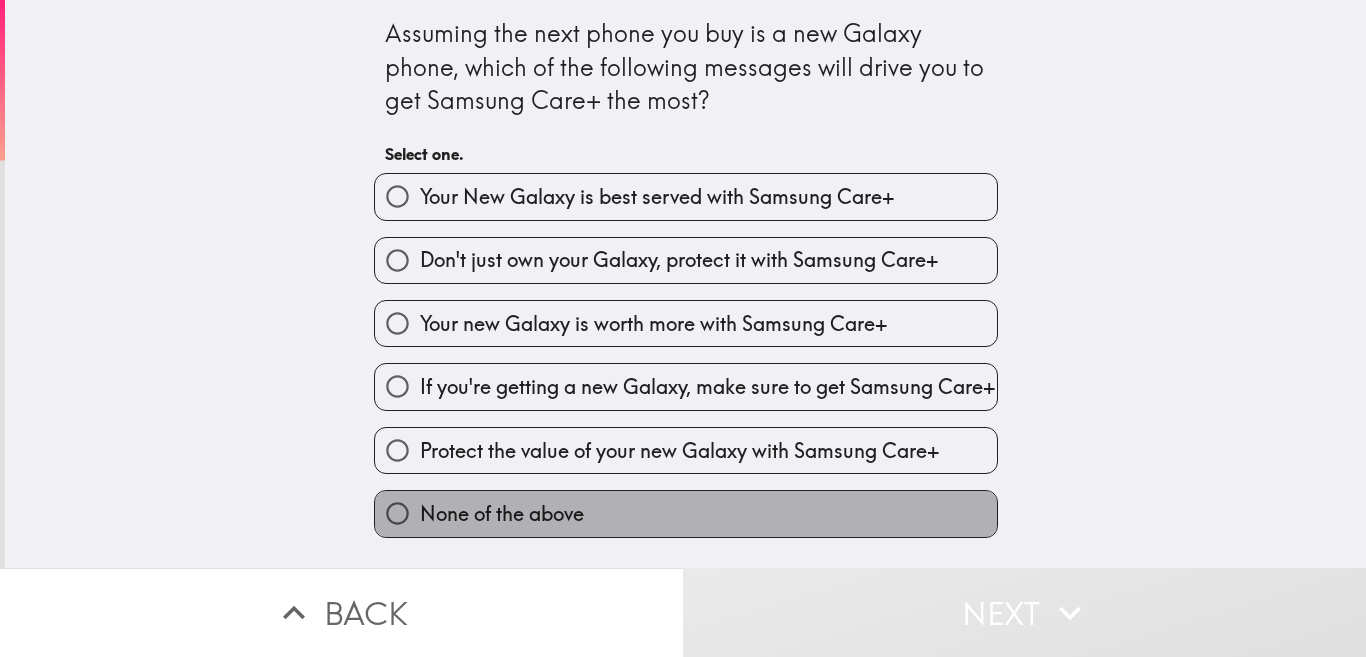 click on "None of the above" at bounding box center [686, 513] 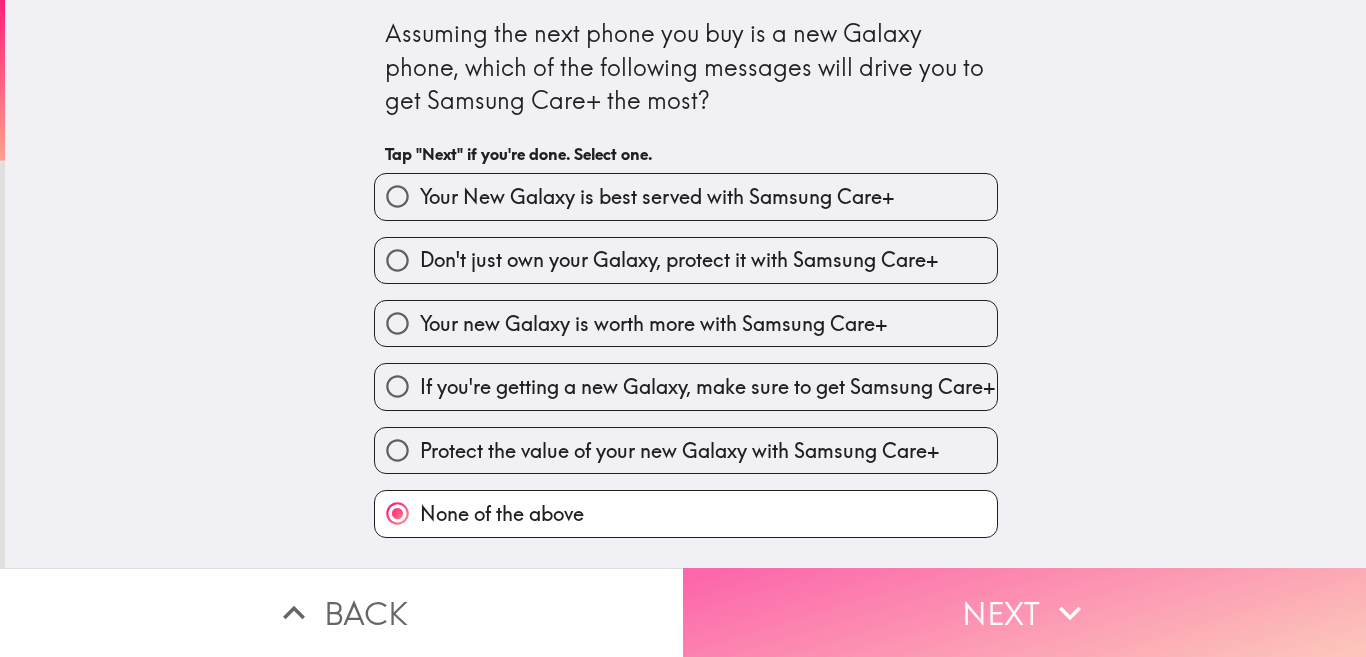 click on "Next" at bounding box center (1024, 612) 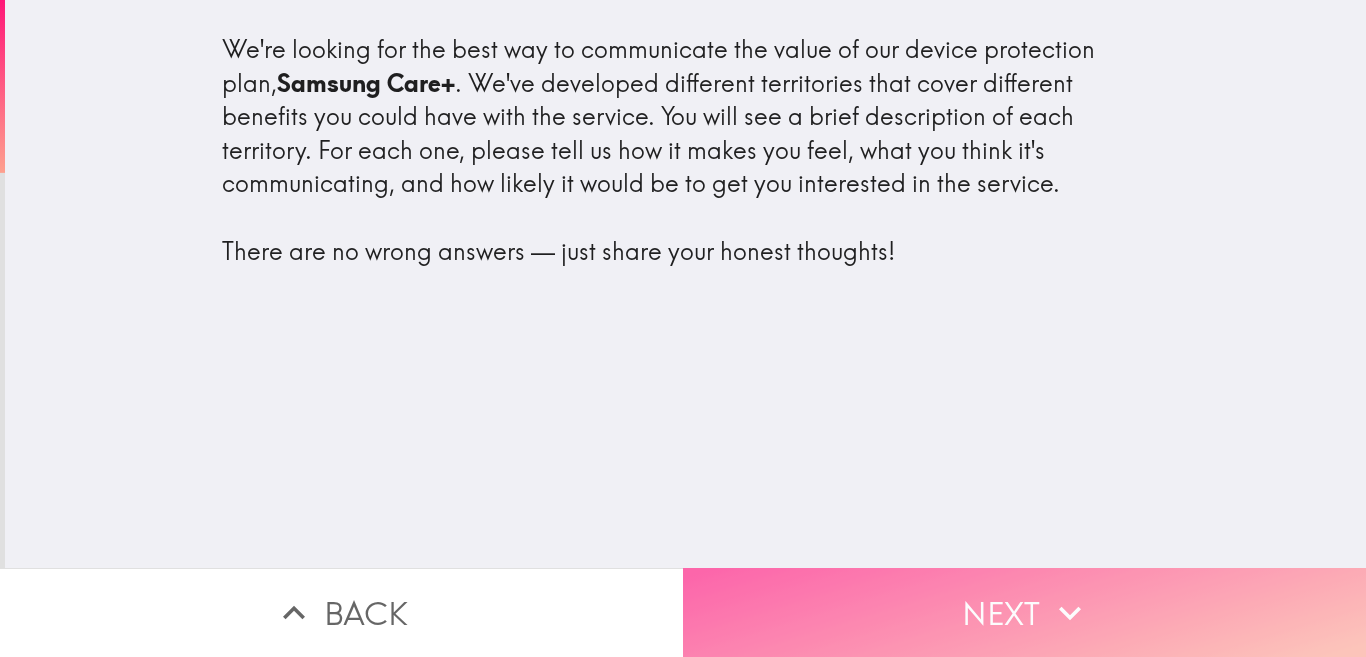 click on "Next" at bounding box center (1024, 612) 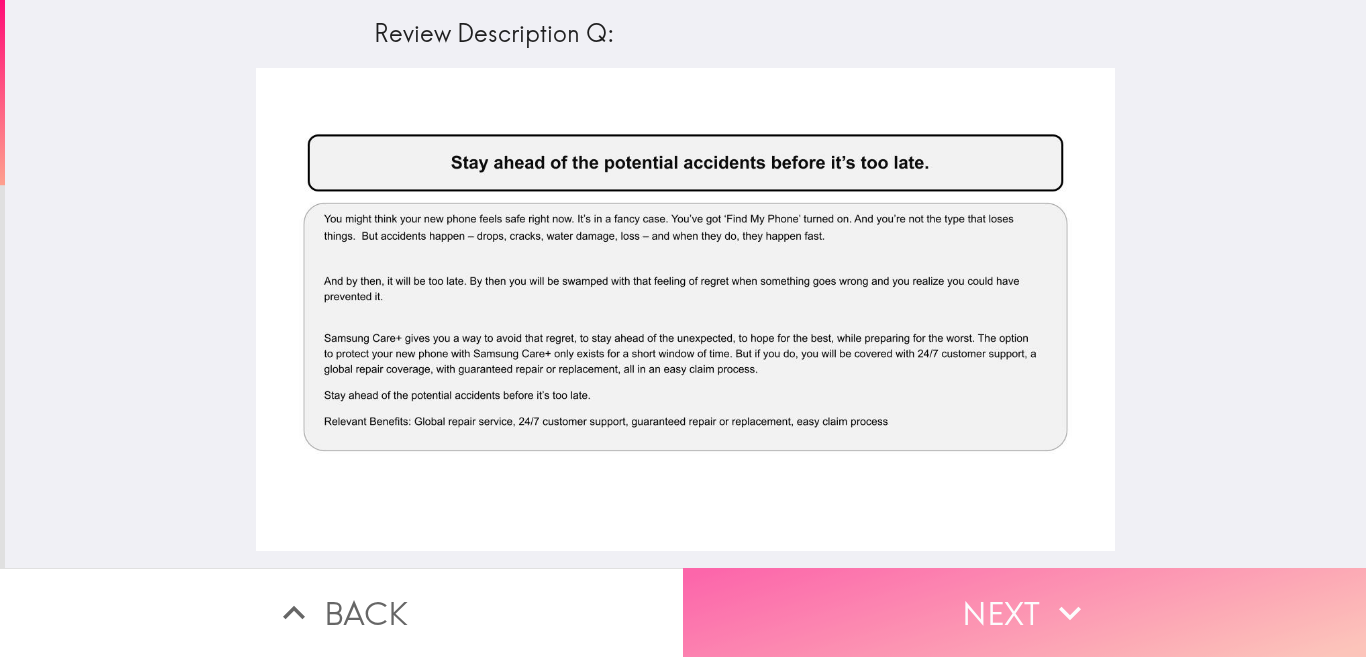 click on "Next" at bounding box center (1024, 612) 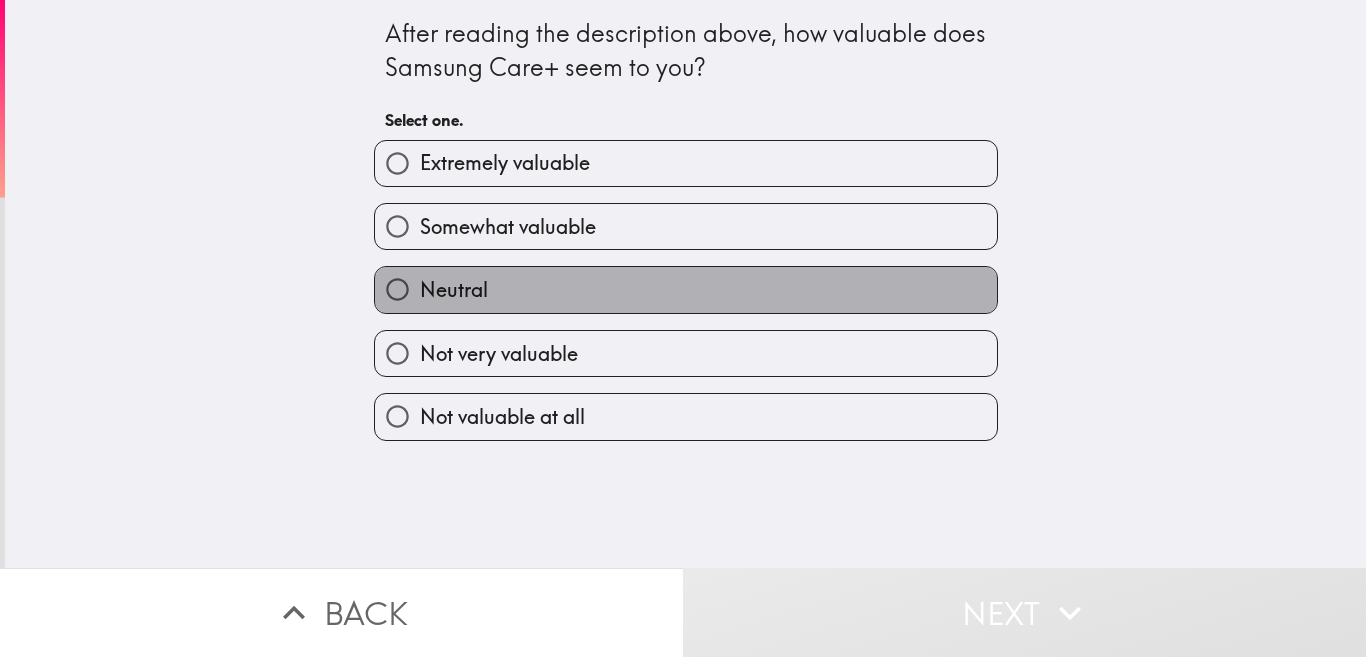 click on "Neutral" at bounding box center (686, 289) 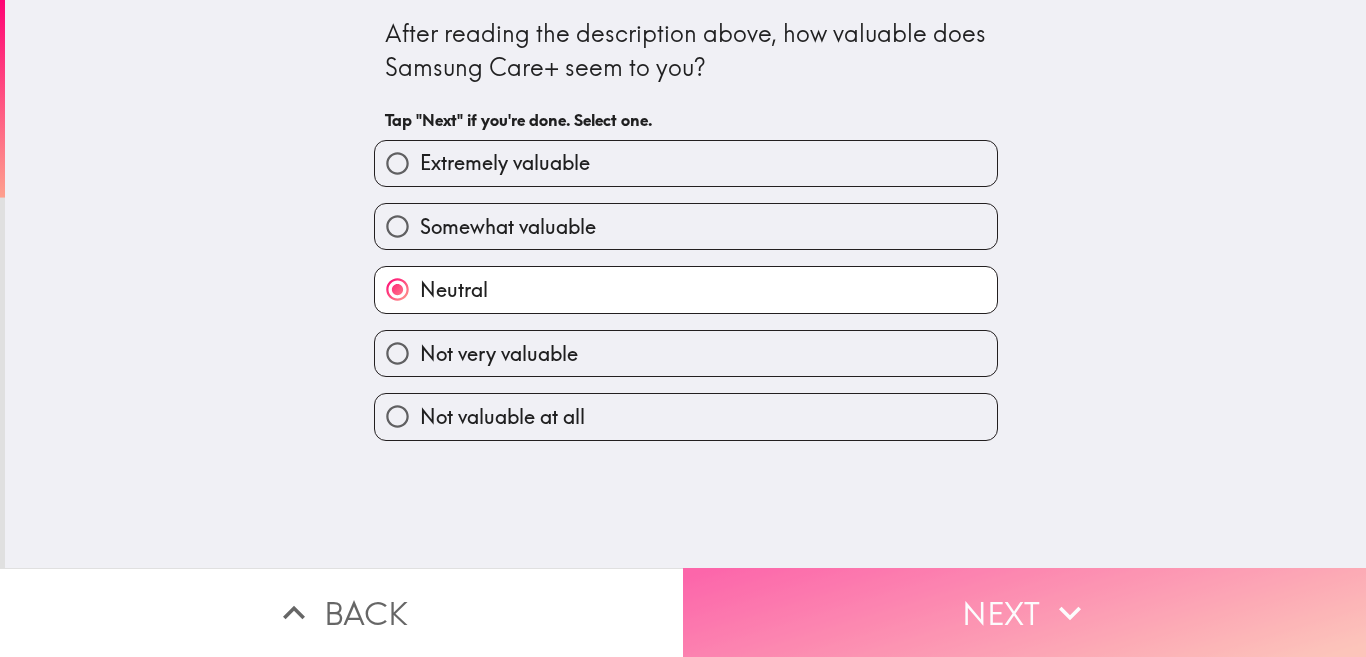 click on "Next" at bounding box center [1024, 612] 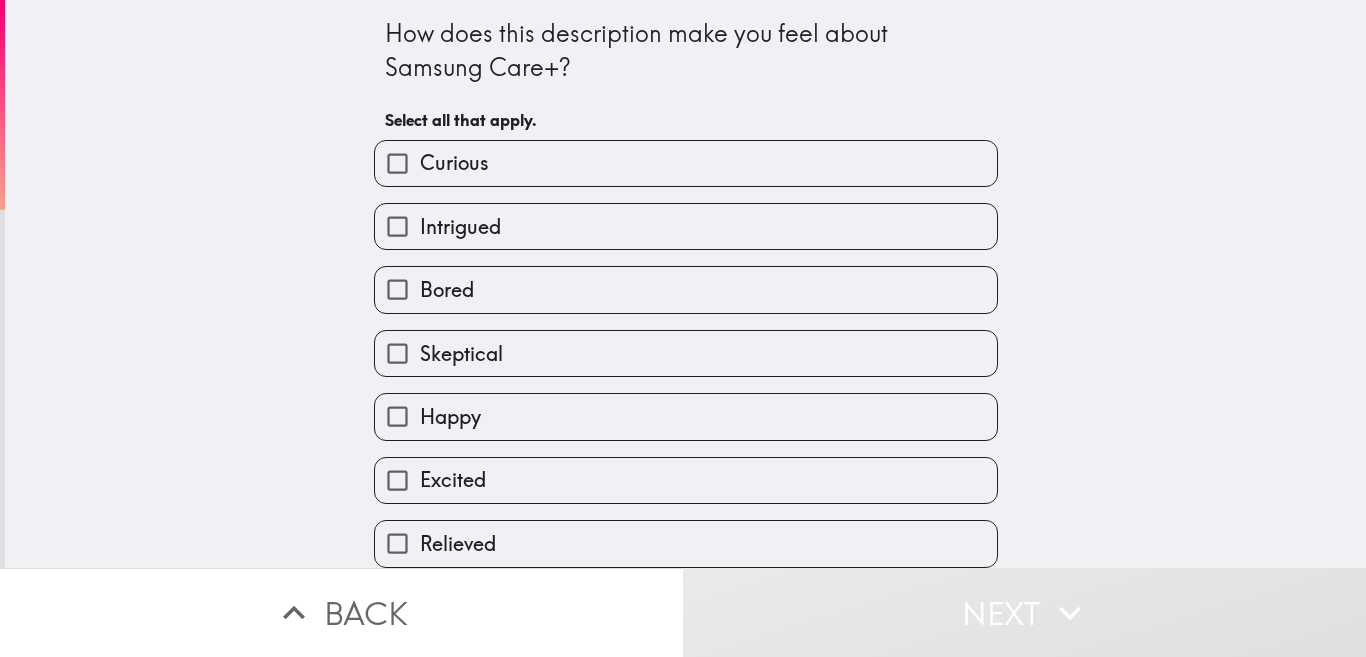 scroll, scrollTop: 143, scrollLeft: 0, axis: vertical 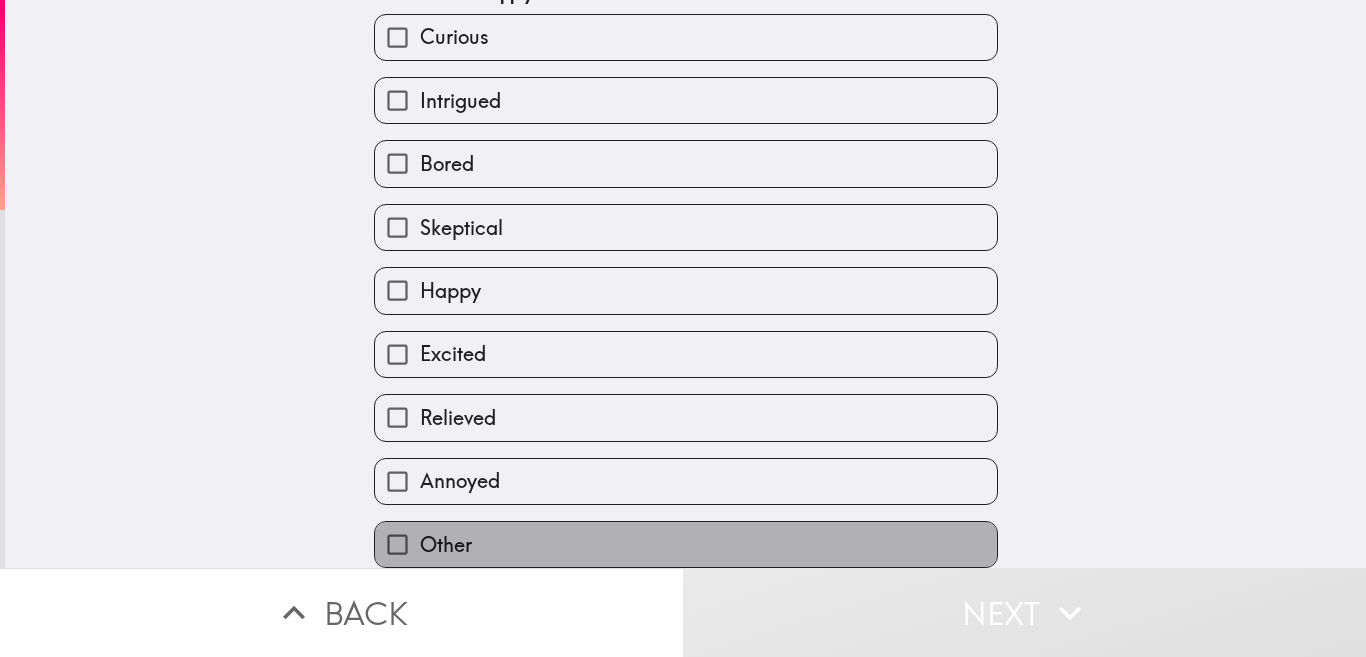 click on "Other" at bounding box center [686, 544] 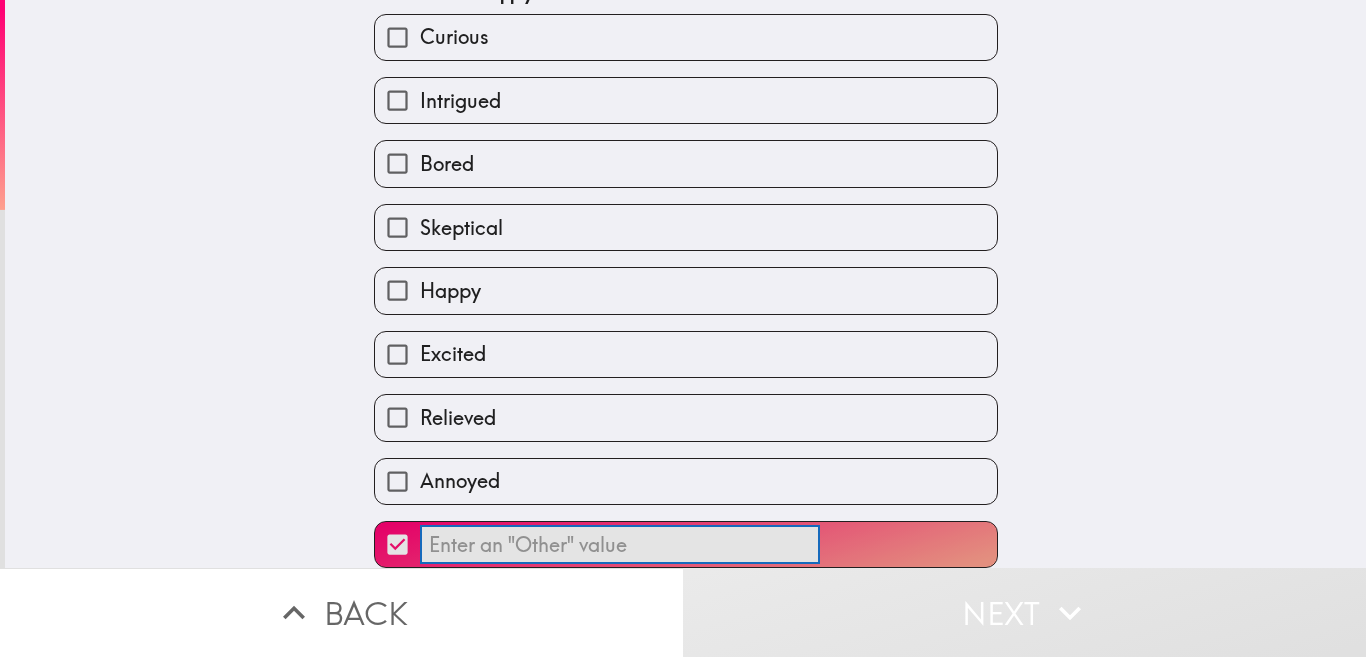 click on "​" at bounding box center (620, 544) 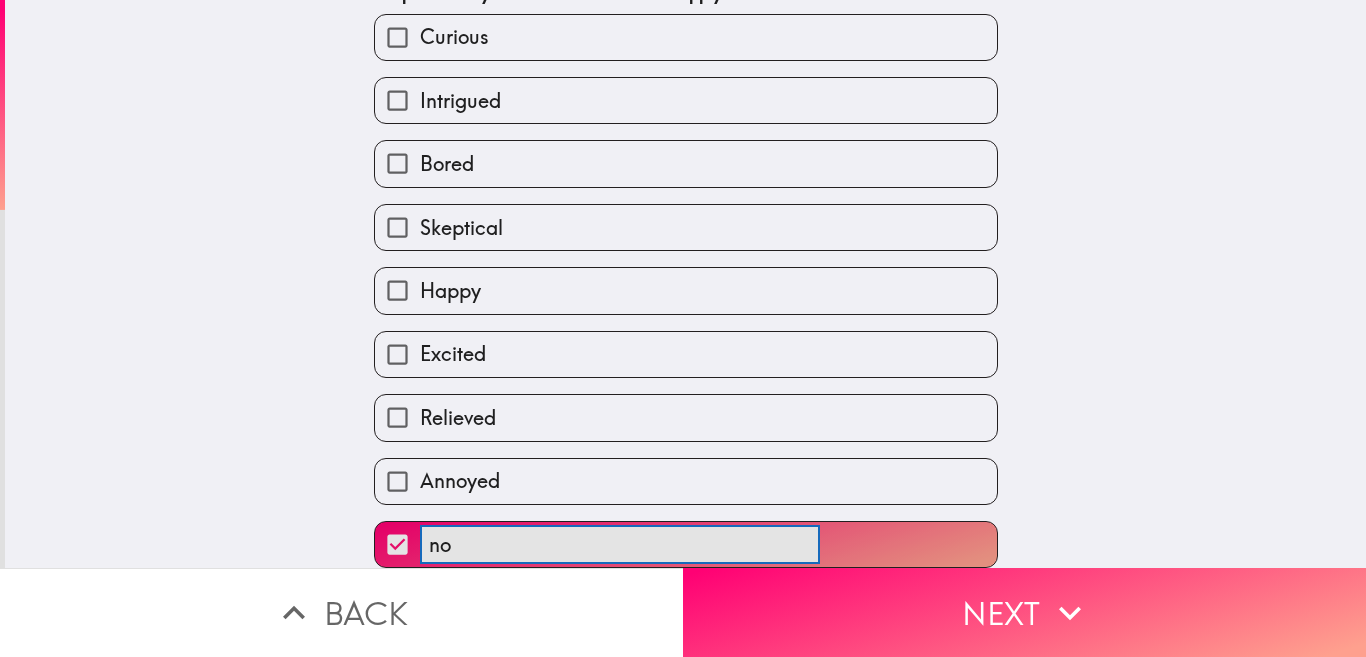 click on "no ​" at bounding box center [686, 544] 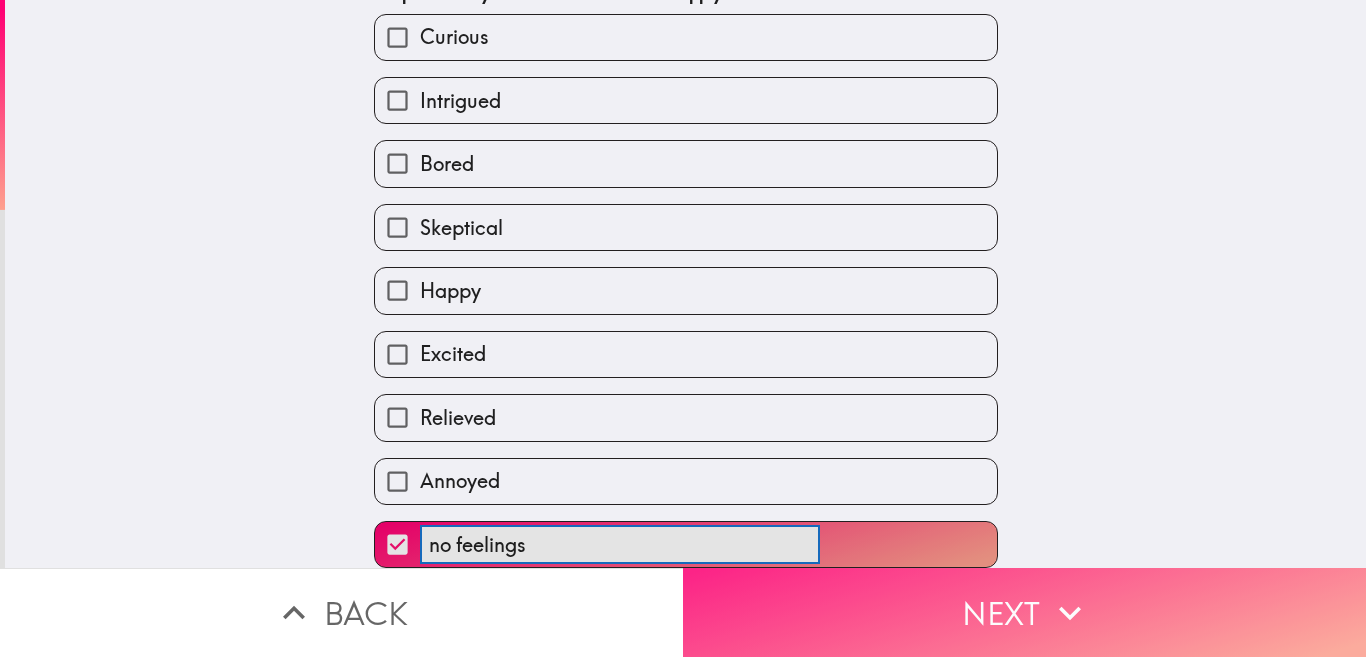 type on "no feelings" 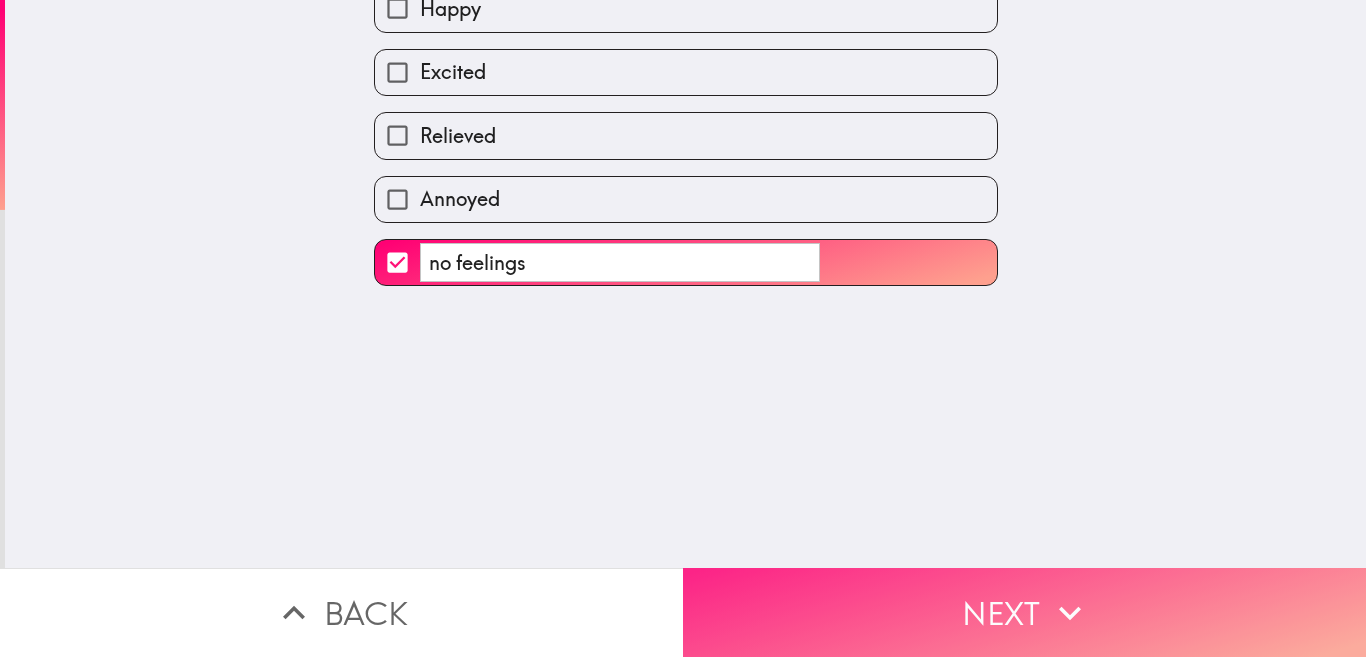scroll, scrollTop: 0, scrollLeft: 0, axis: both 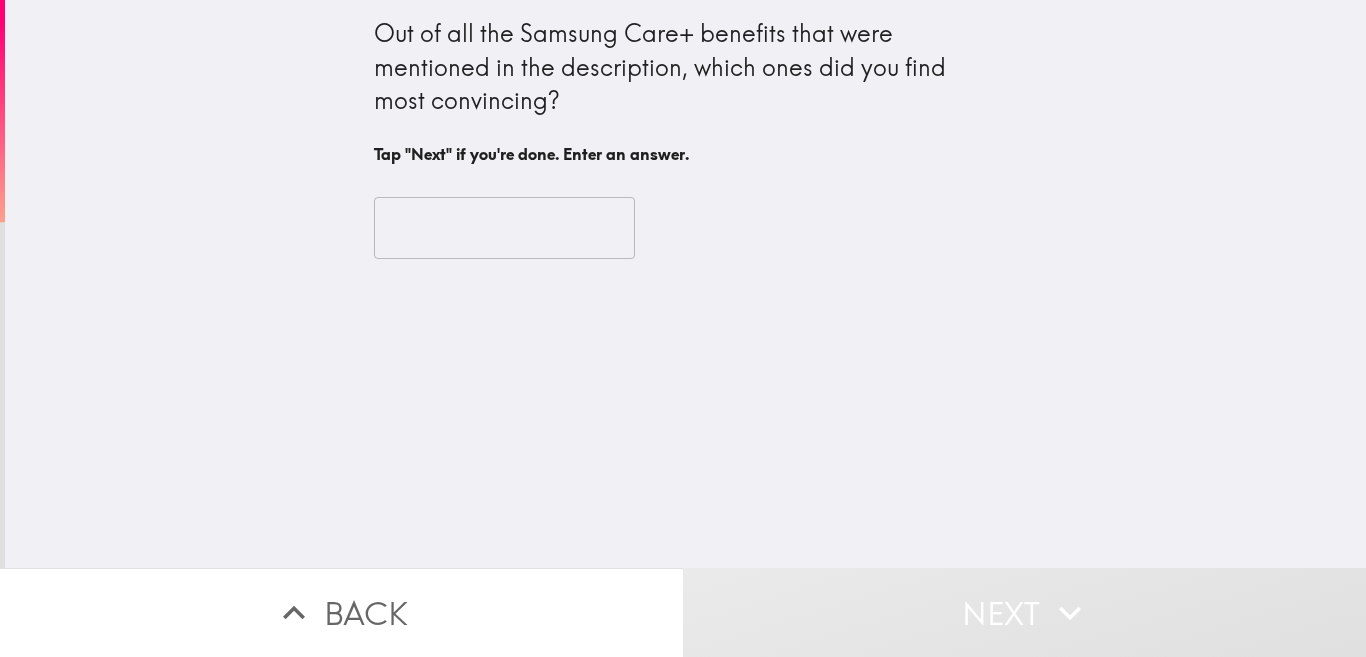 click at bounding box center [504, 228] 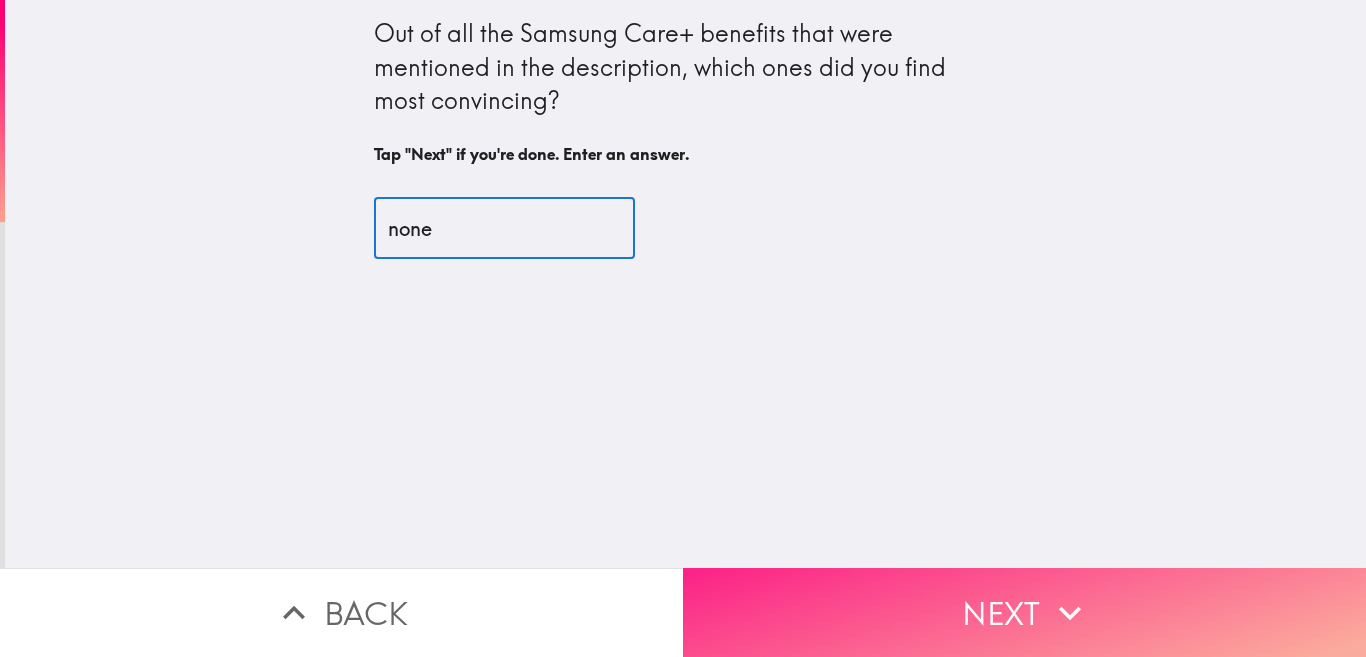 type on "none" 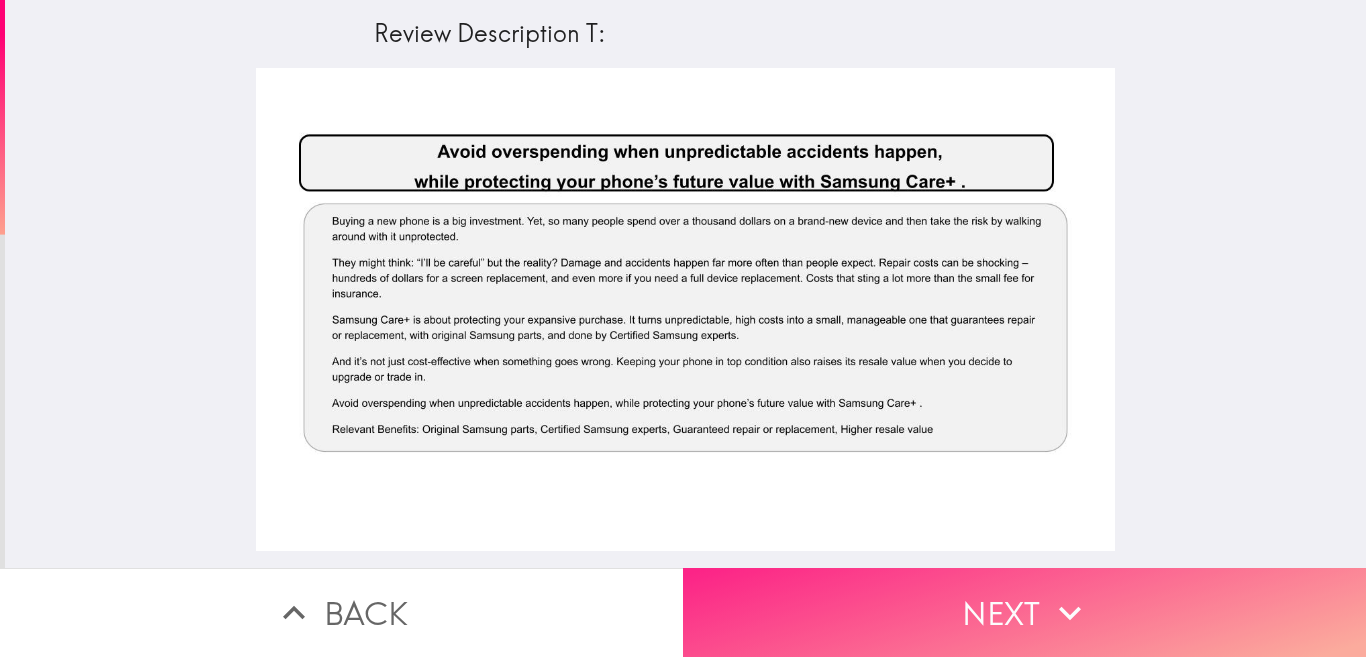 click on "Next" at bounding box center (1024, 612) 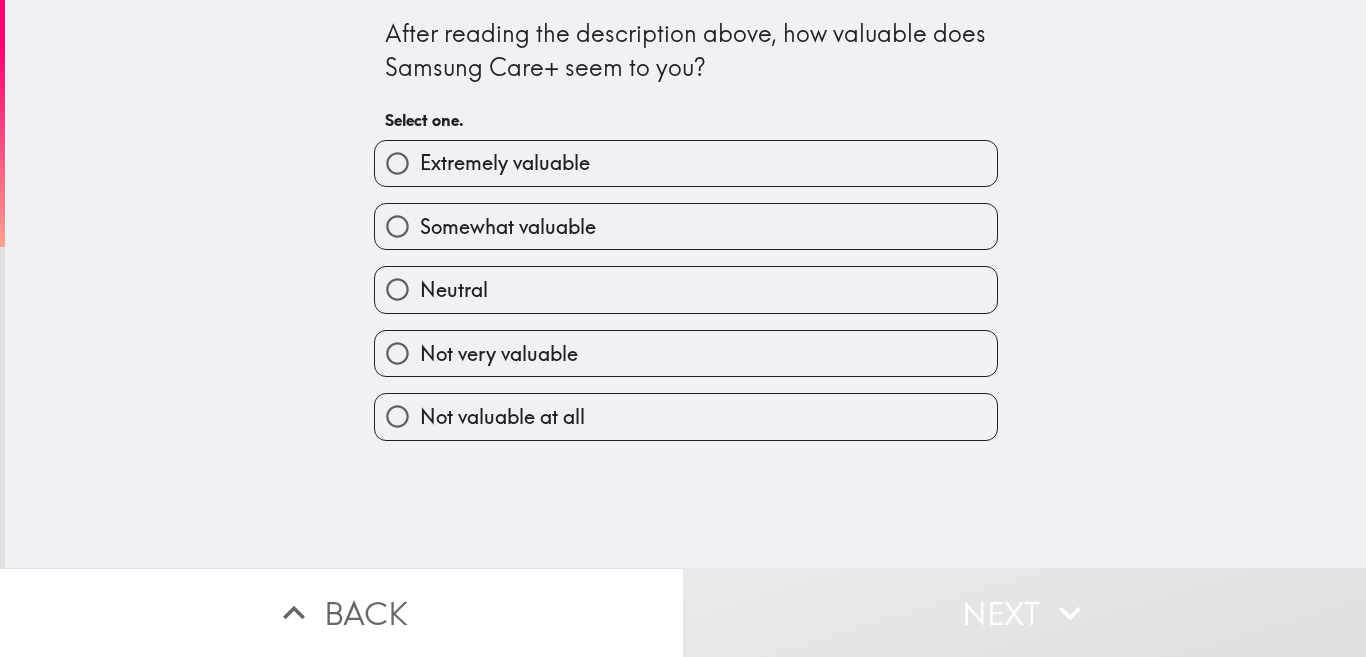 click on "Neutral" at bounding box center [686, 289] 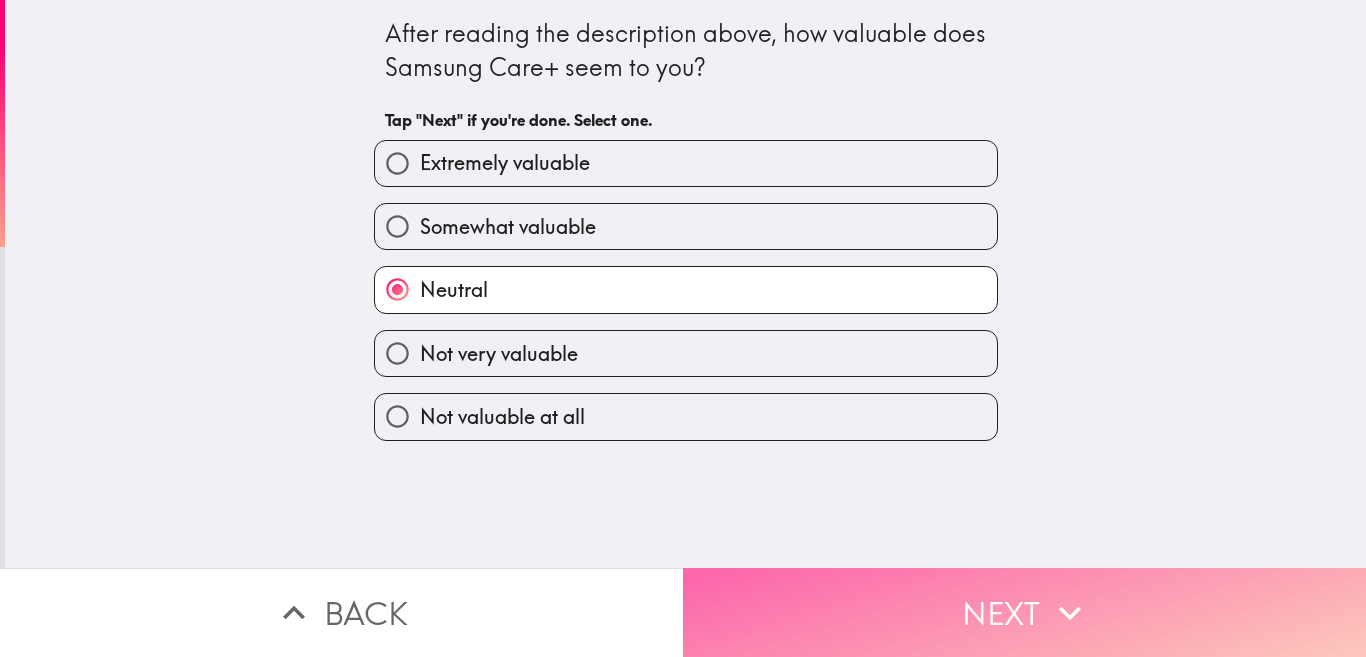 click on "Next" at bounding box center (1024, 612) 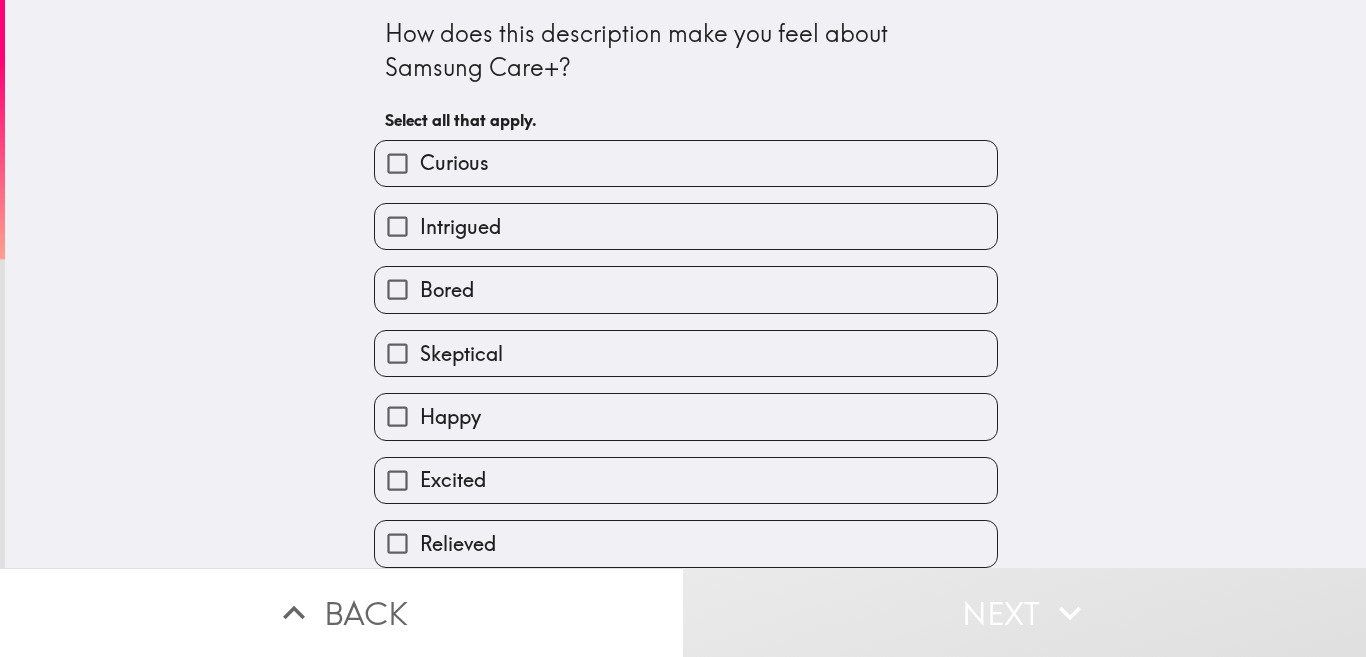 scroll, scrollTop: 143, scrollLeft: 0, axis: vertical 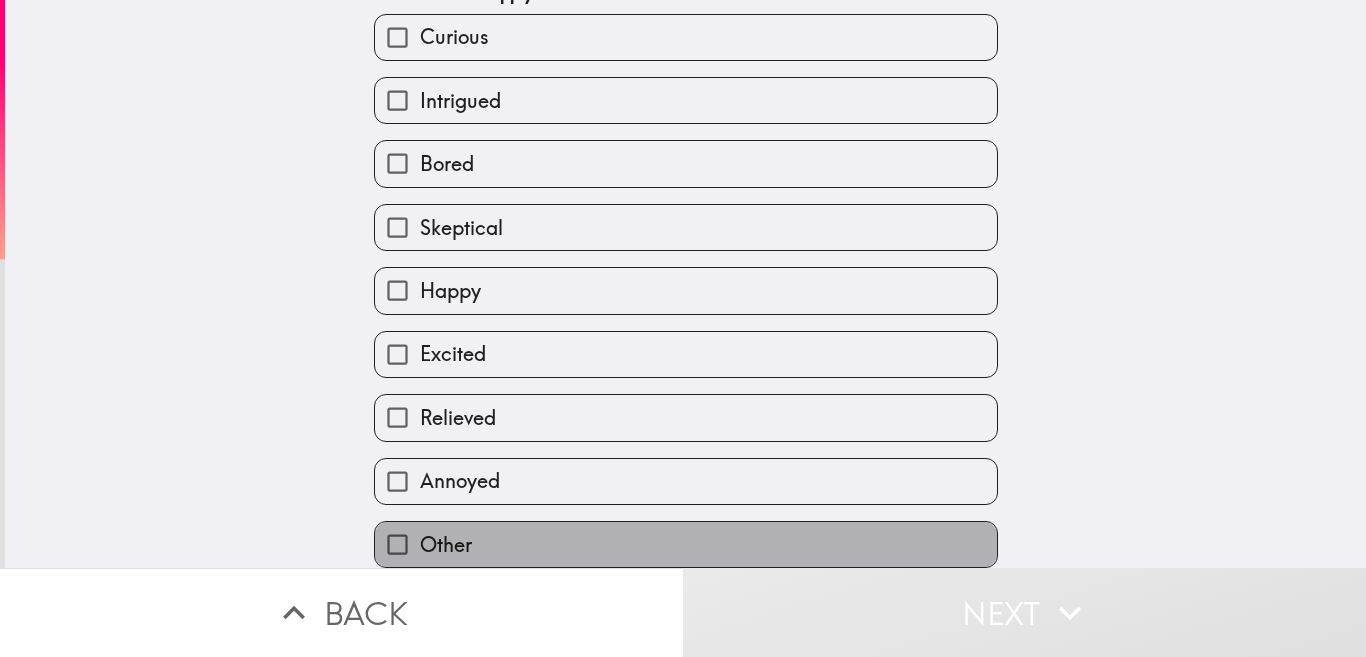 click on "Other" at bounding box center [686, 544] 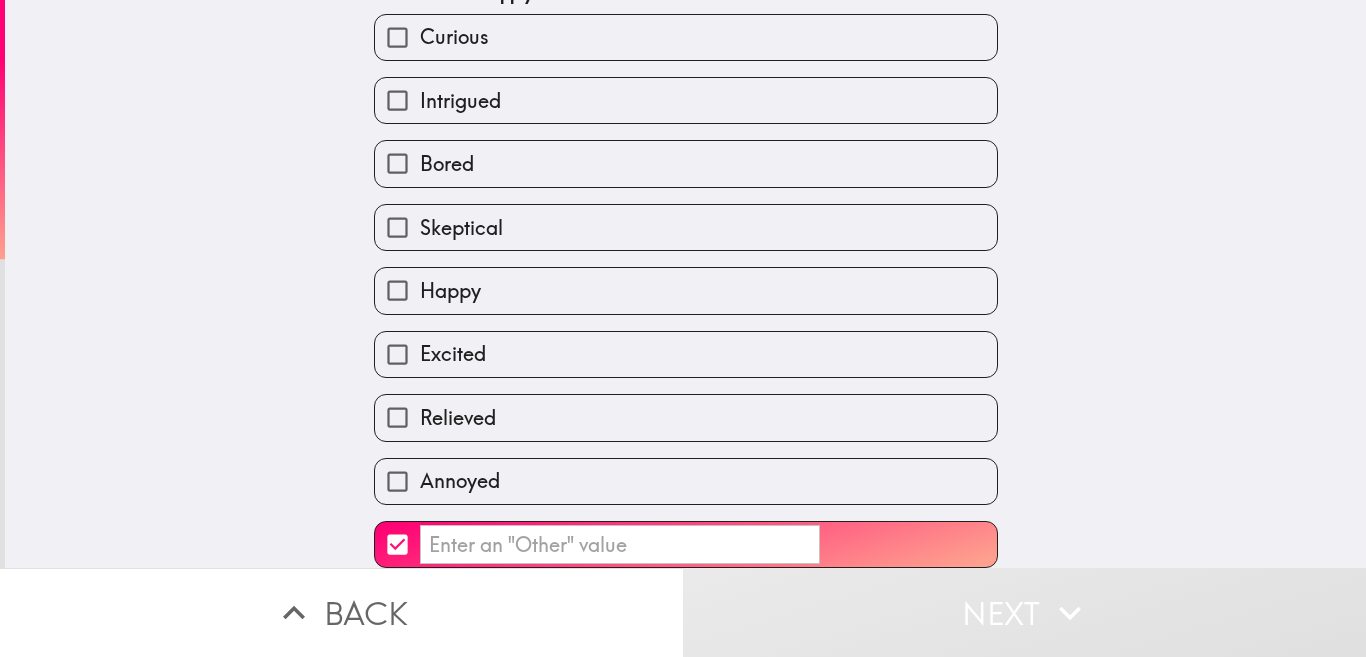 click on "​" at bounding box center (620, 544) 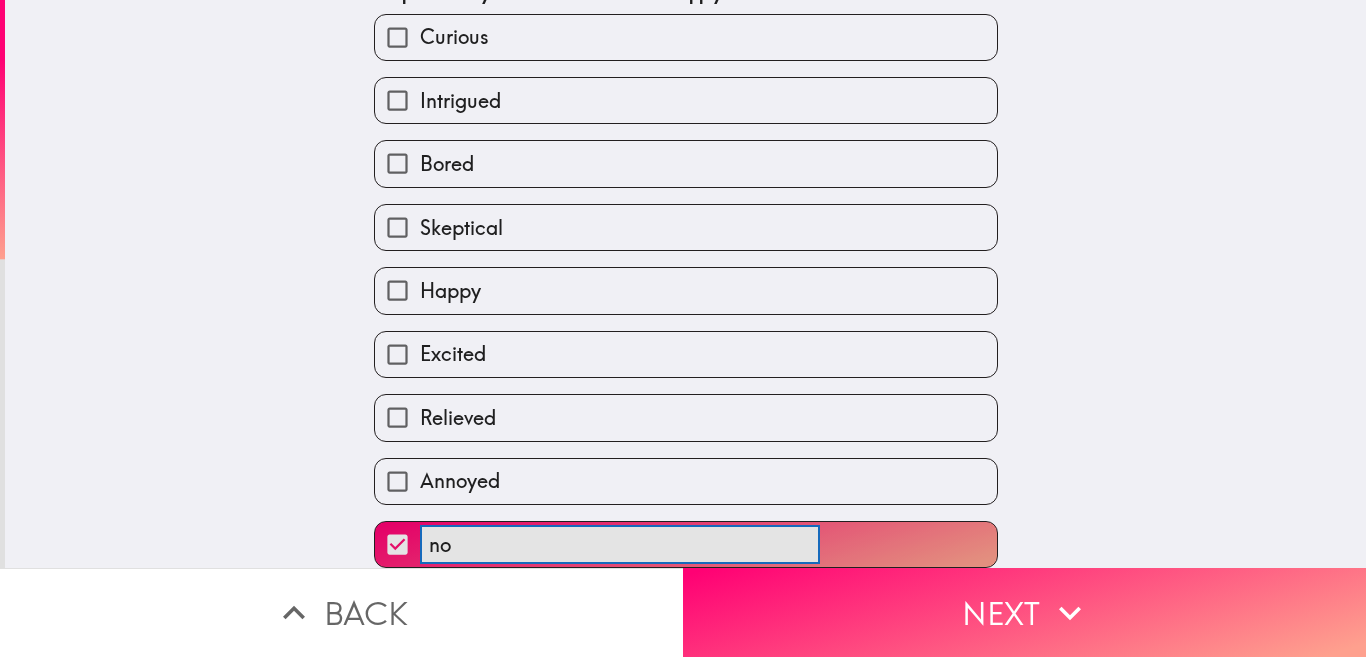 click on "no ​" at bounding box center (686, 544) 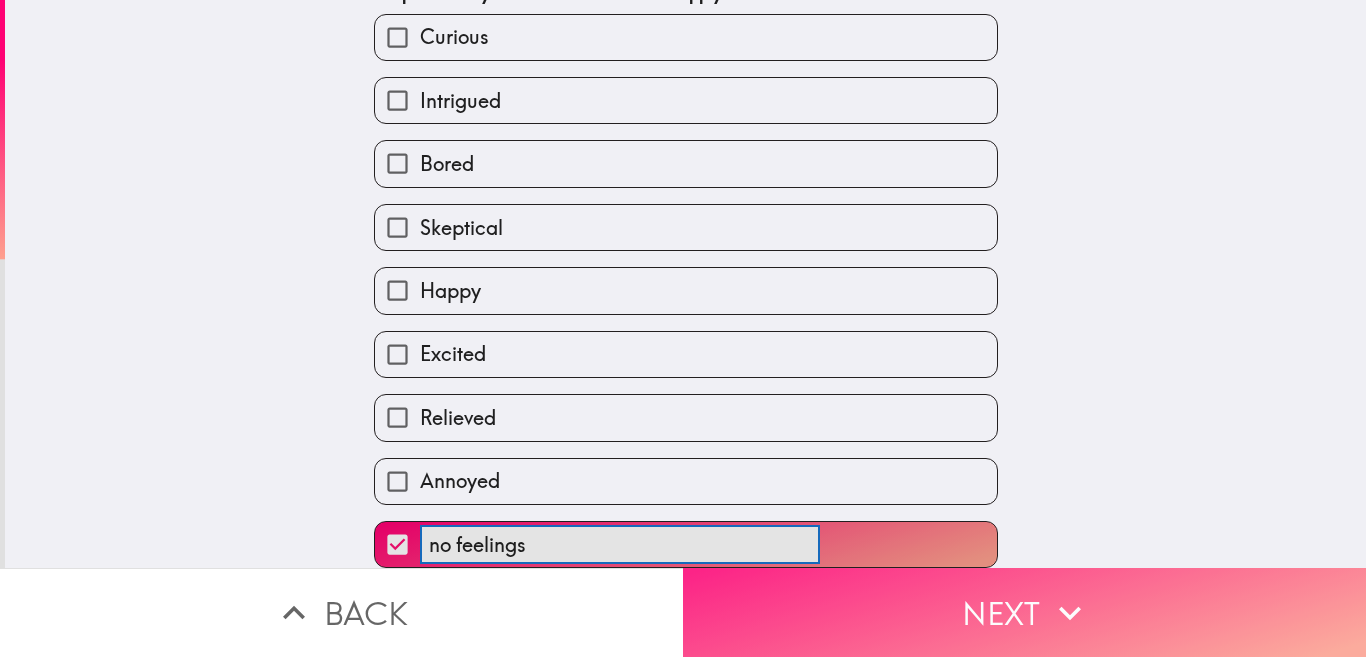 type on "no feelings" 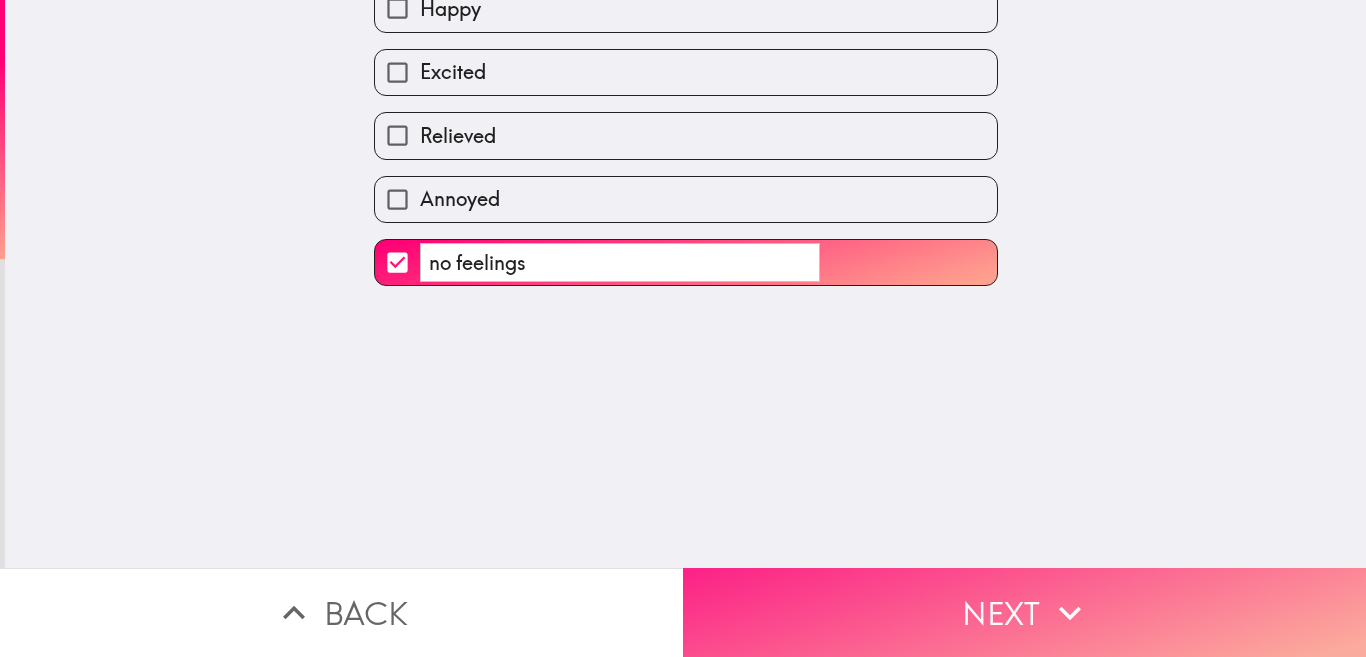 scroll, scrollTop: 0, scrollLeft: 0, axis: both 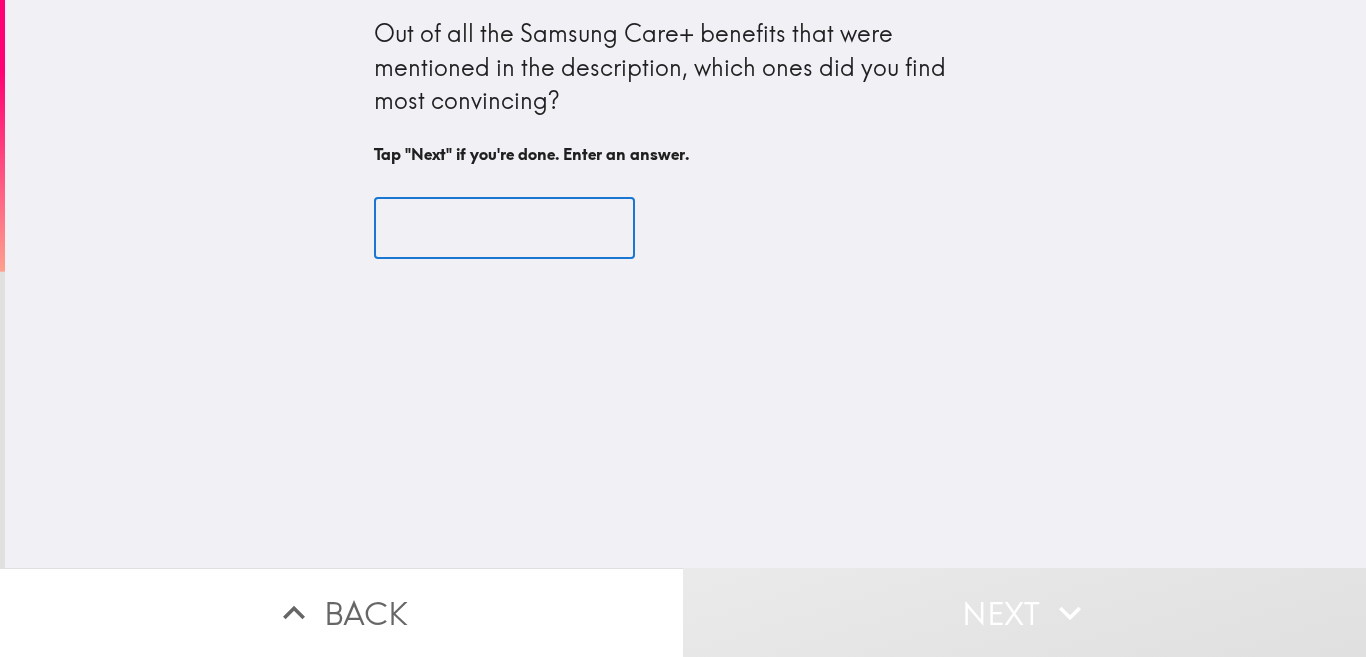 click at bounding box center [504, 228] 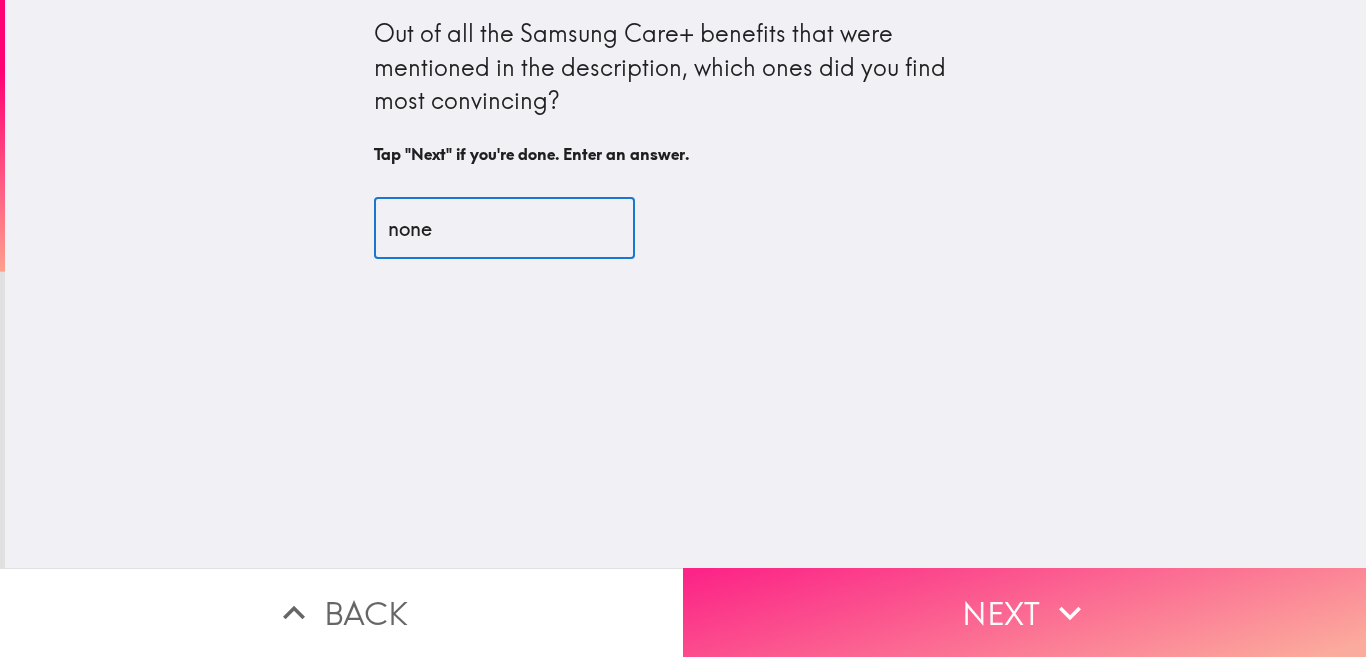 type on "none" 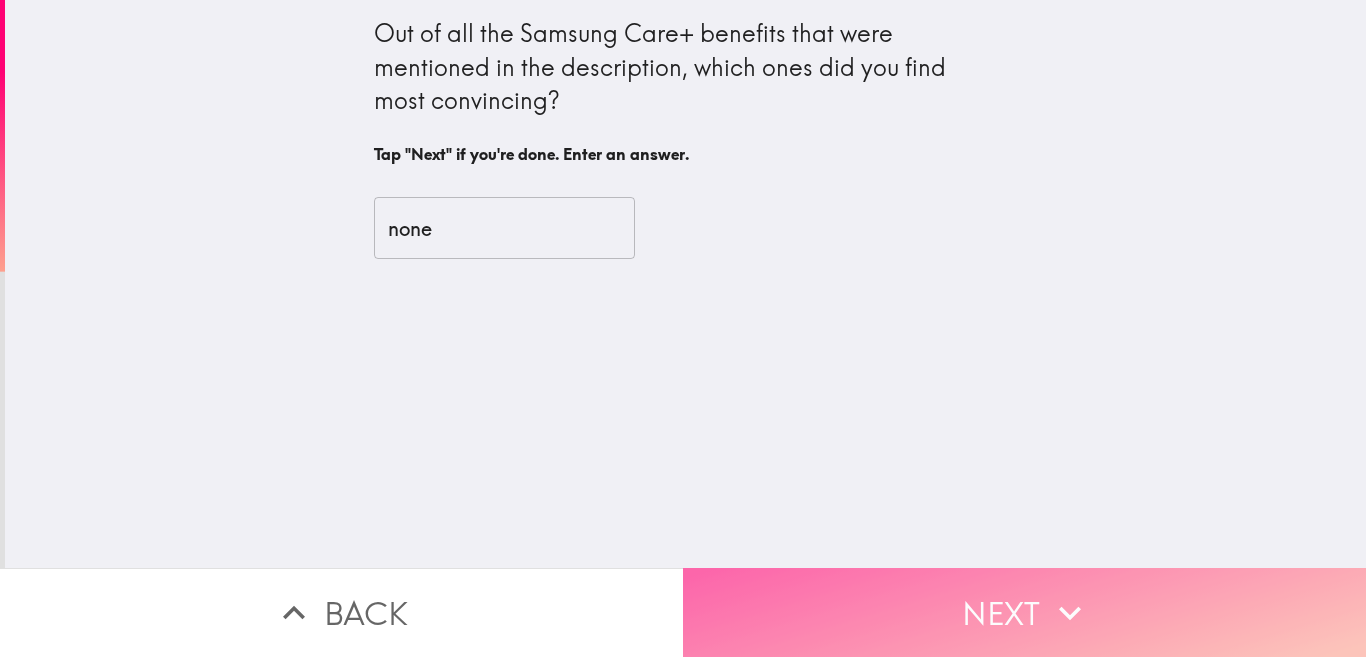 click on "Next" at bounding box center (1024, 612) 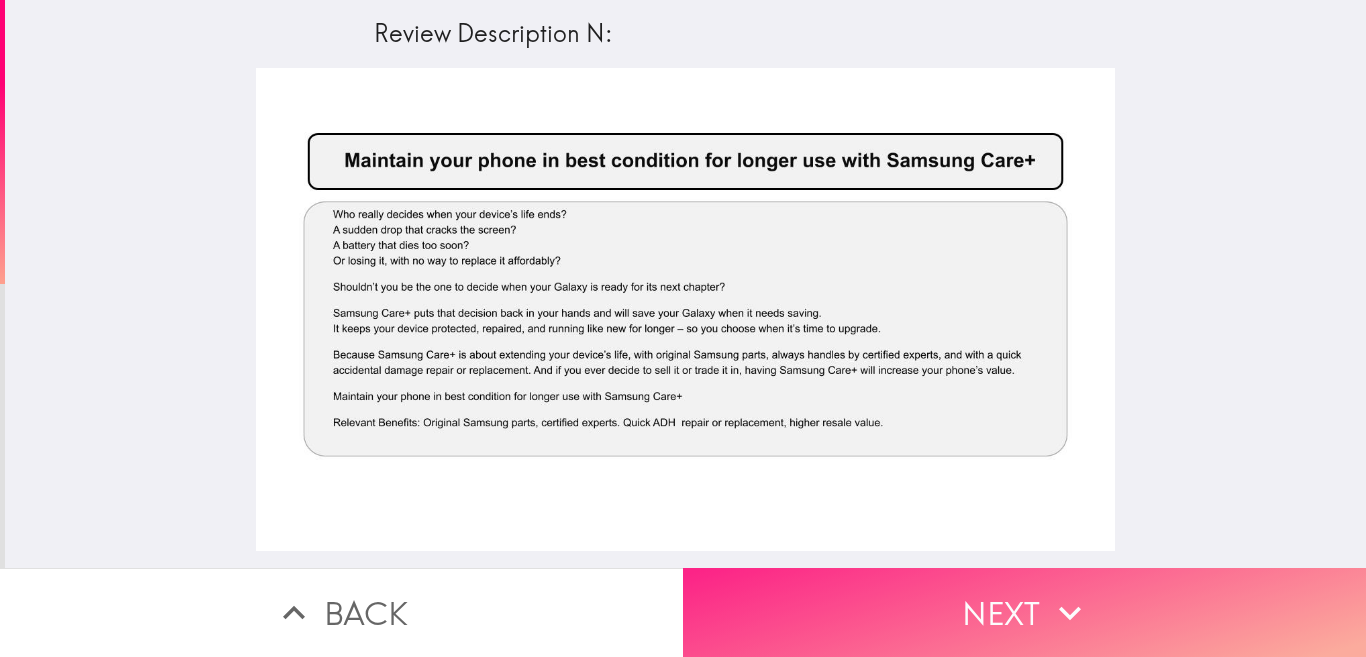 click on "Next" at bounding box center [1024, 612] 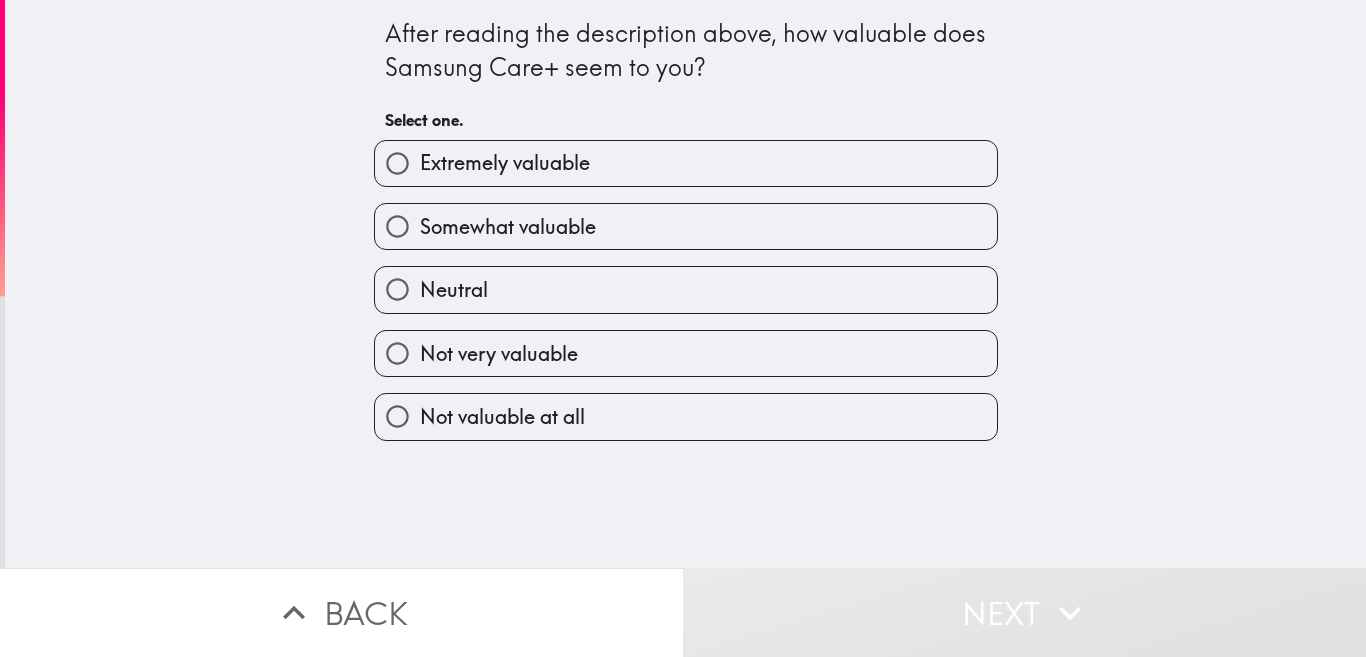 click on "Neutral" at bounding box center (686, 289) 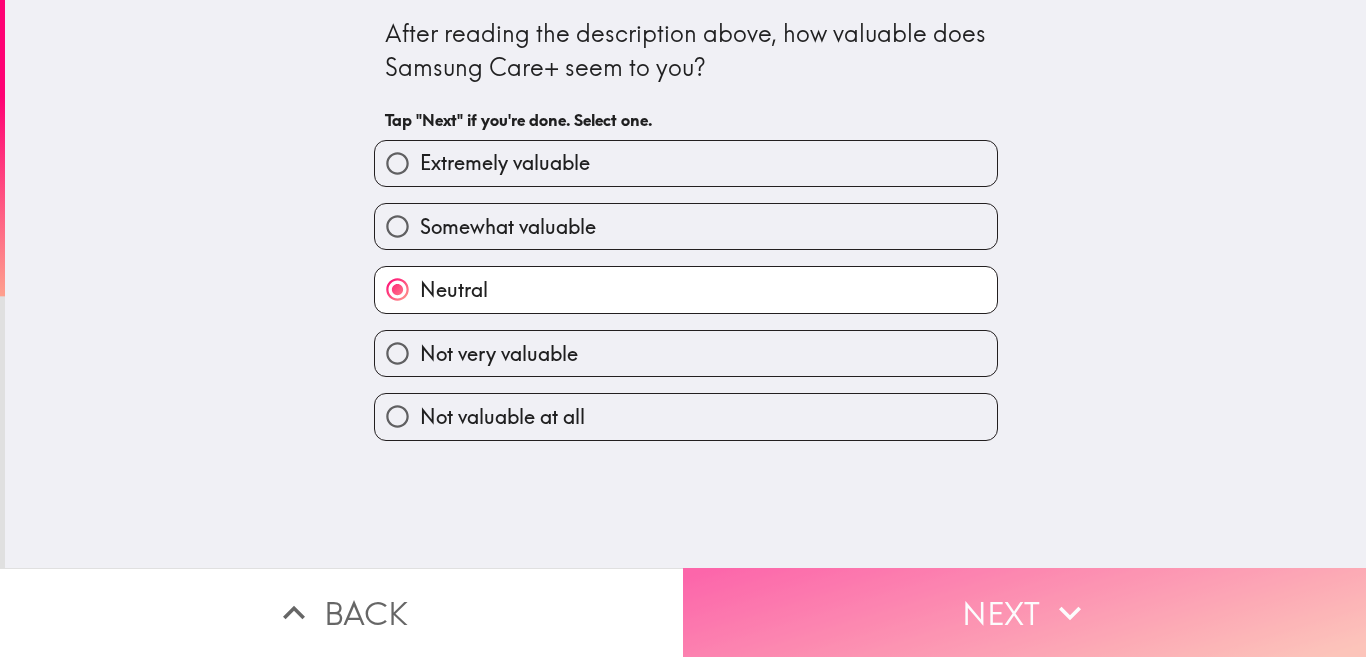 click on "Next" at bounding box center (1024, 612) 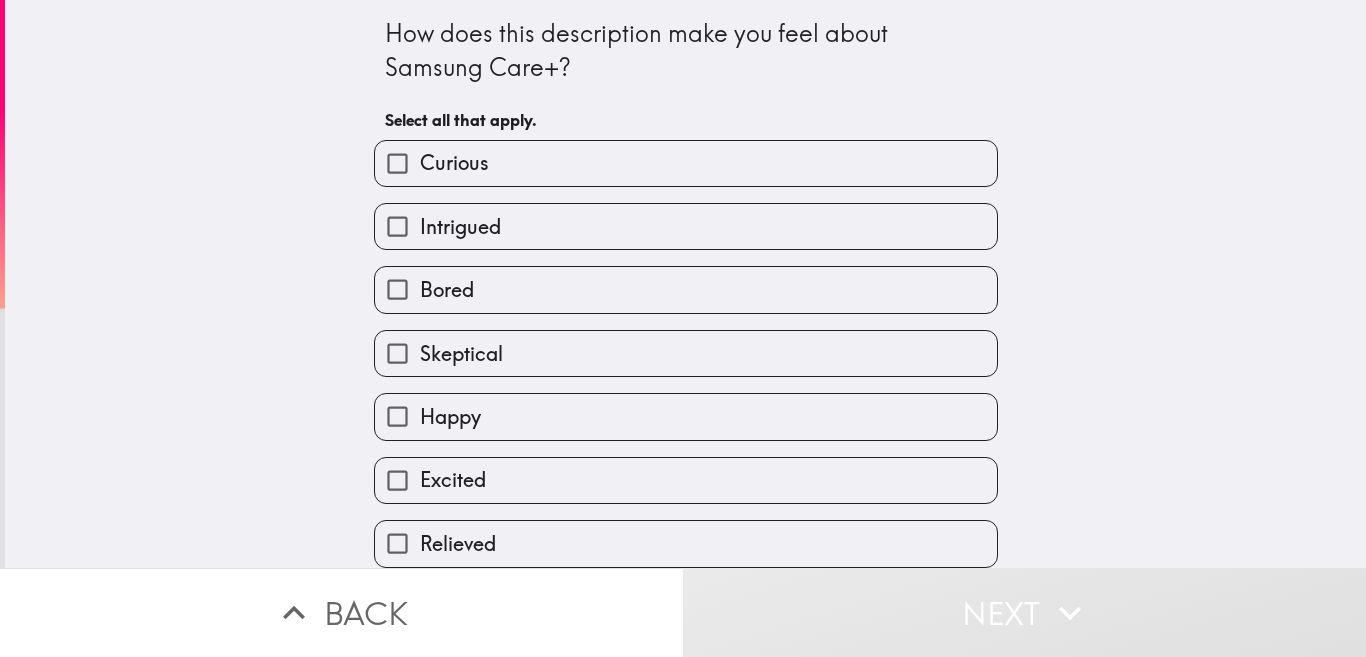 scroll, scrollTop: 143, scrollLeft: 0, axis: vertical 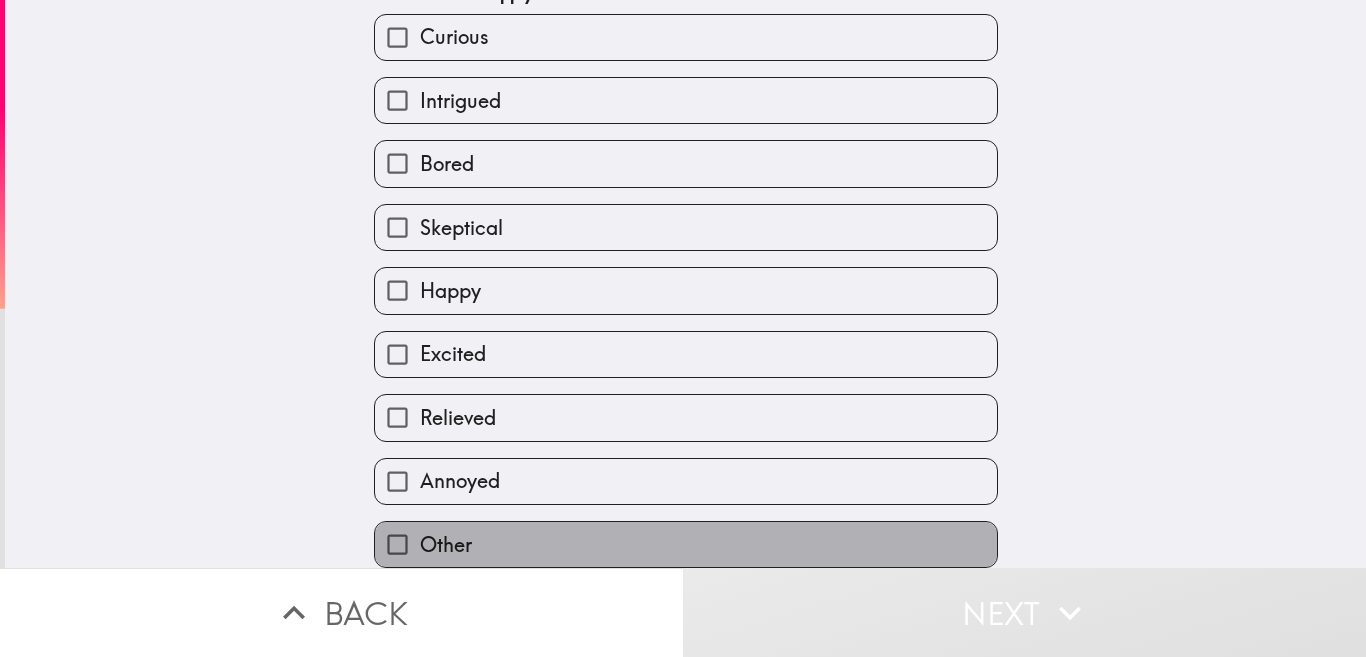 click on "Other" at bounding box center (686, 544) 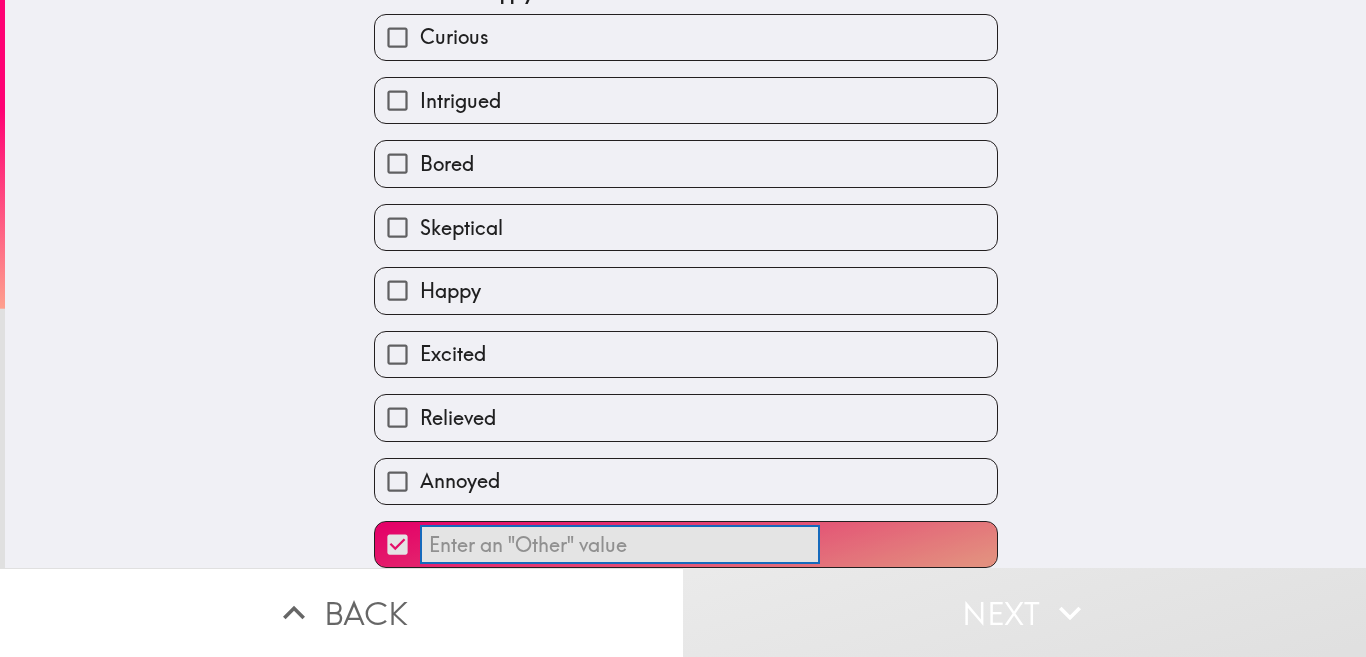 click on "​" at bounding box center [620, 544] 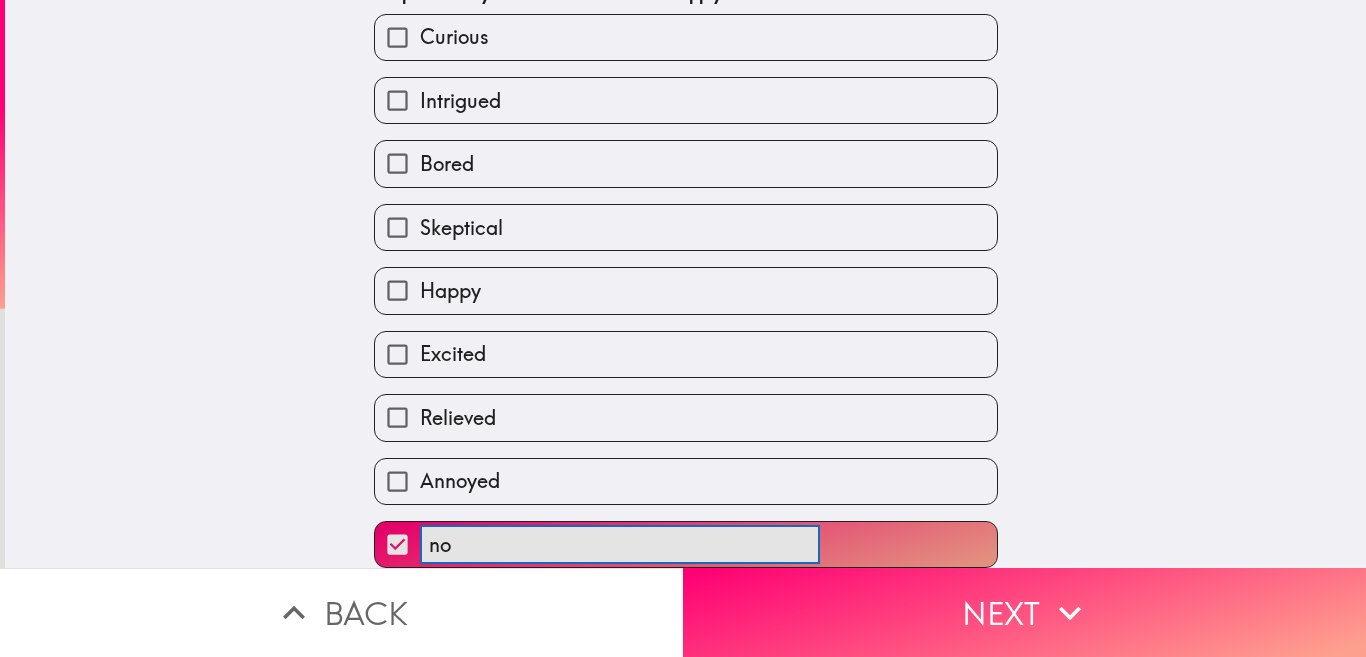 click on "no ​" at bounding box center [686, 544] 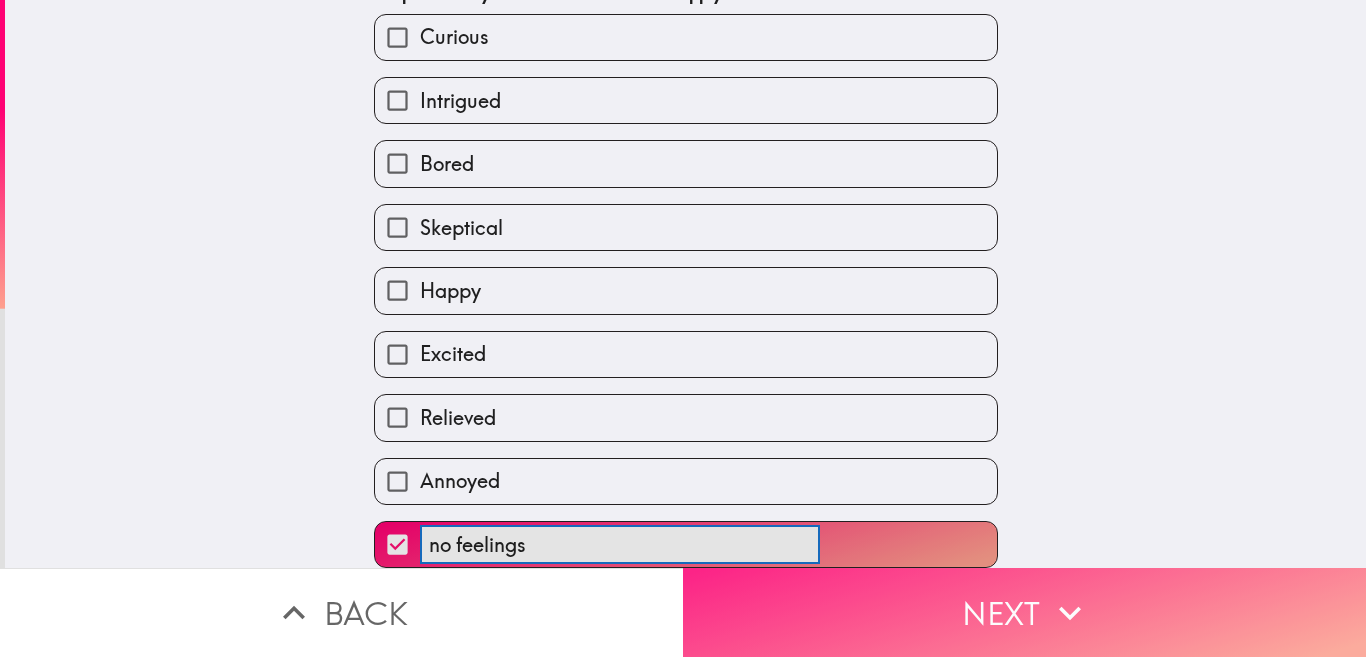 type on "no feelings" 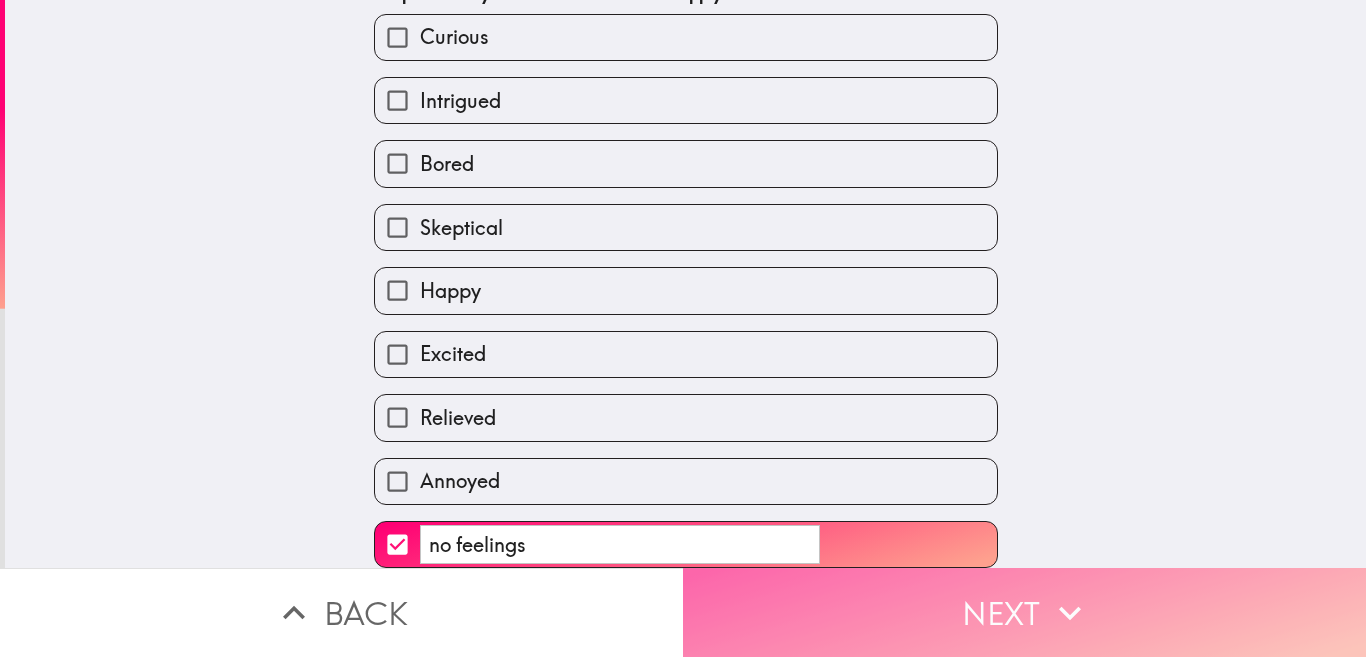 click on "Next" at bounding box center (1024, 612) 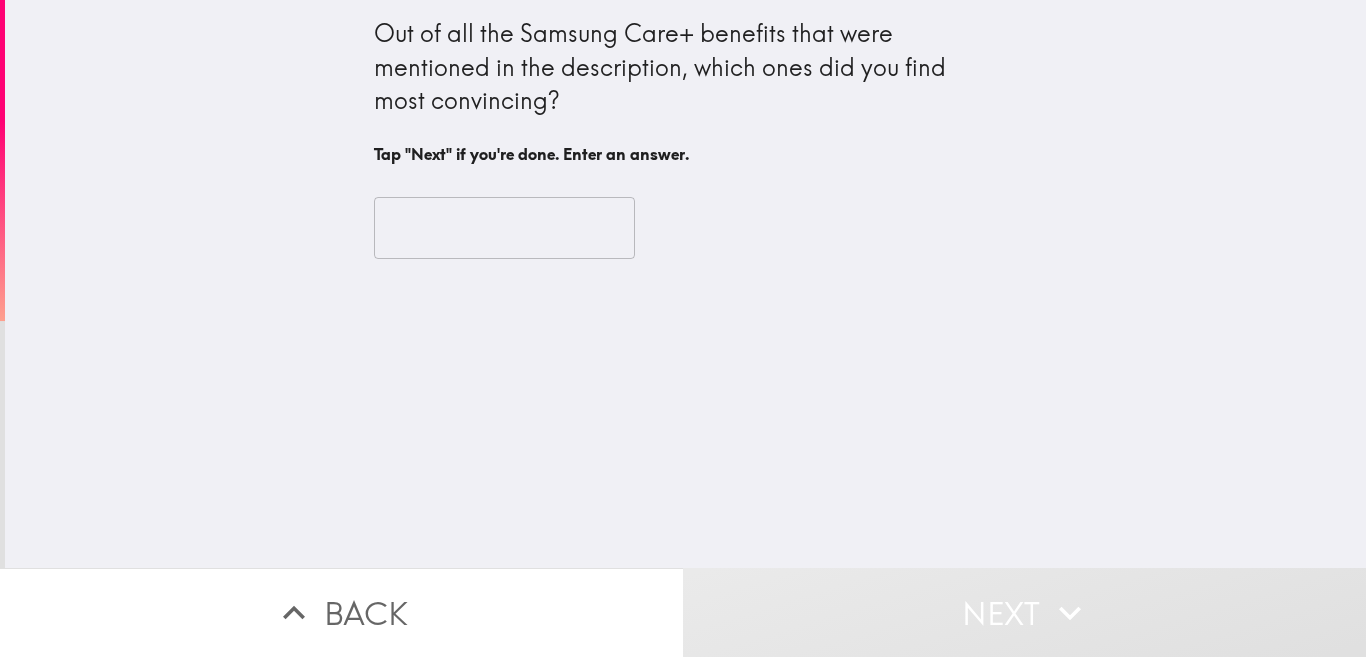 click at bounding box center (504, 228) 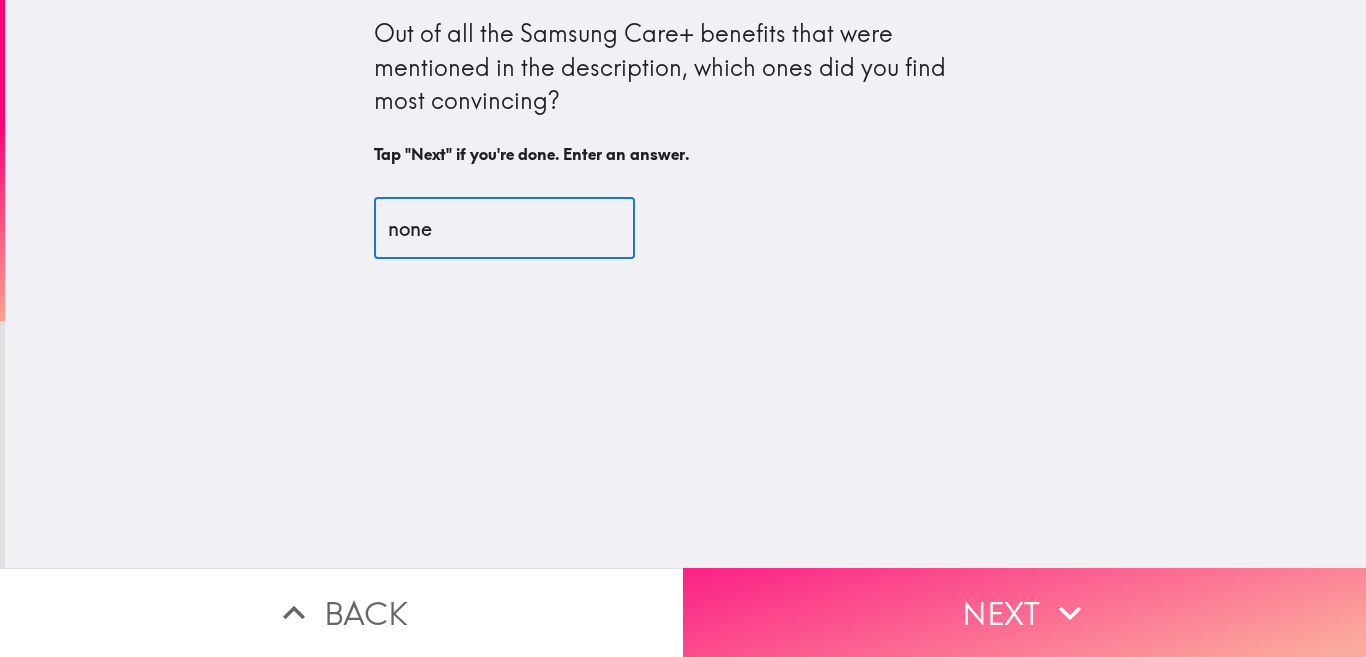 type on "none" 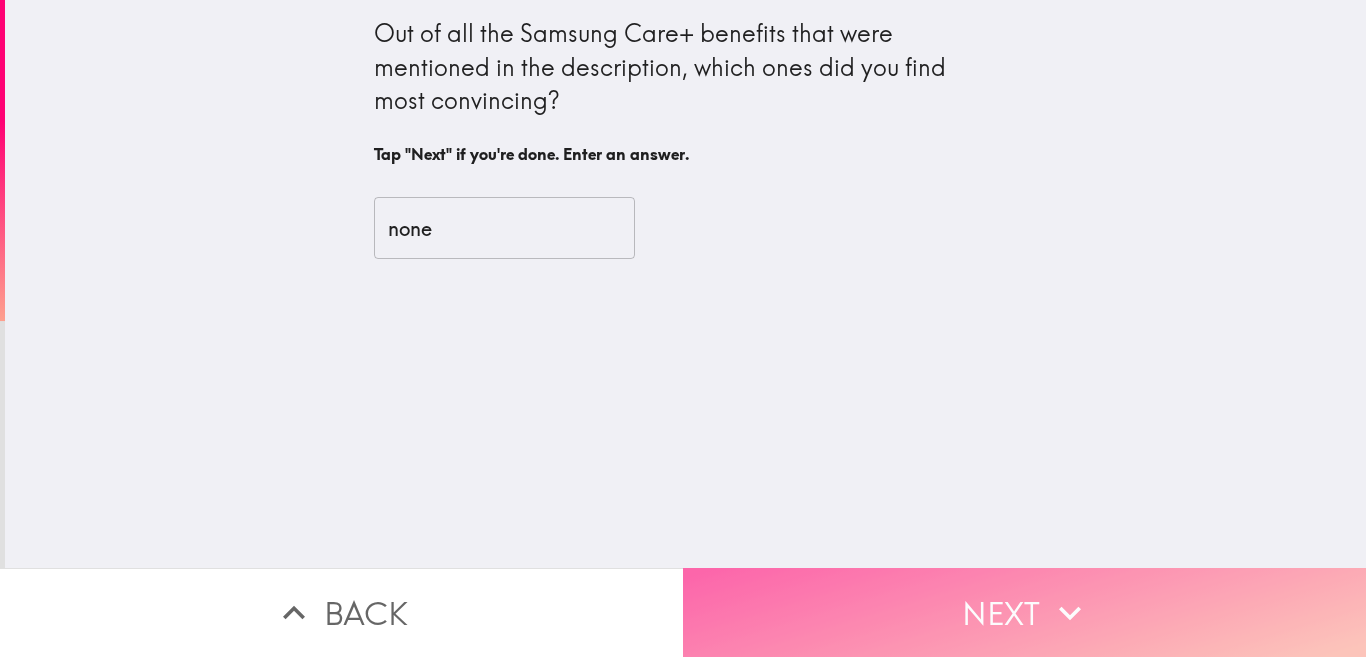 click on "Next" at bounding box center [1024, 612] 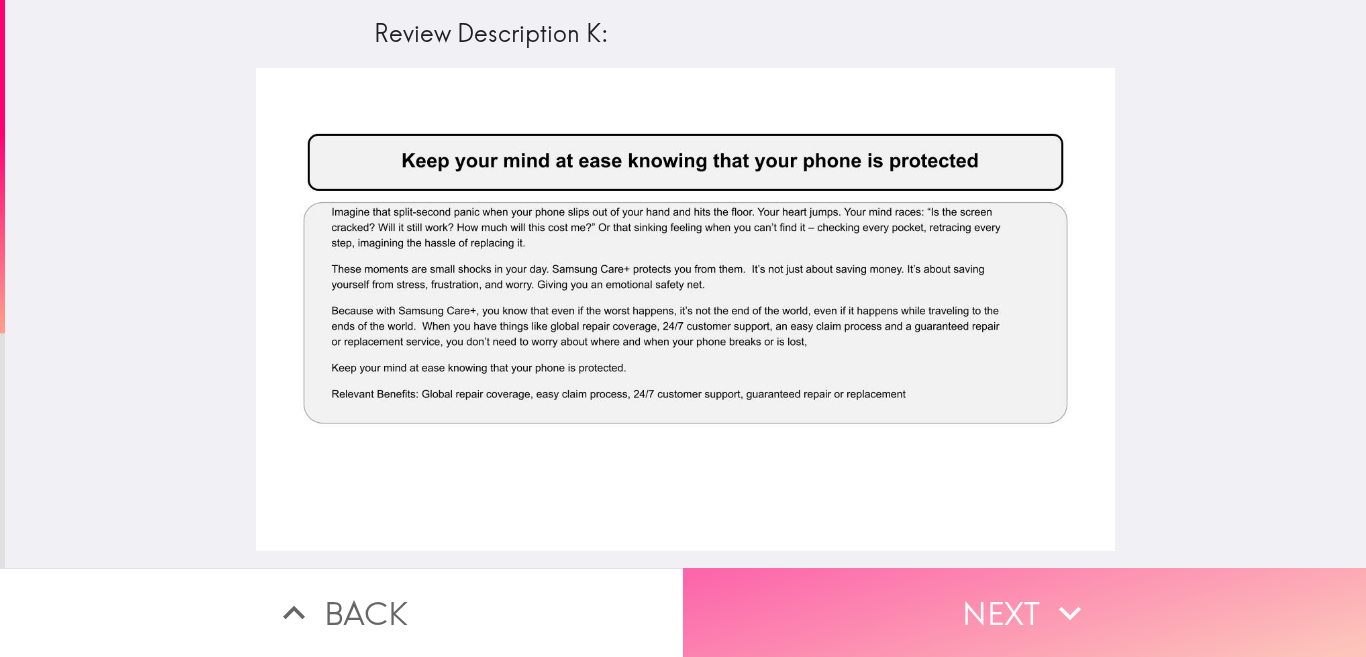 click on "Next" at bounding box center [1024, 612] 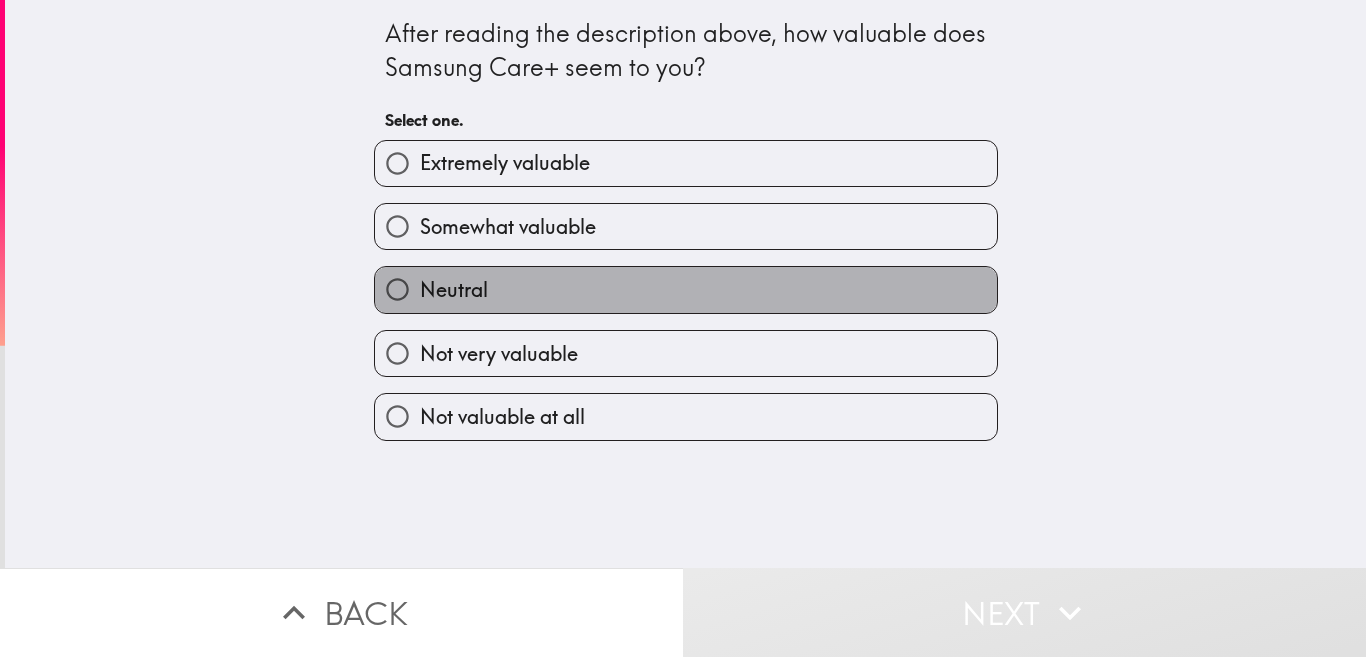 click on "Neutral" at bounding box center (686, 289) 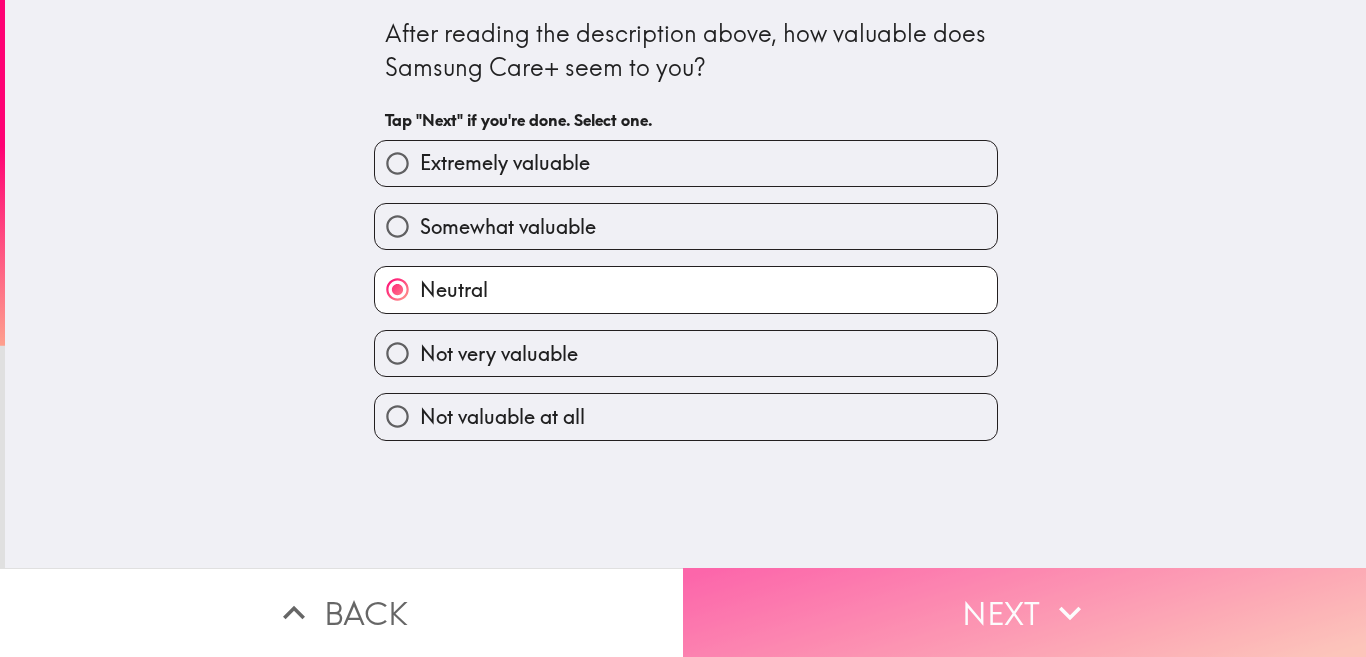 click on "Next" at bounding box center (1024, 612) 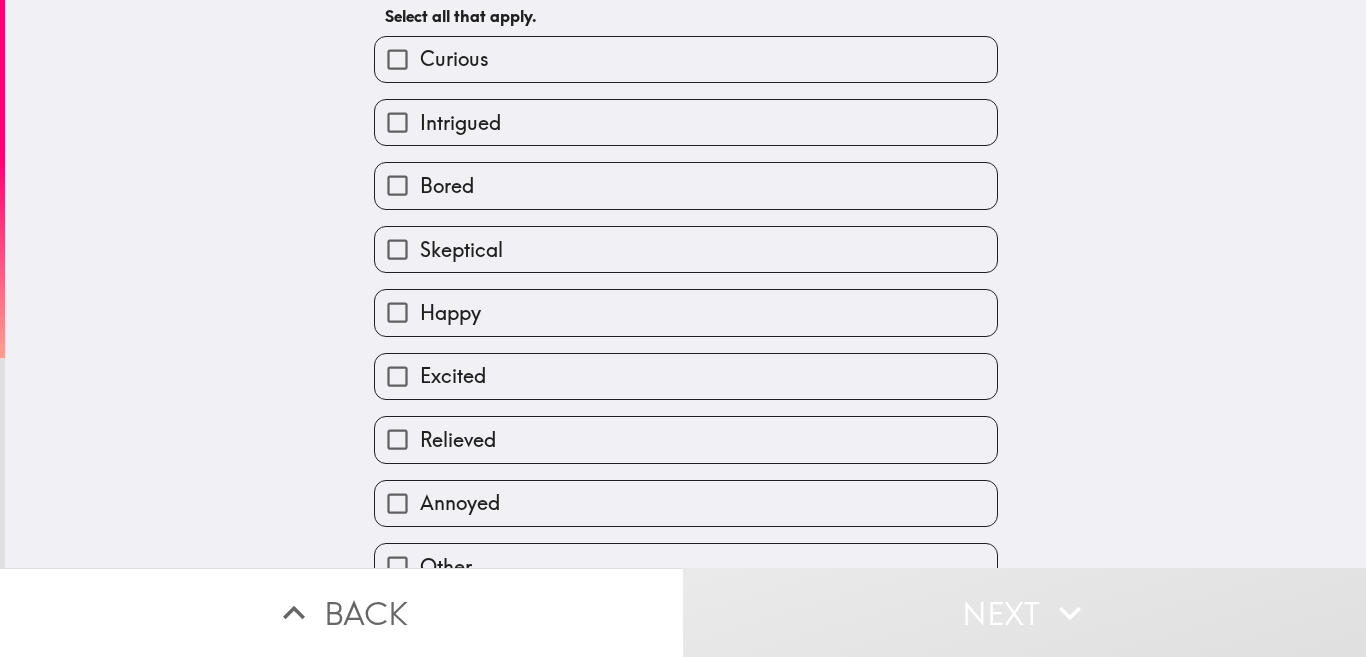scroll, scrollTop: 143, scrollLeft: 0, axis: vertical 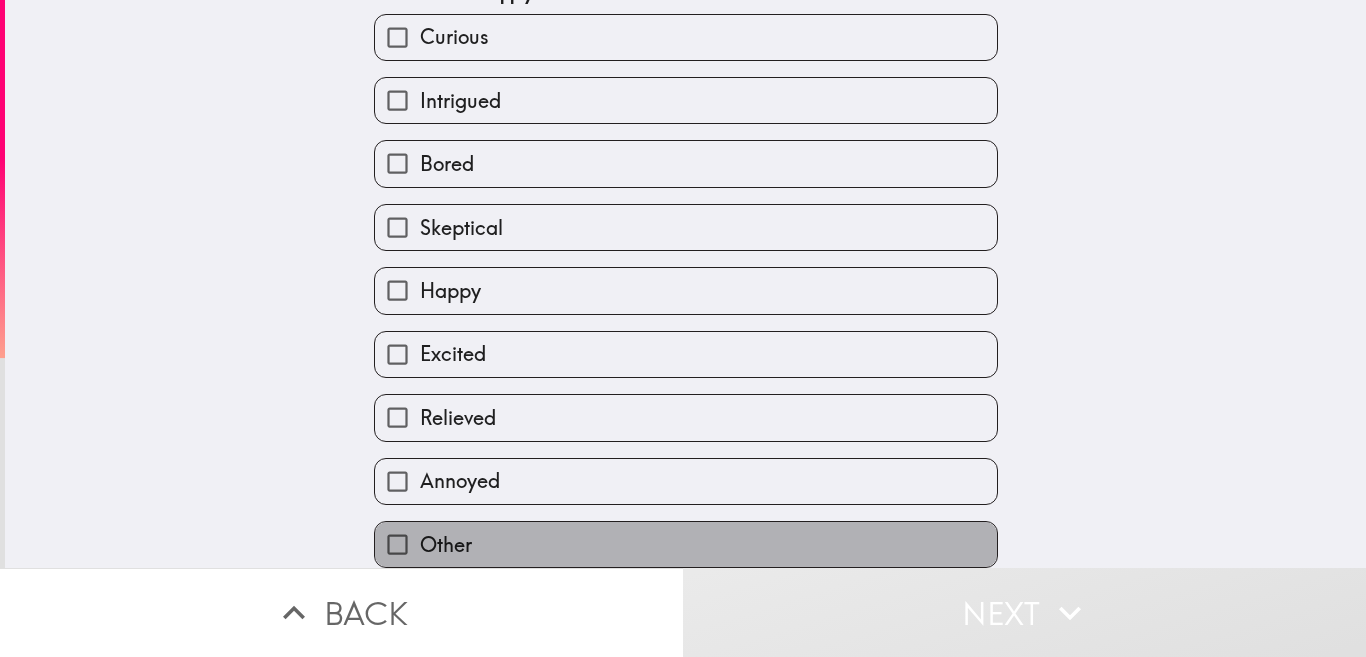 click on "Other" at bounding box center (686, 544) 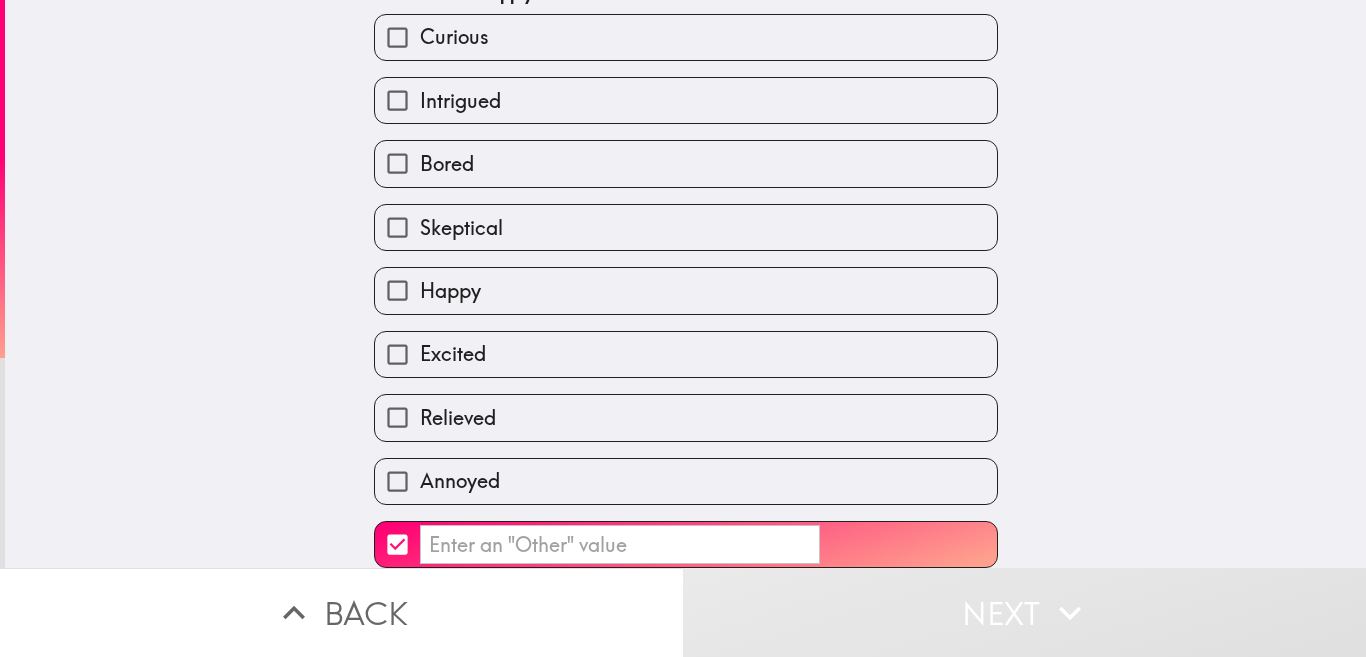 click on "​" at bounding box center [620, 544] 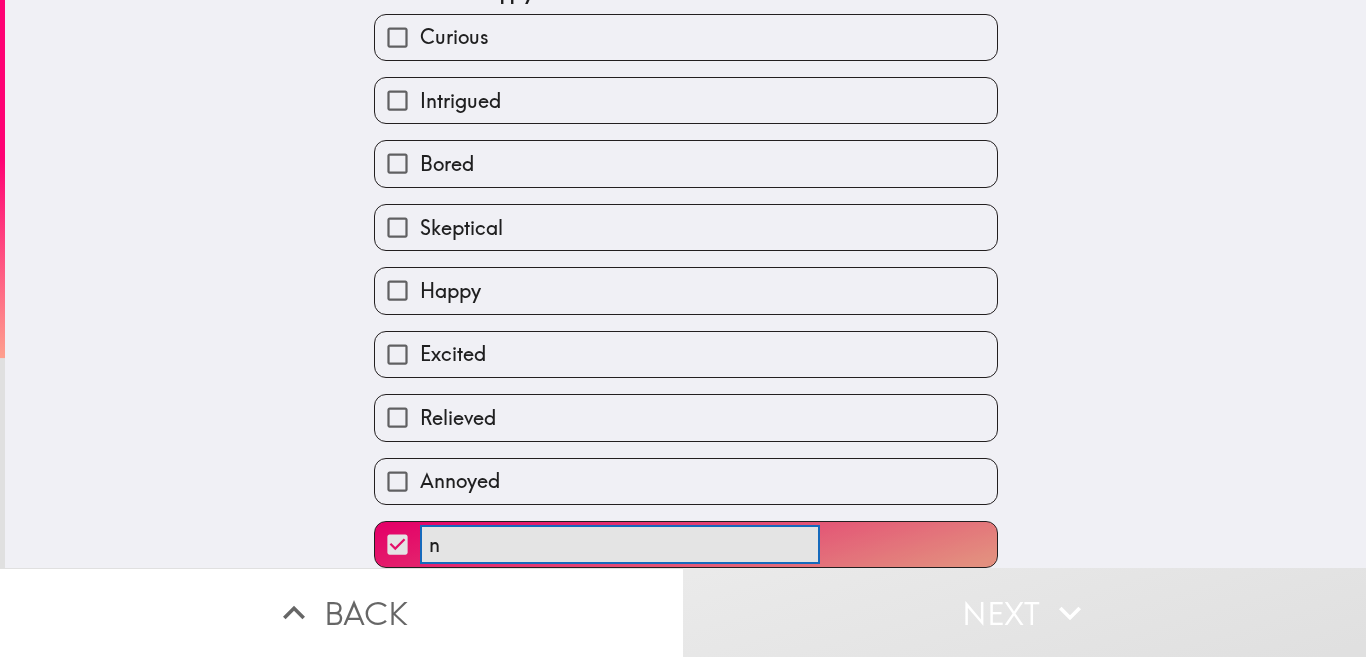 click on "n" at bounding box center (620, 544) 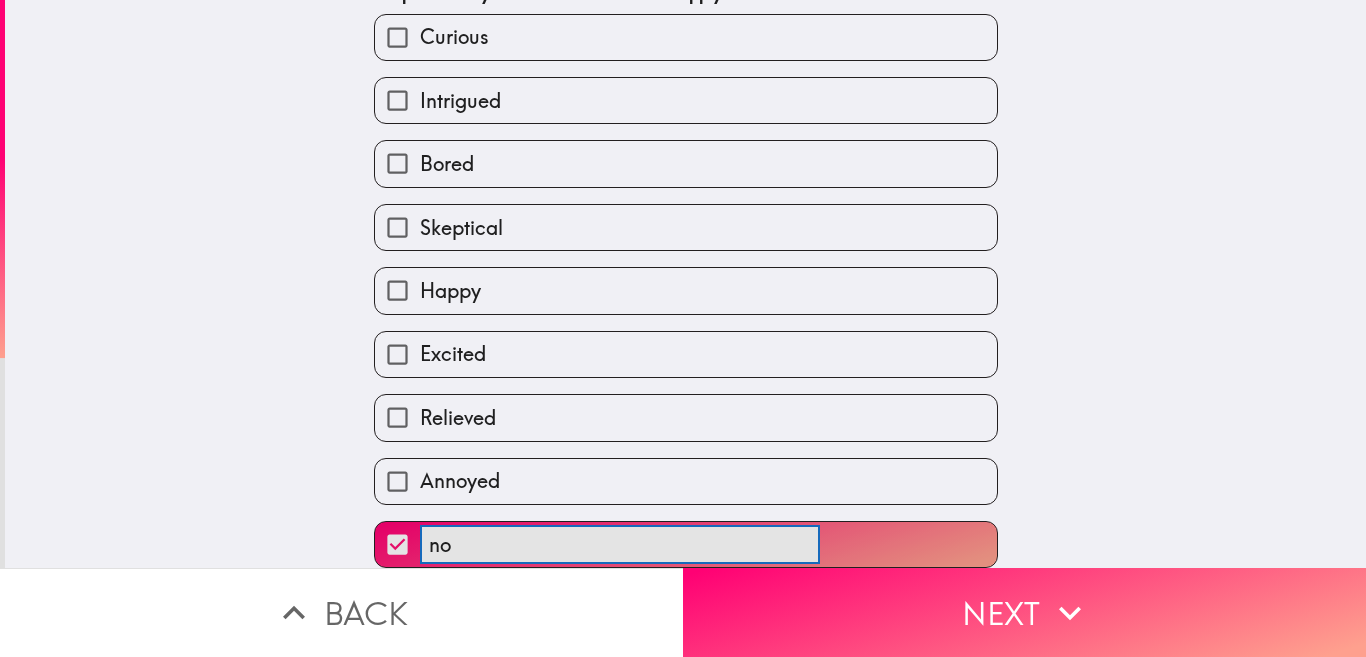 click on "no ​" at bounding box center [686, 544] 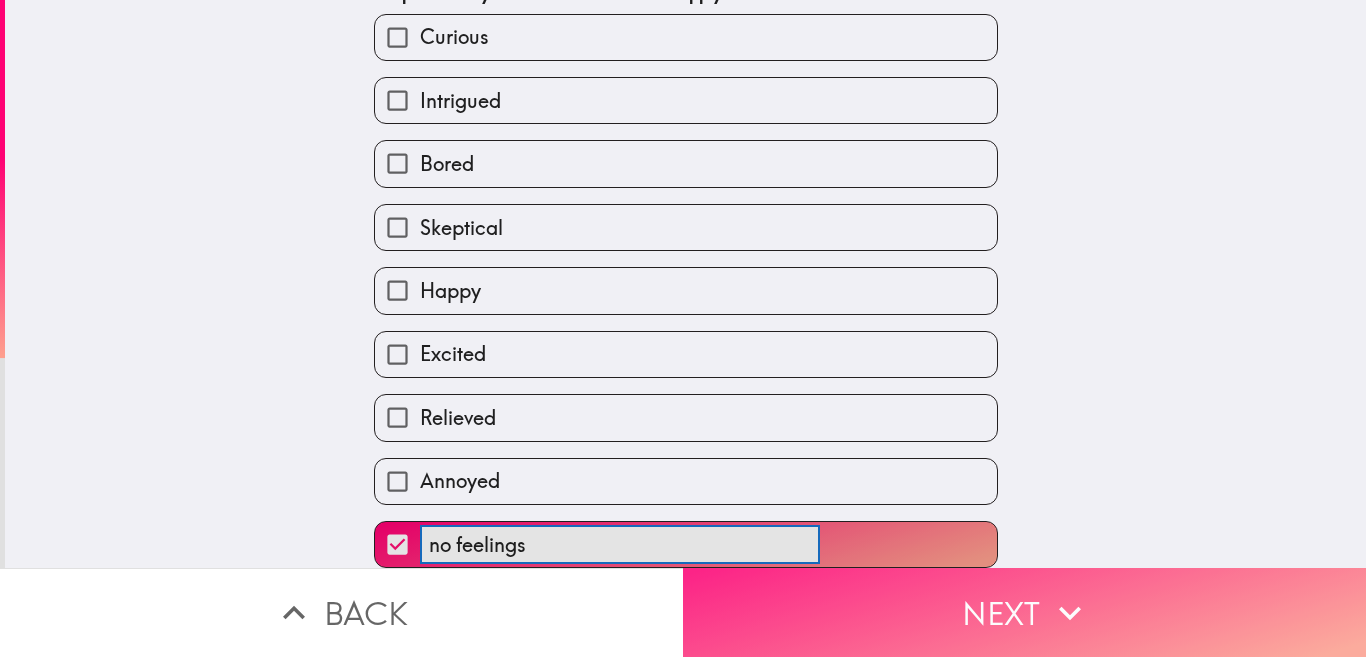 type on "no feelings" 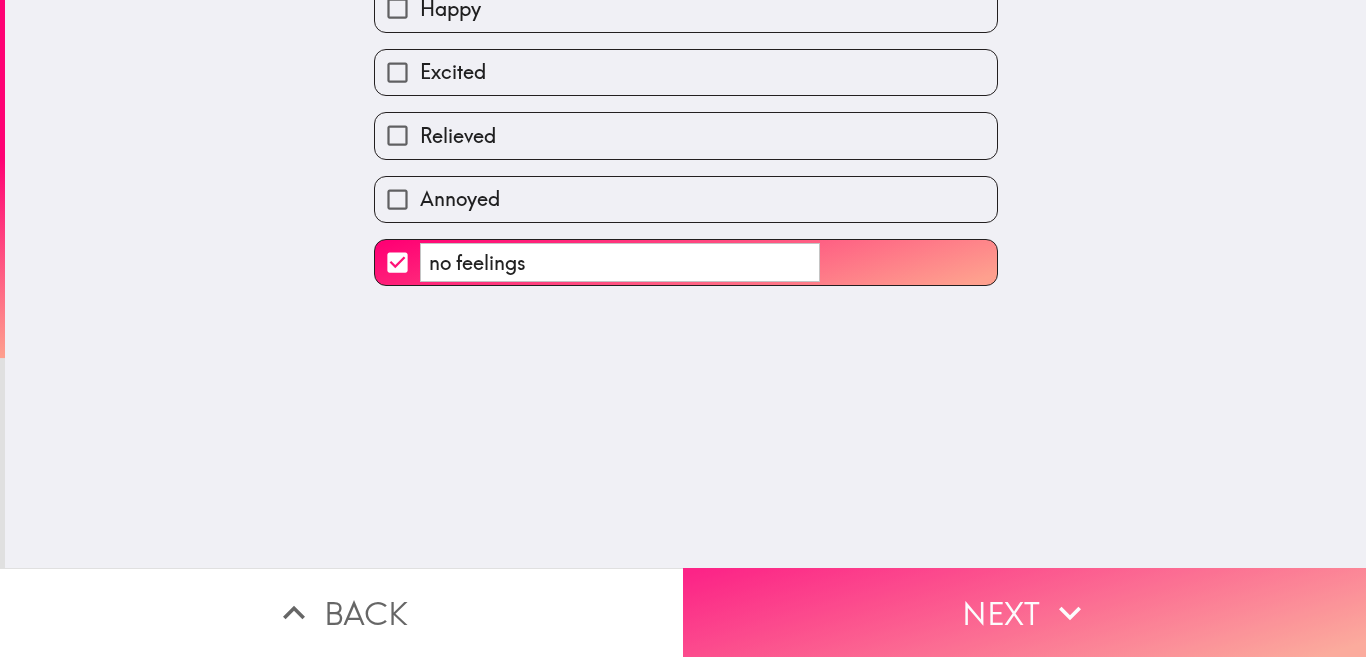 scroll, scrollTop: 0, scrollLeft: 0, axis: both 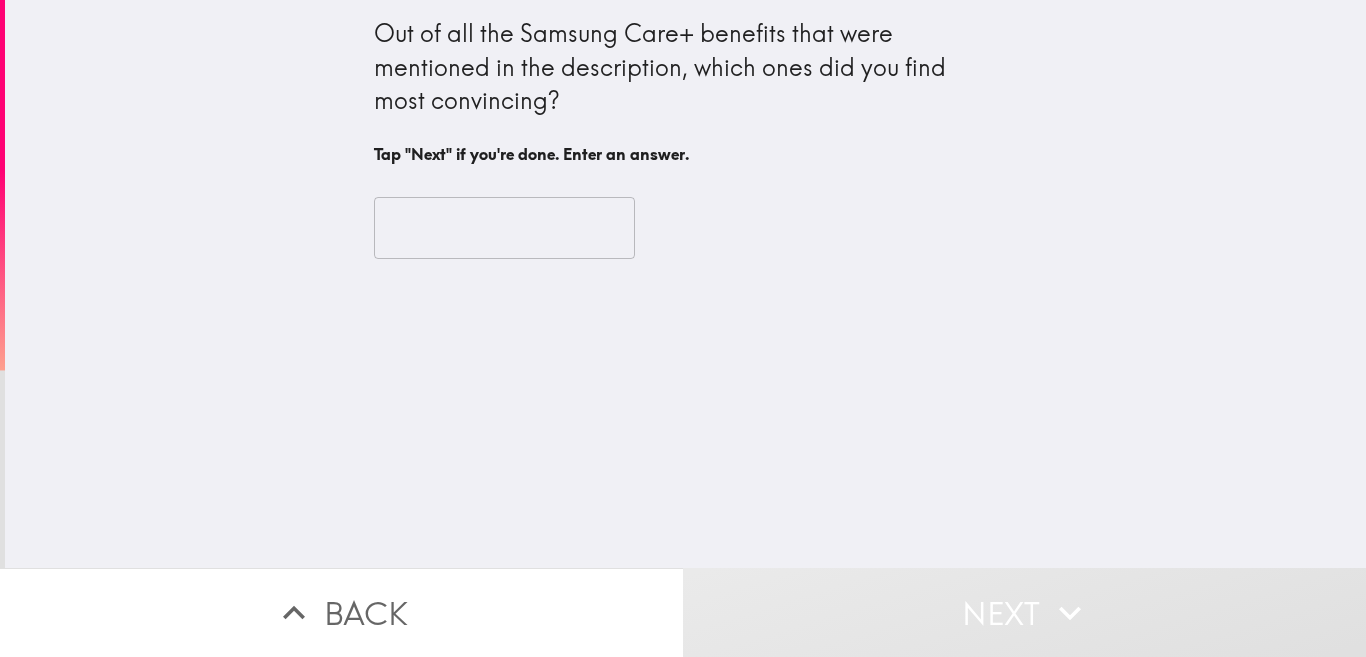 click at bounding box center (504, 228) 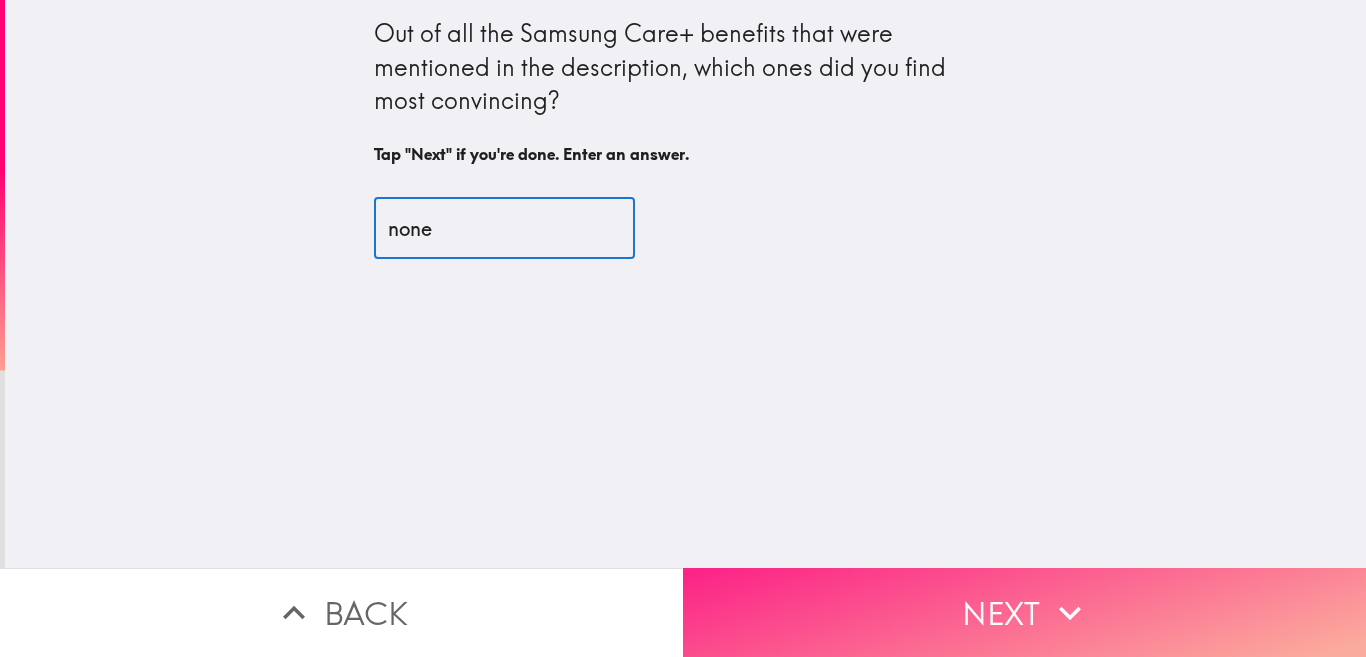 type on "none" 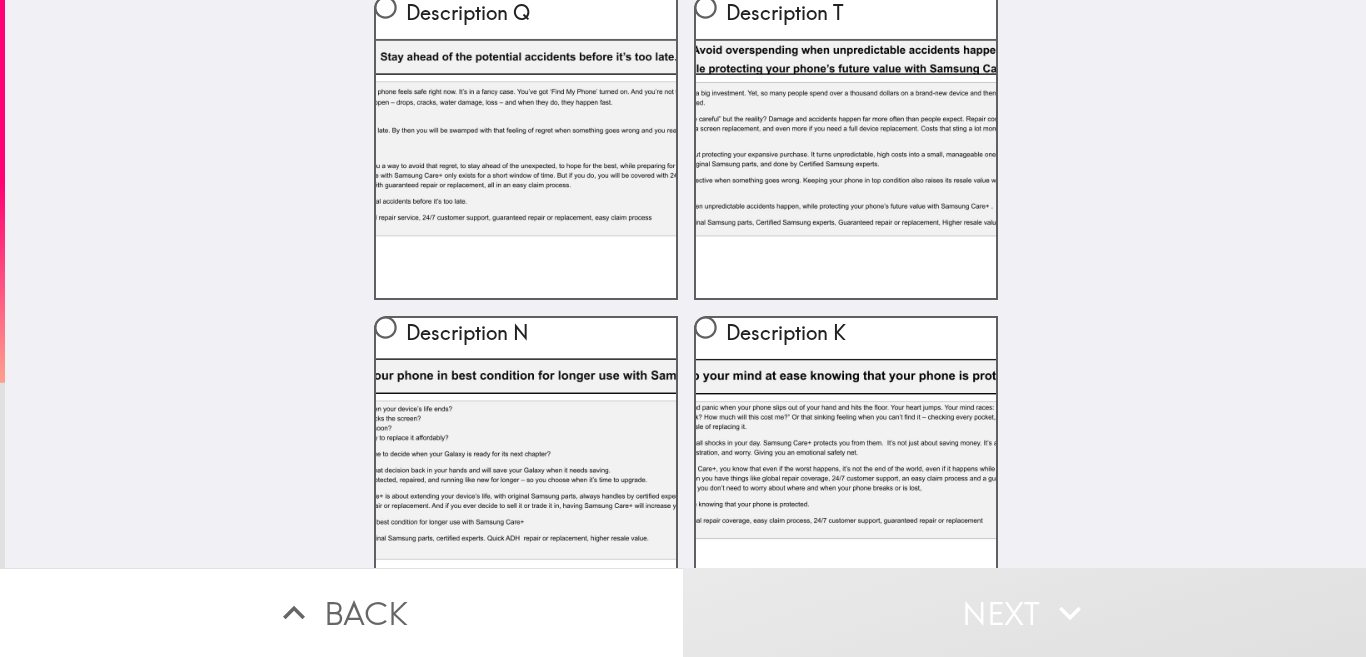 scroll, scrollTop: 213, scrollLeft: 0, axis: vertical 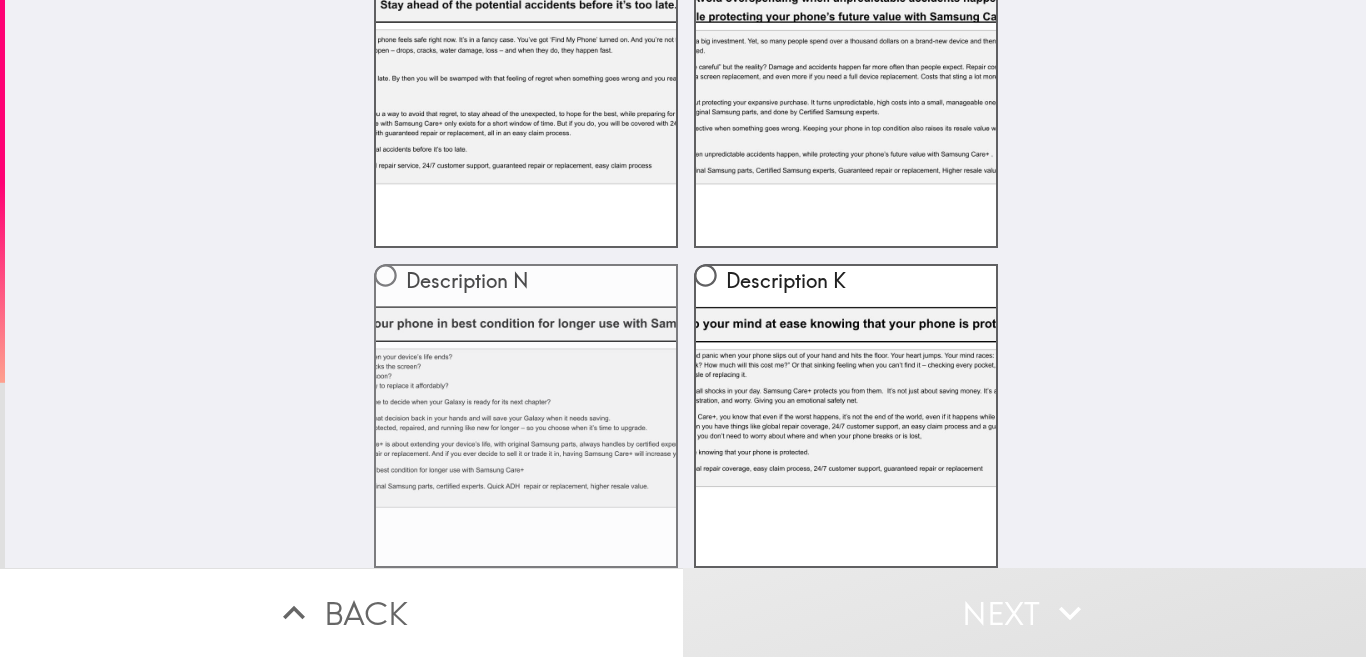 click on "Description N" at bounding box center (526, 416) 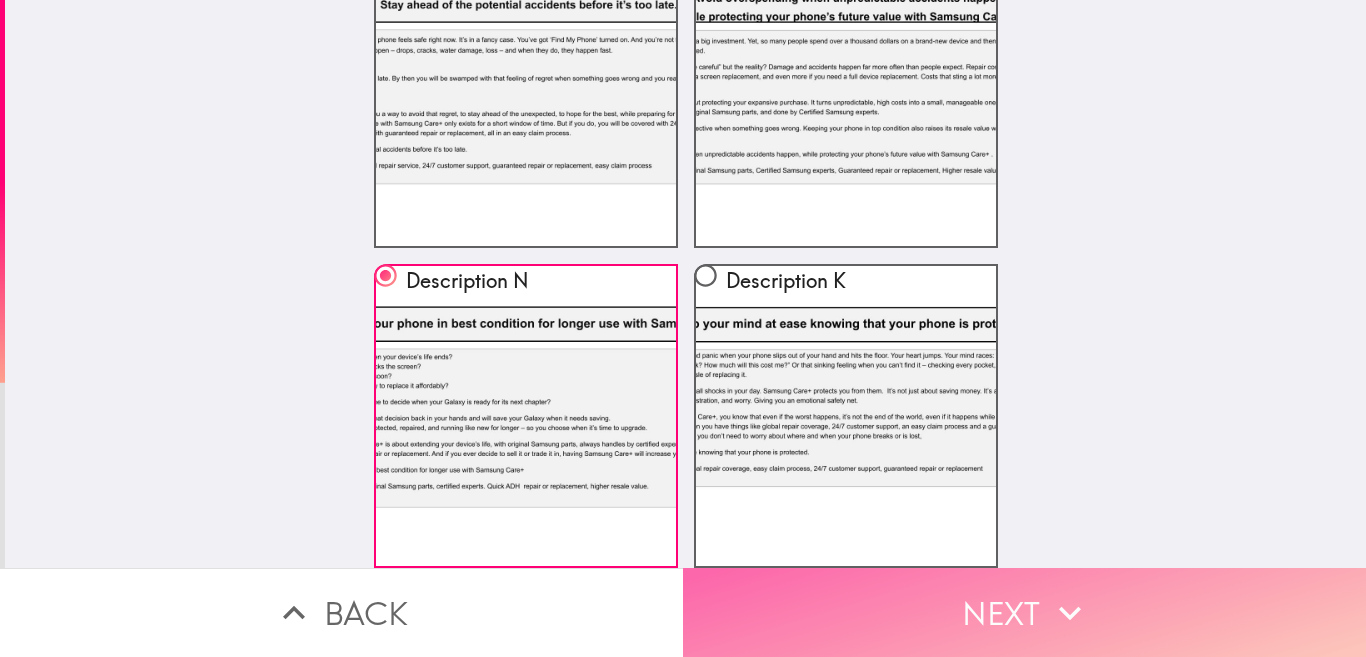 click on "Next" at bounding box center (1024, 612) 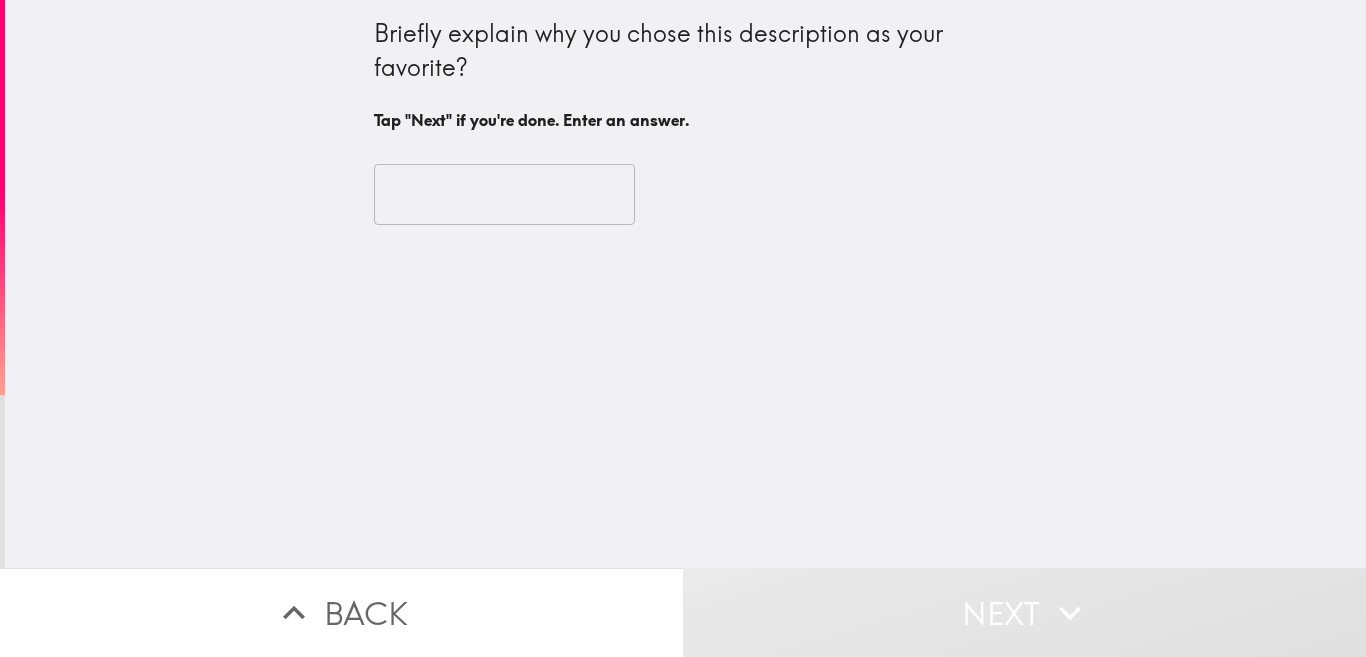click at bounding box center (504, 195) 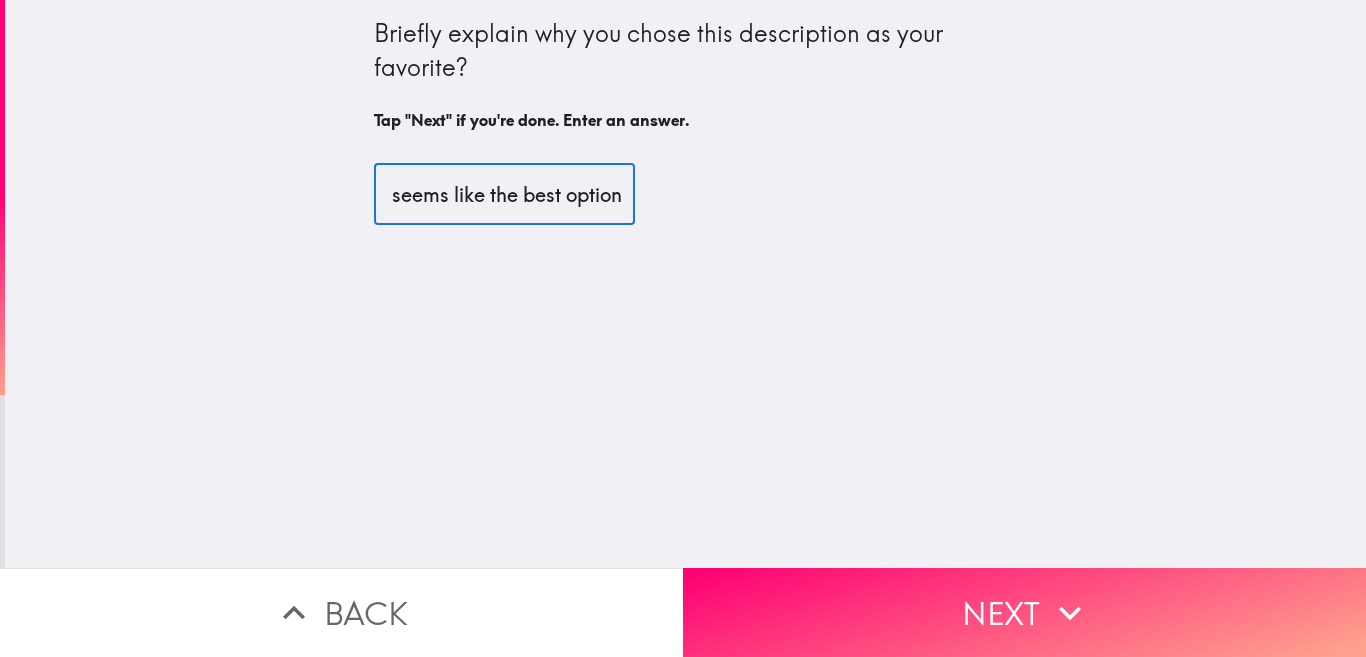 scroll, scrollTop: 0, scrollLeft: 34, axis: horizontal 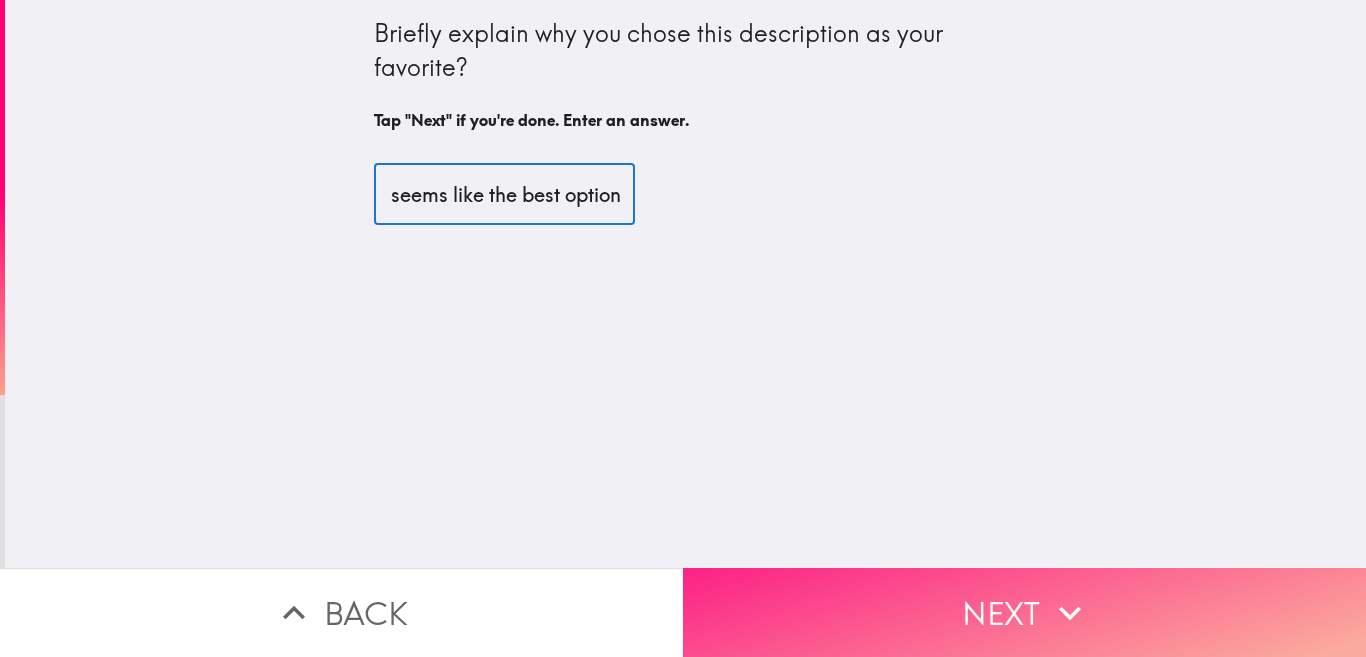 type on "it seems like the best option" 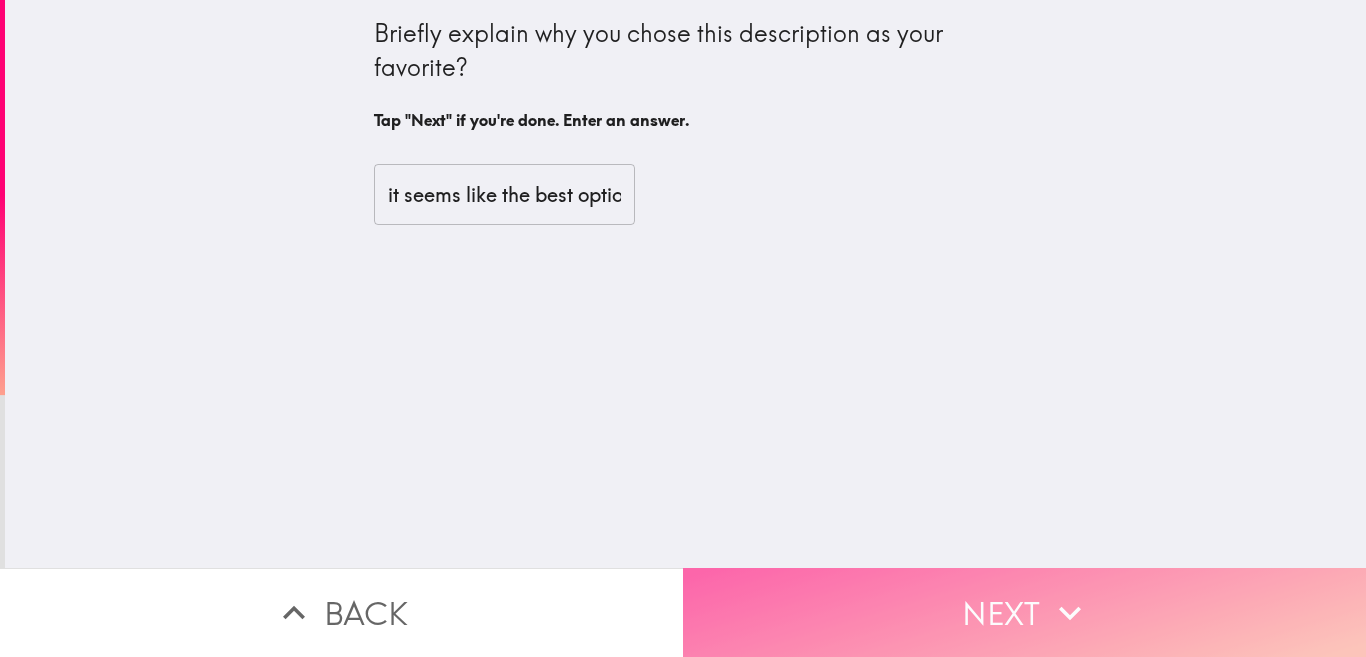 click on "Next" at bounding box center (1024, 612) 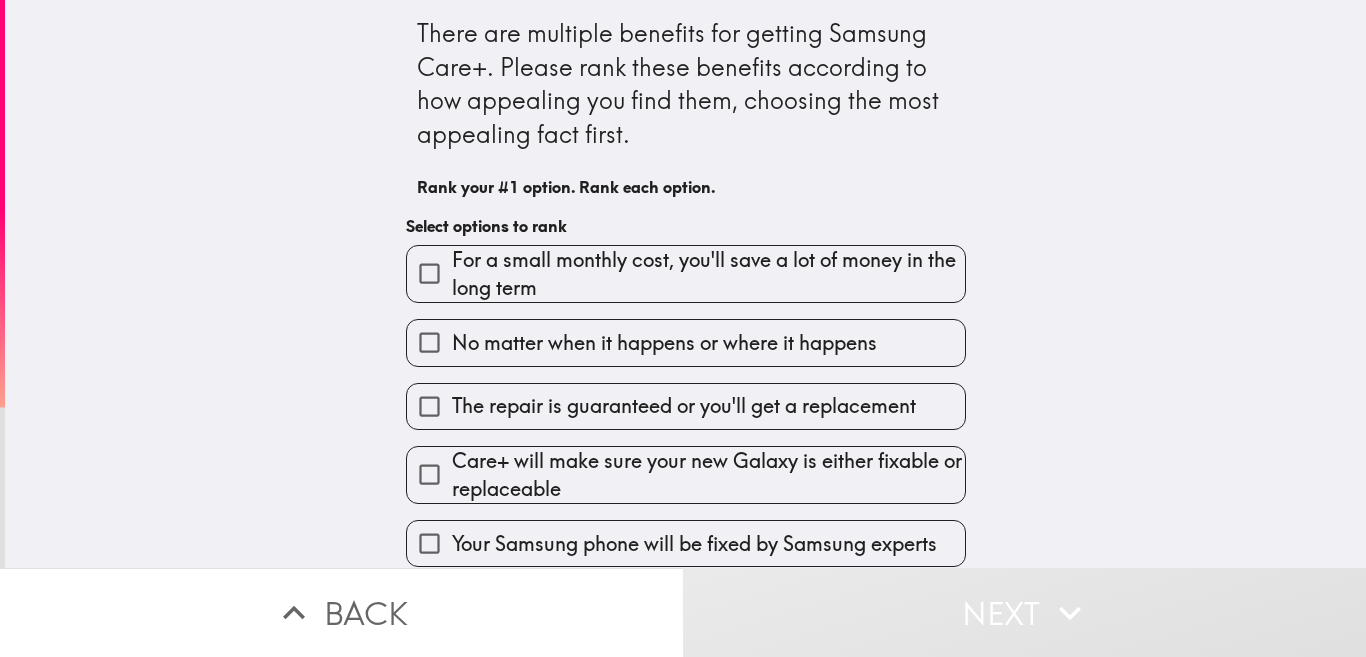 click on "For a small monthly cost, you'll save a lot of money in the long term" at bounding box center (708, 274) 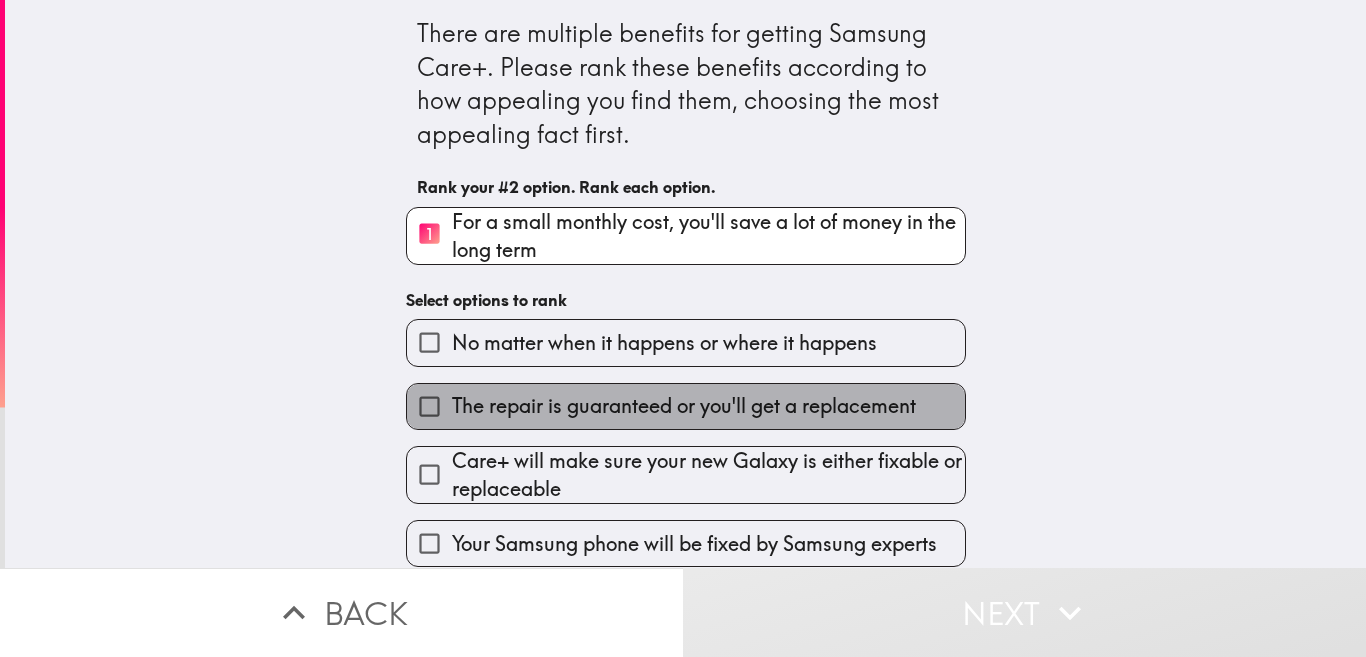click on "The repair is guaranteed or you'll get a replacement" at bounding box center [684, 406] 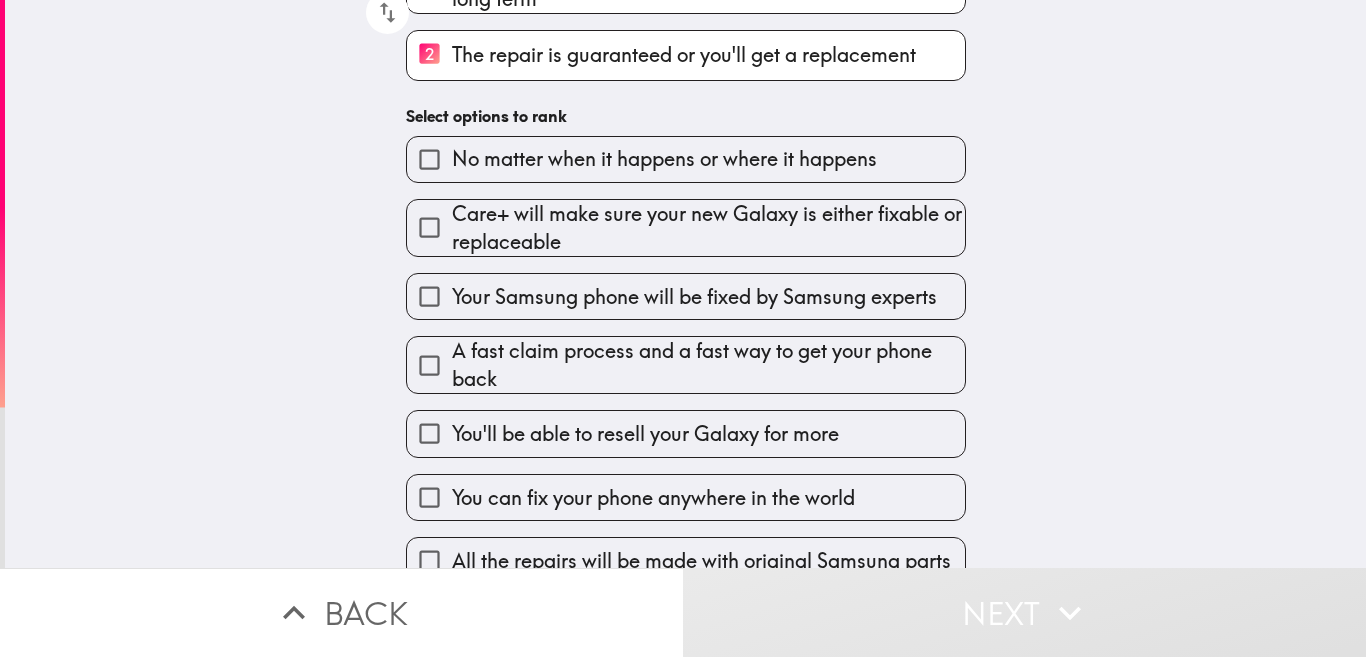scroll, scrollTop: 285, scrollLeft: 0, axis: vertical 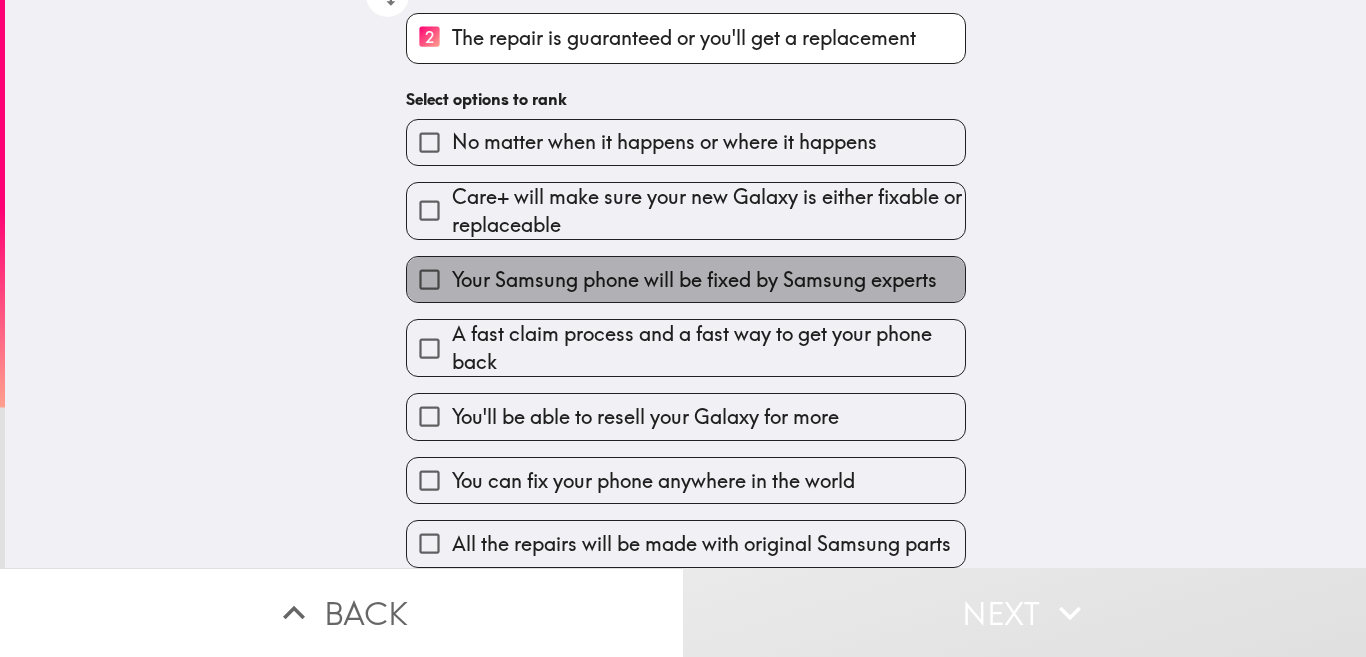 click on "Your Samsung phone will be fixed by Samsung experts" at bounding box center [686, 279] 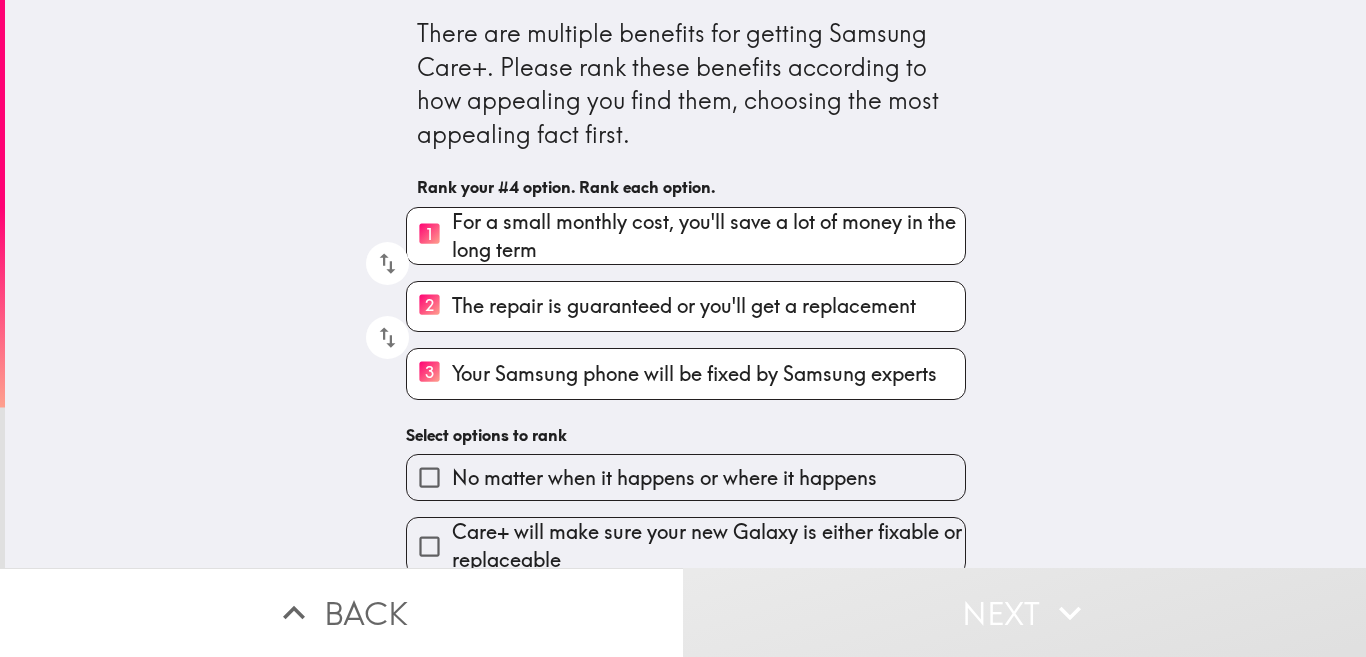 scroll, scrollTop: 289, scrollLeft: 0, axis: vertical 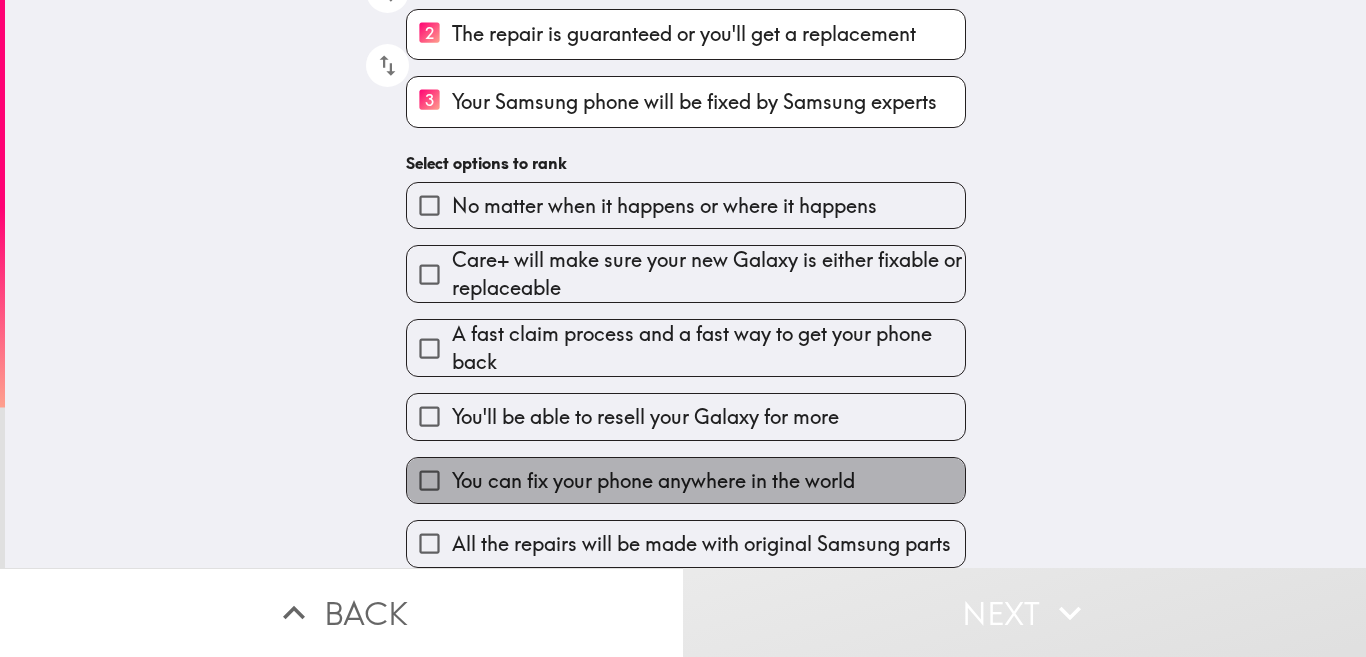 click on "You can fix your phone anywhere in the world" at bounding box center [686, 480] 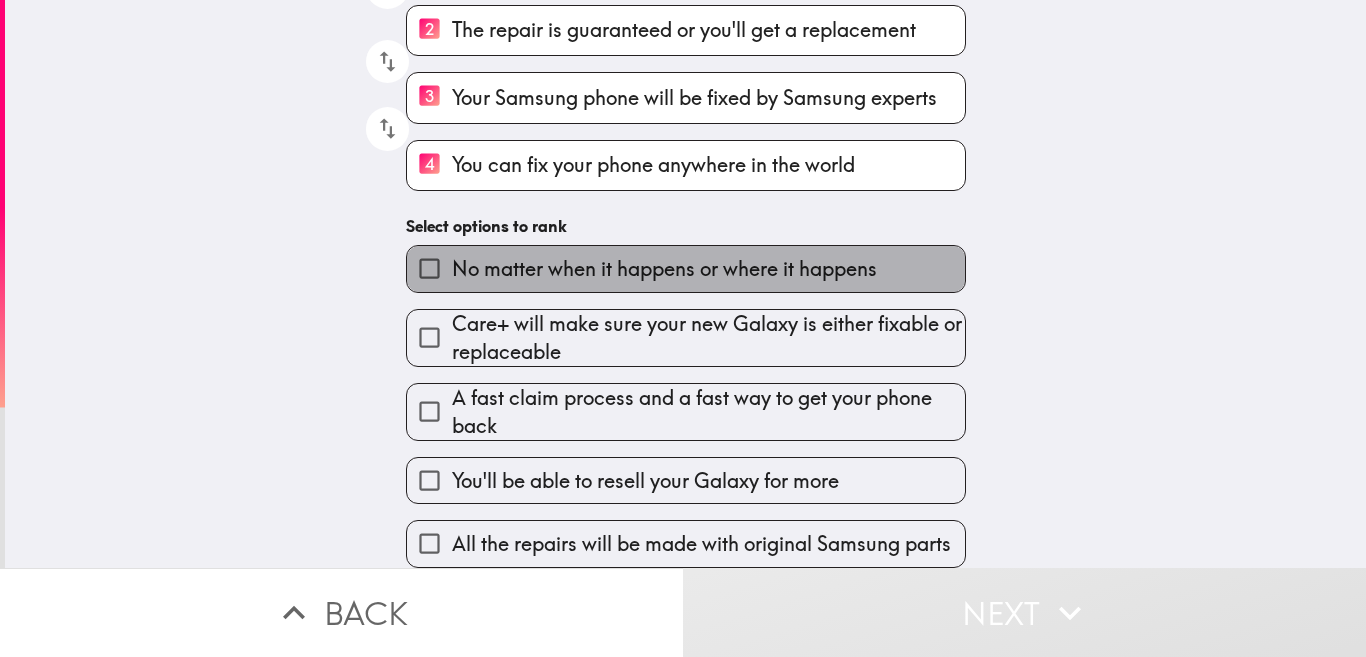 click on "No matter when it happens or where it happens" at bounding box center [686, 268] 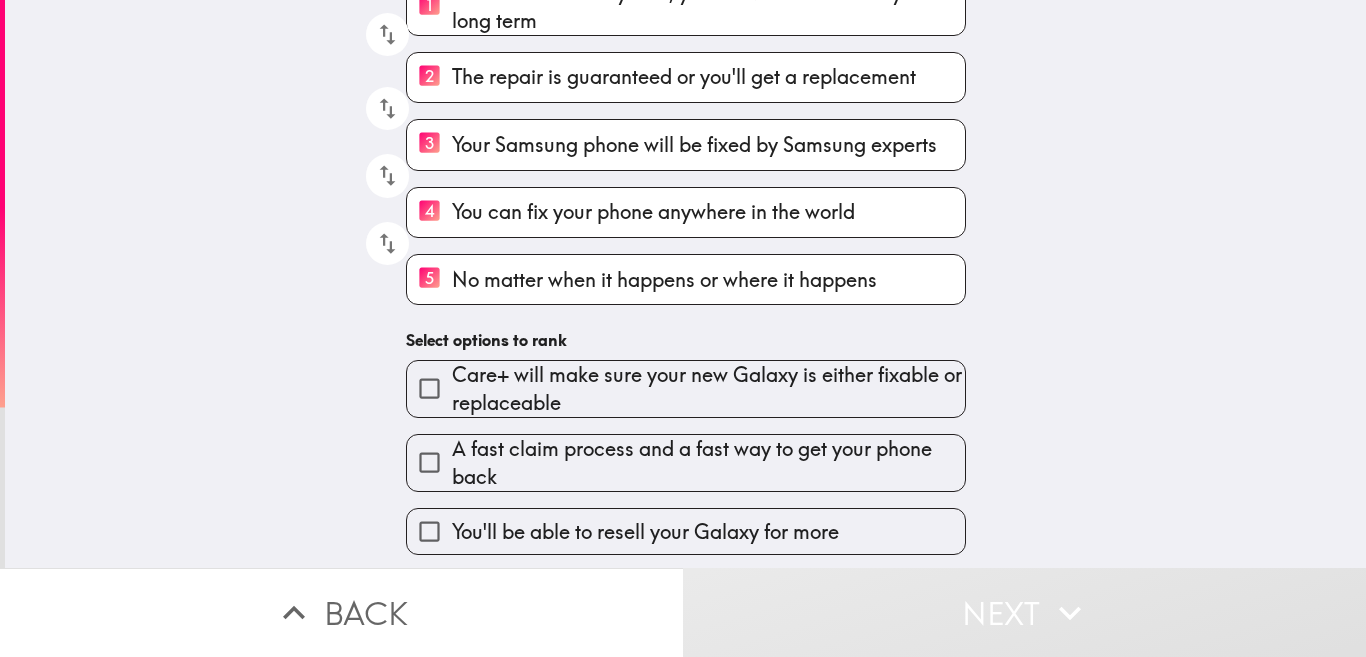 scroll, scrollTop: 297, scrollLeft: 0, axis: vertical 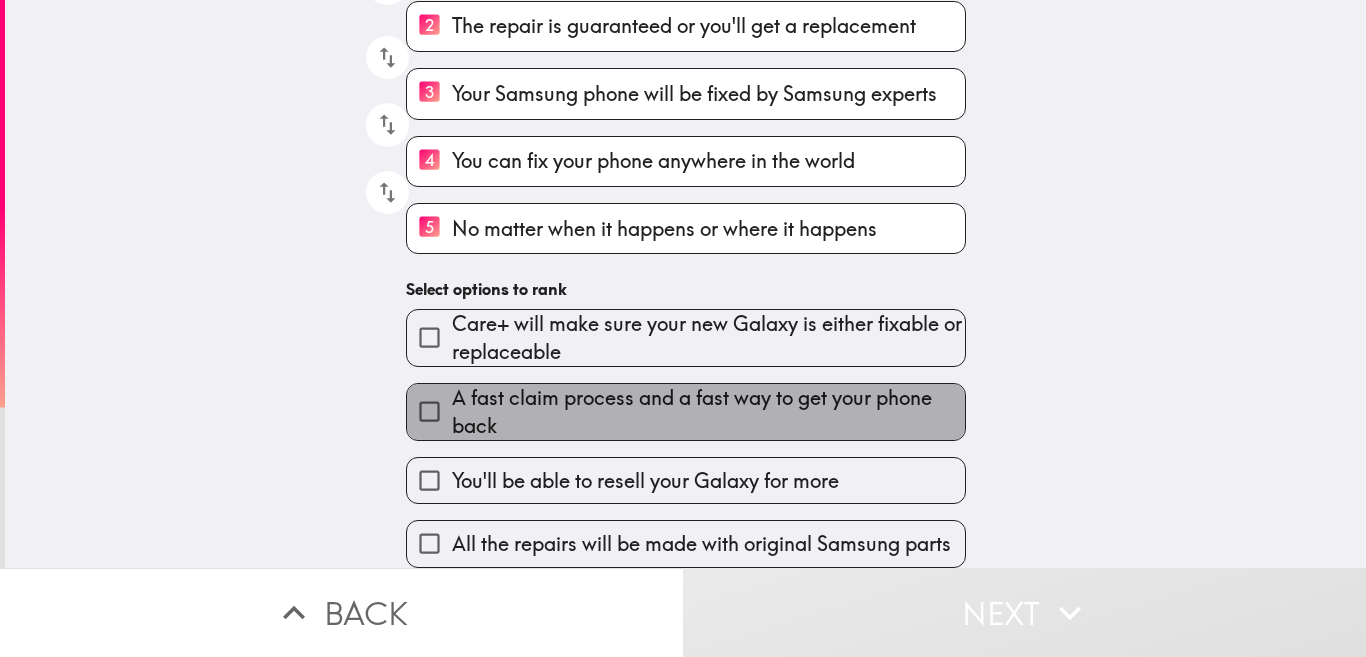 click on "A fast claim process and a fast way to get your phone back" at bounding box center [708, 412] 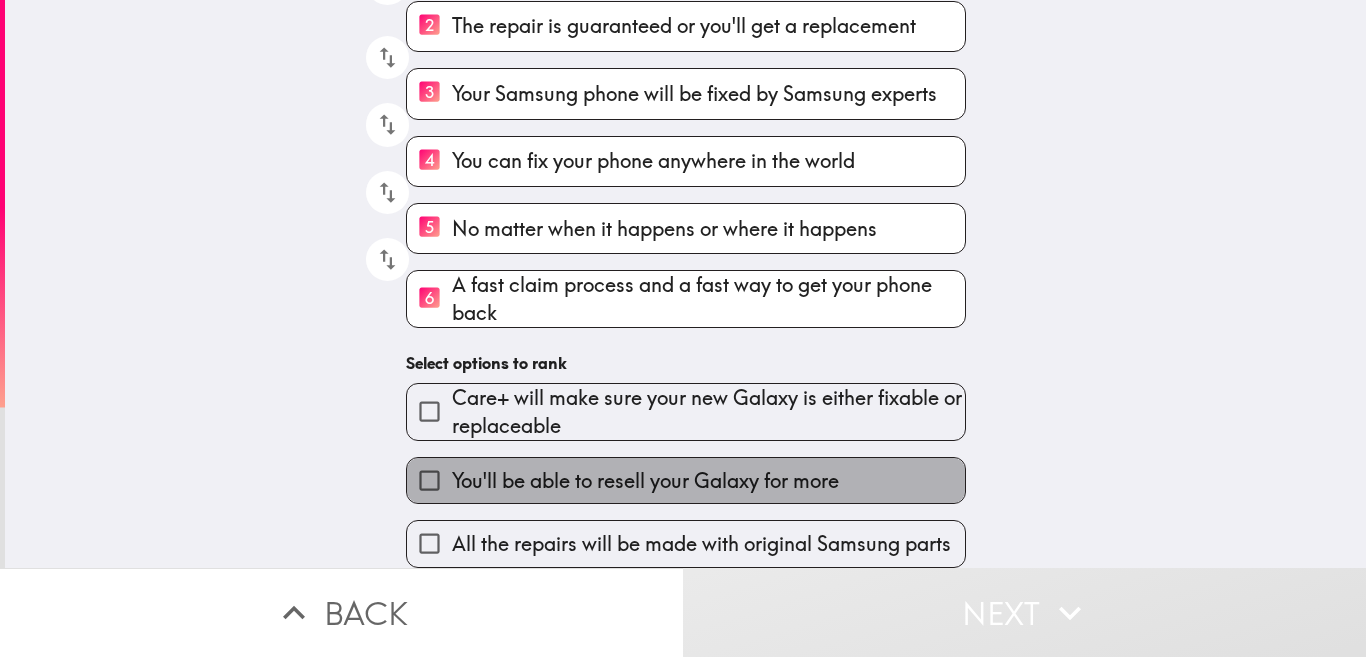 click on "You'll be able to resell your Galaxy for more" at bounding box center [686, 480] 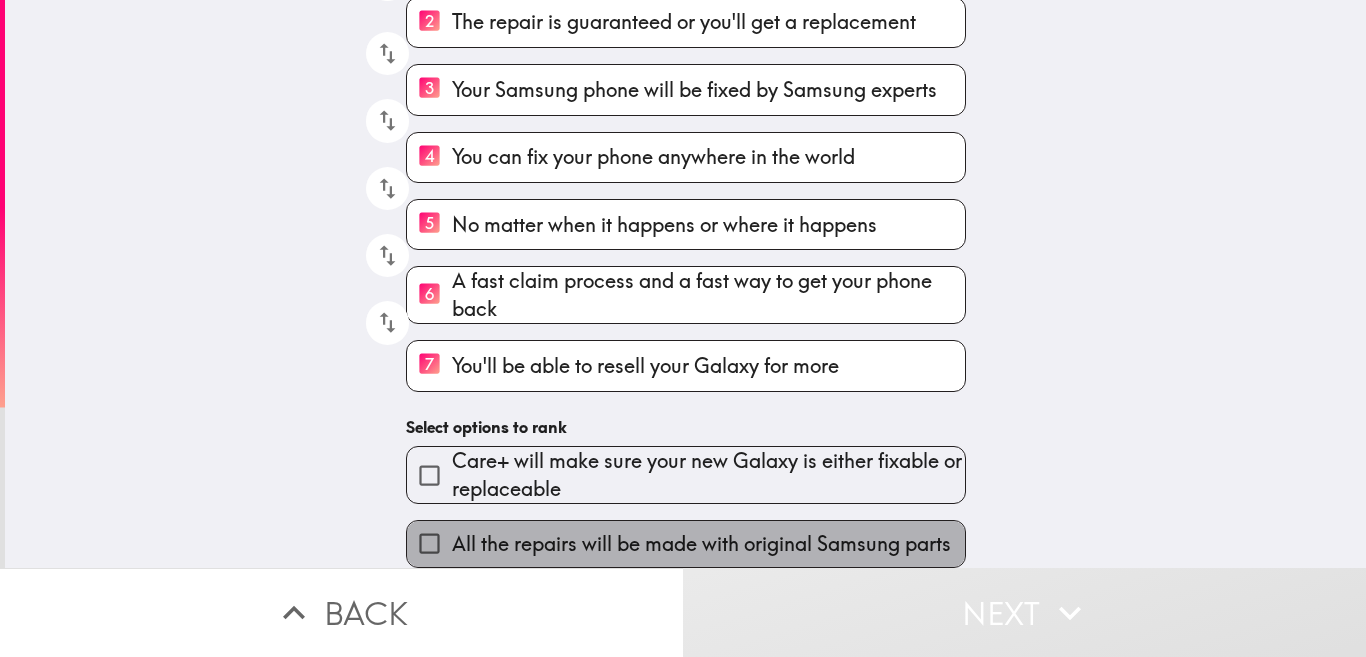 click on "All the repairs will be made with original Samsung parts" at bounding box center (701, 544) 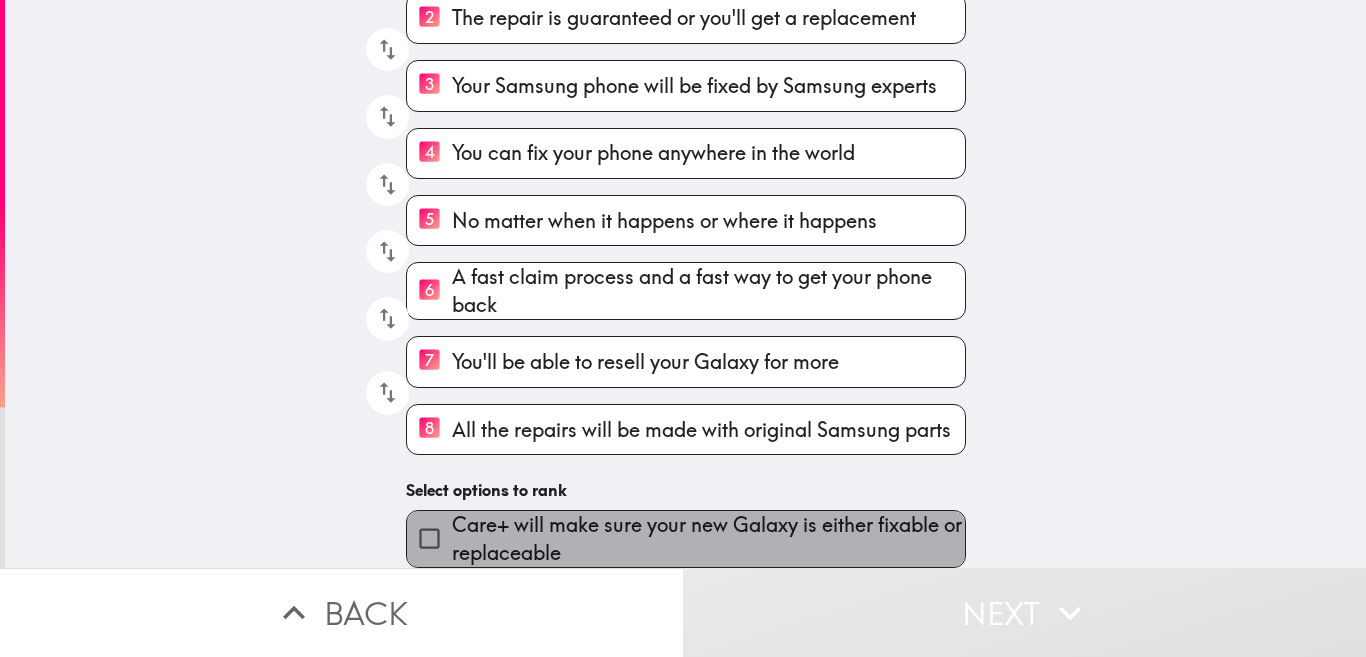 click on "Care+ will make sure your new Galaxy is either fixable or replaceable" at bounding box center (708, 539) 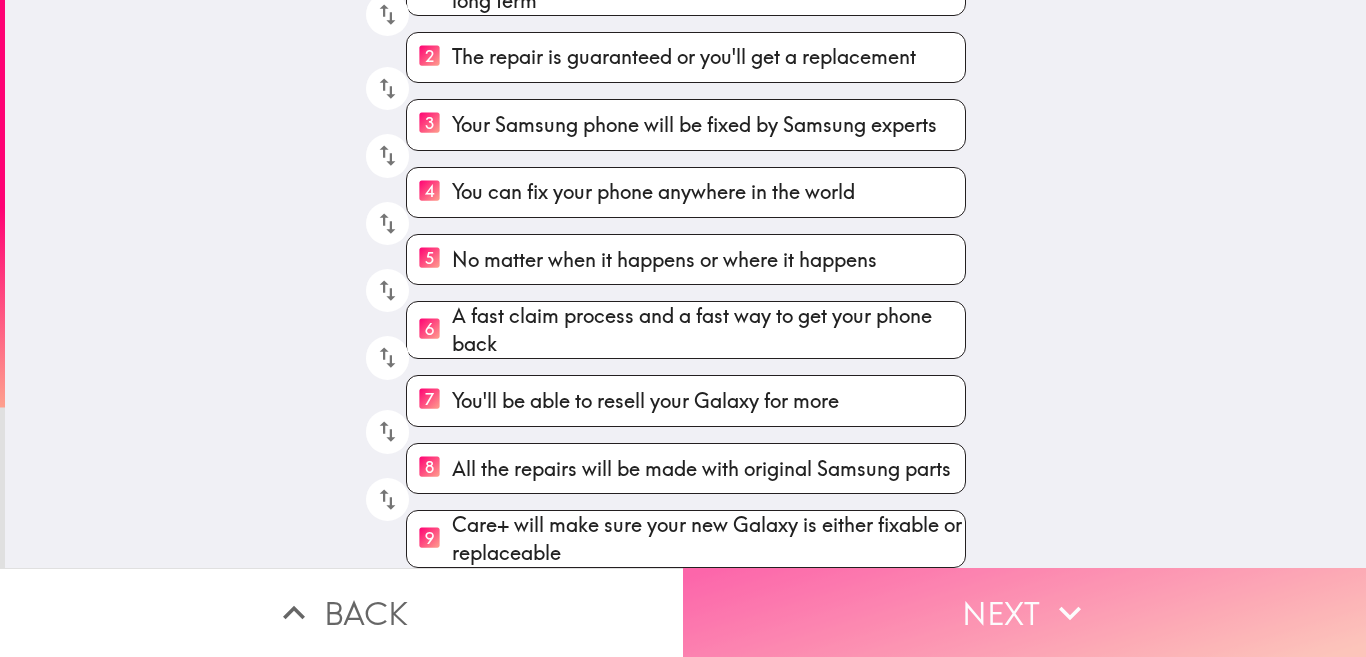 click on "Next" at bounding box center [1024, 612] 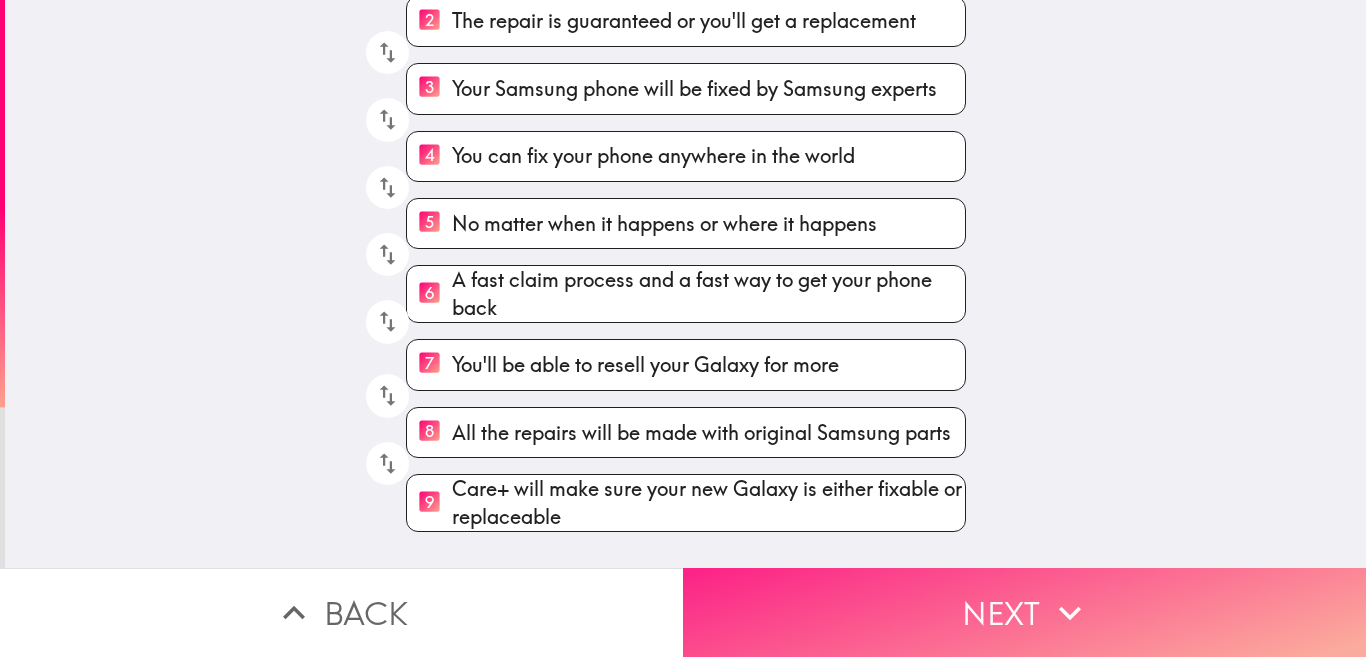 scroll, scrollTop: 0, scrollLeft: 0, axis: both 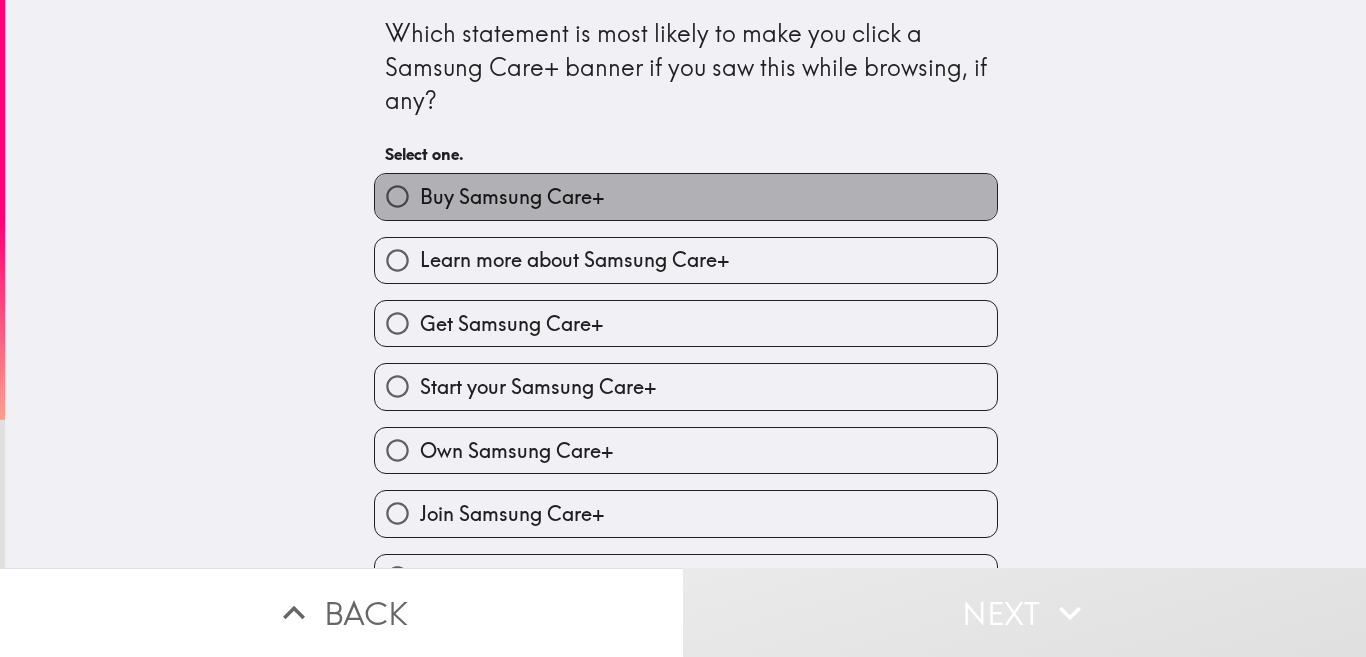 click on "Buy Samsung Care+" at bounding box center [686, 196] 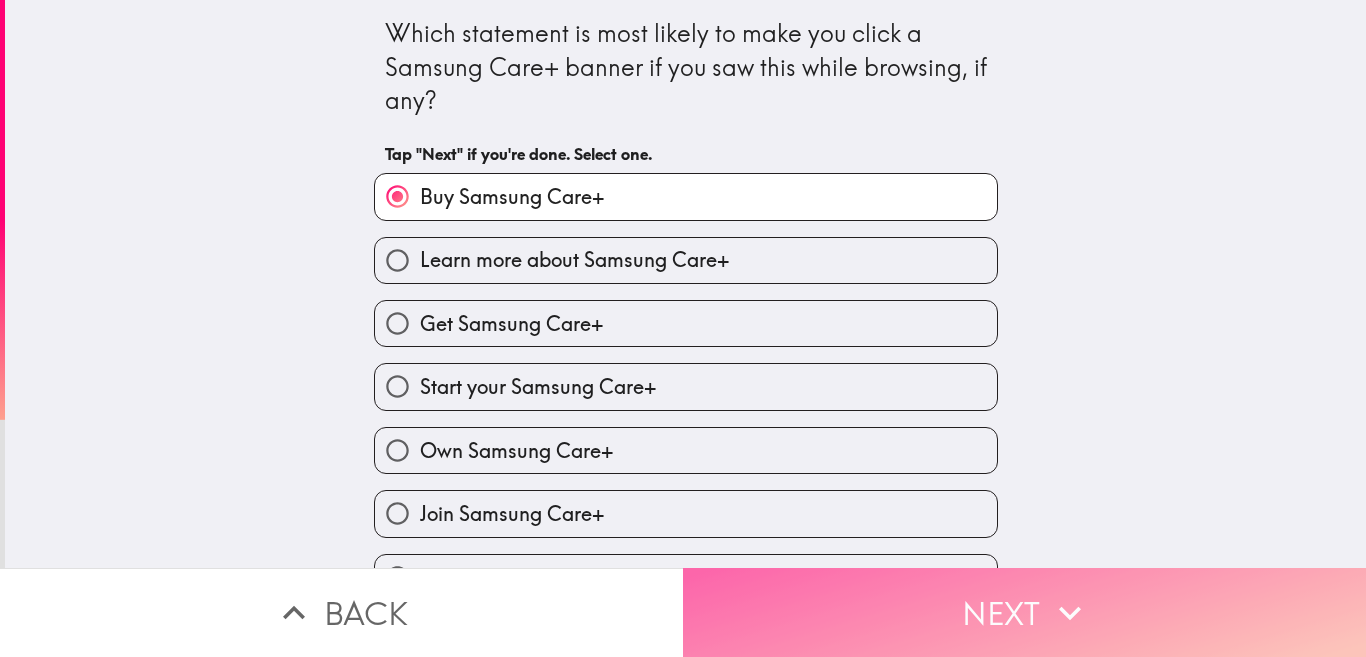 click on "Next" at bounding box center [1024, 612] 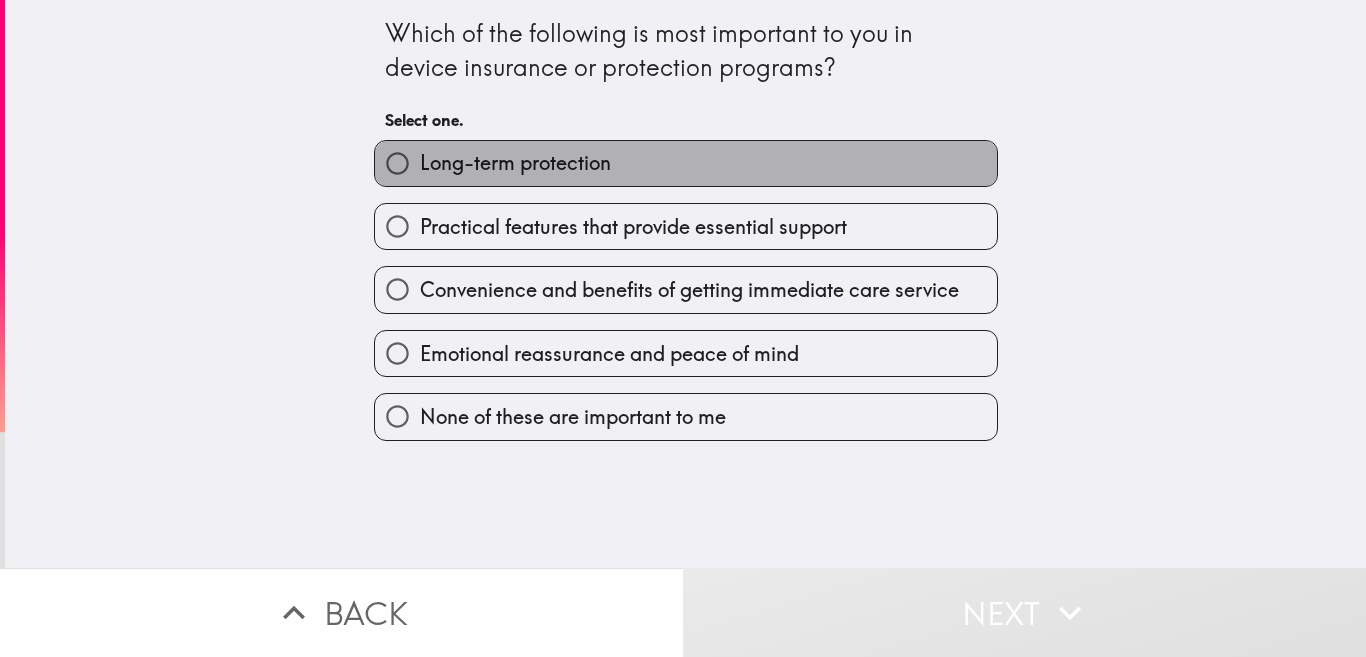 click on "Long-term protection" at bounding box center (686, 163) 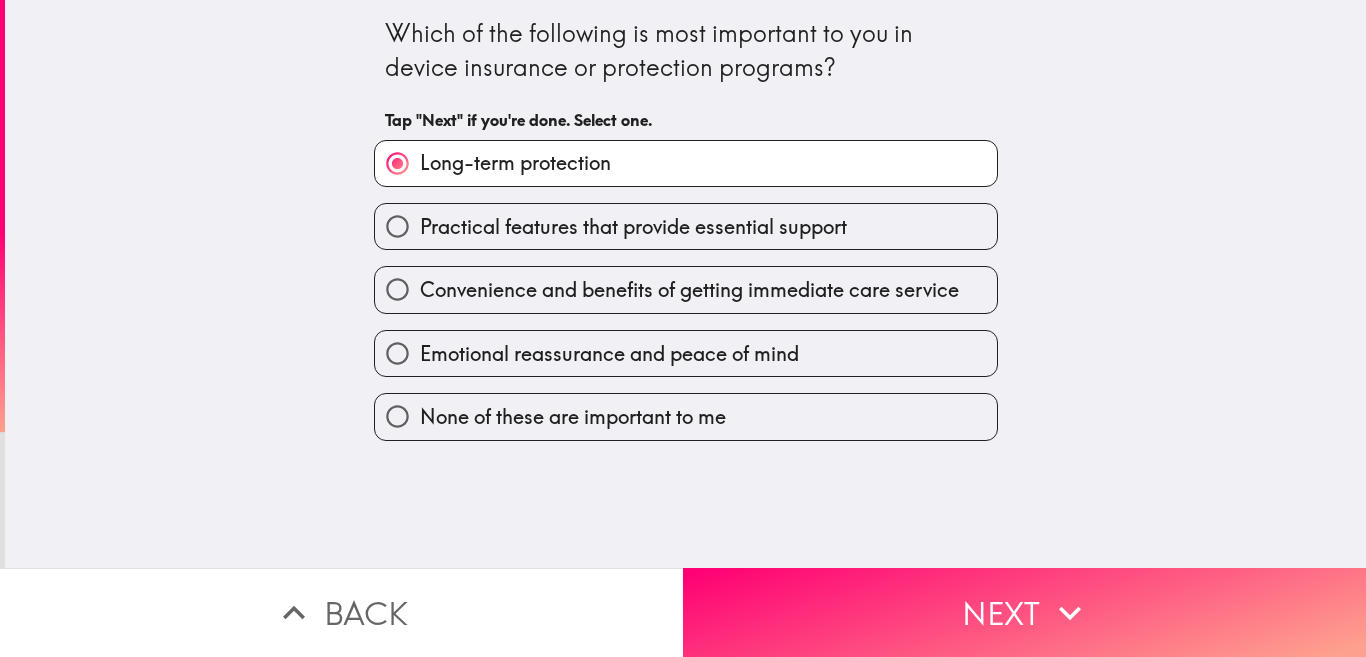 click on "None of these are important to me" at bounding box center (678, 408) 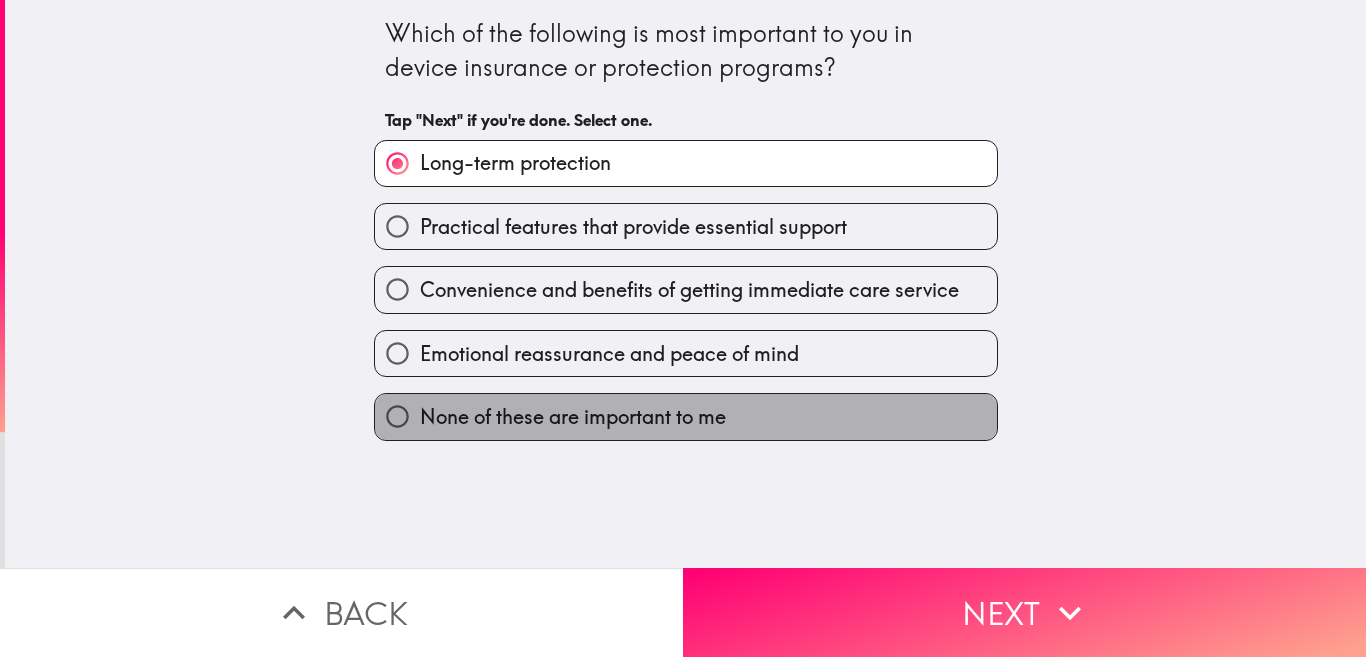 click on "None of these are important to me" at bounding box center (686, 416) 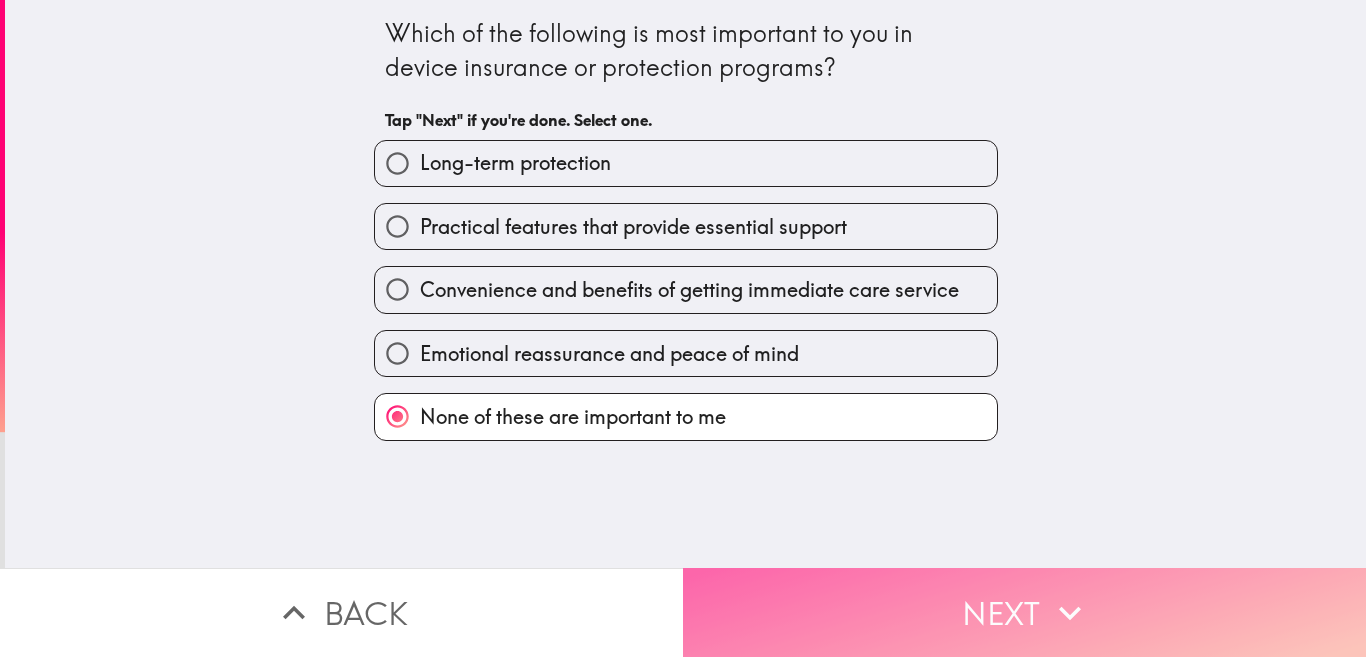 click on "Next" at bounding box center [1024, 612] 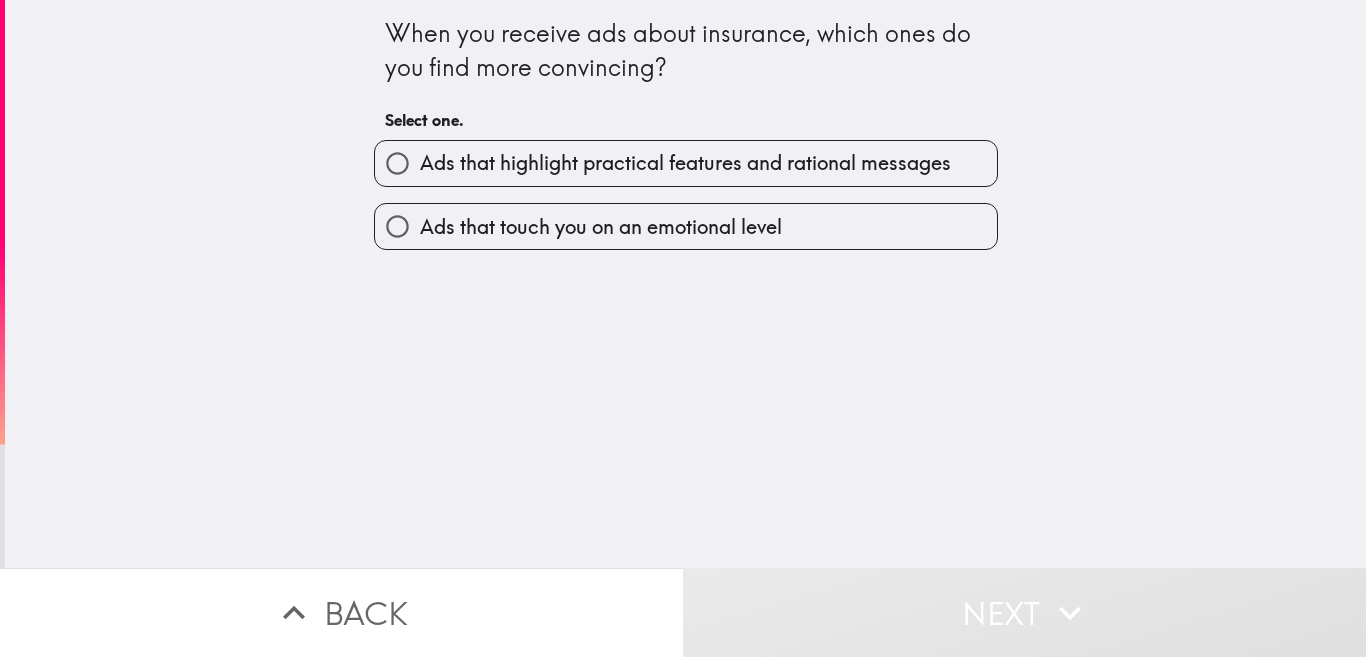 click on "Ads that highlight practical features and rational messages" at bounding box center (685, 163) 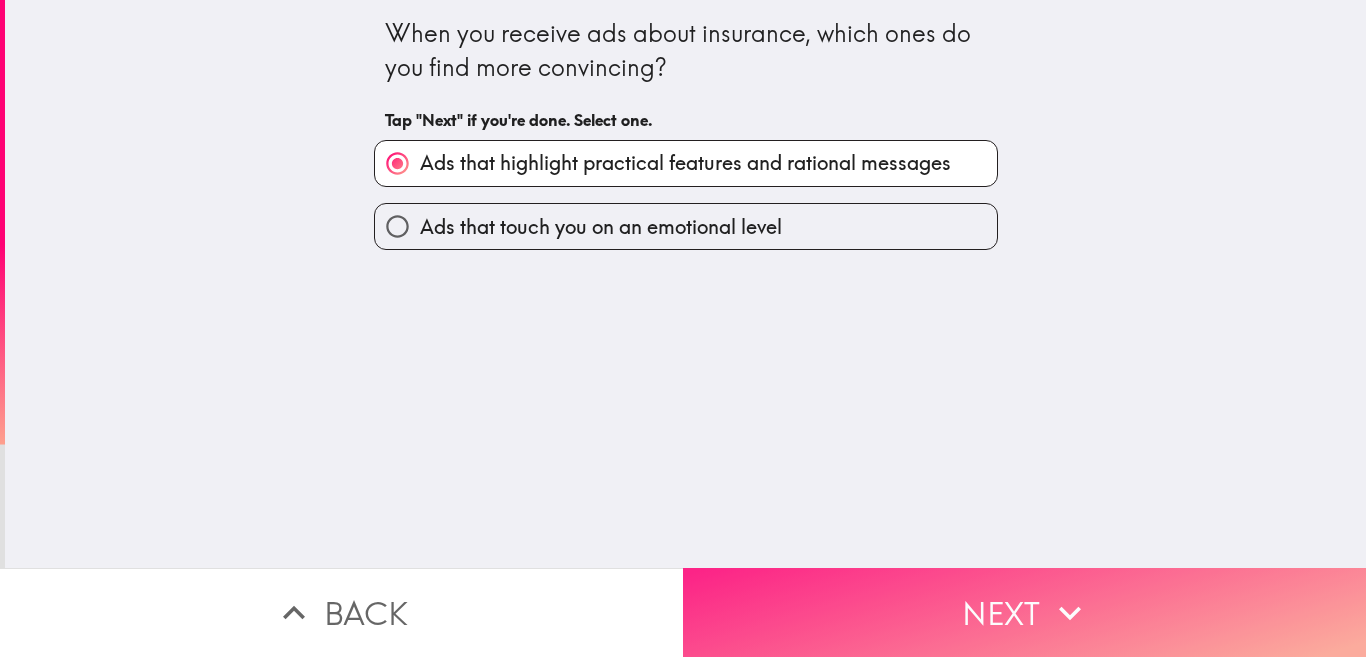 click on "Next" at bounding box center (1024, 612) 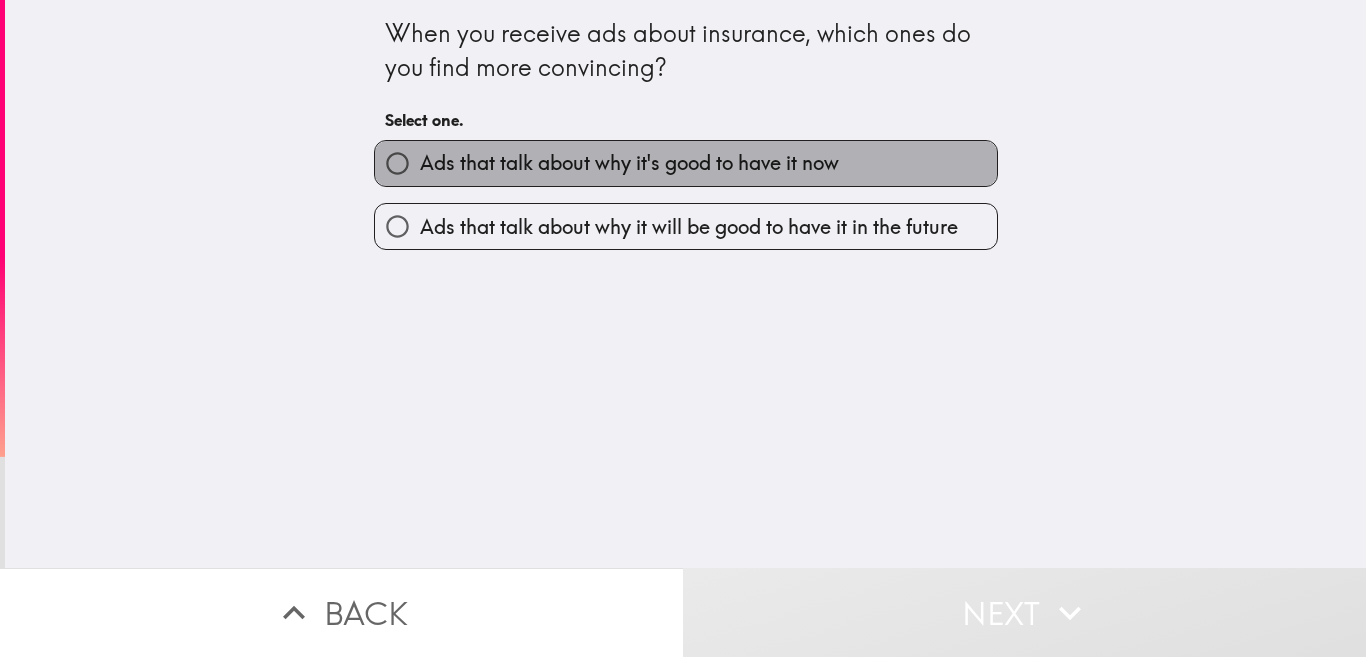 click on "Ads that talk about why it's good to have it now" at bounding box center (686, 163) 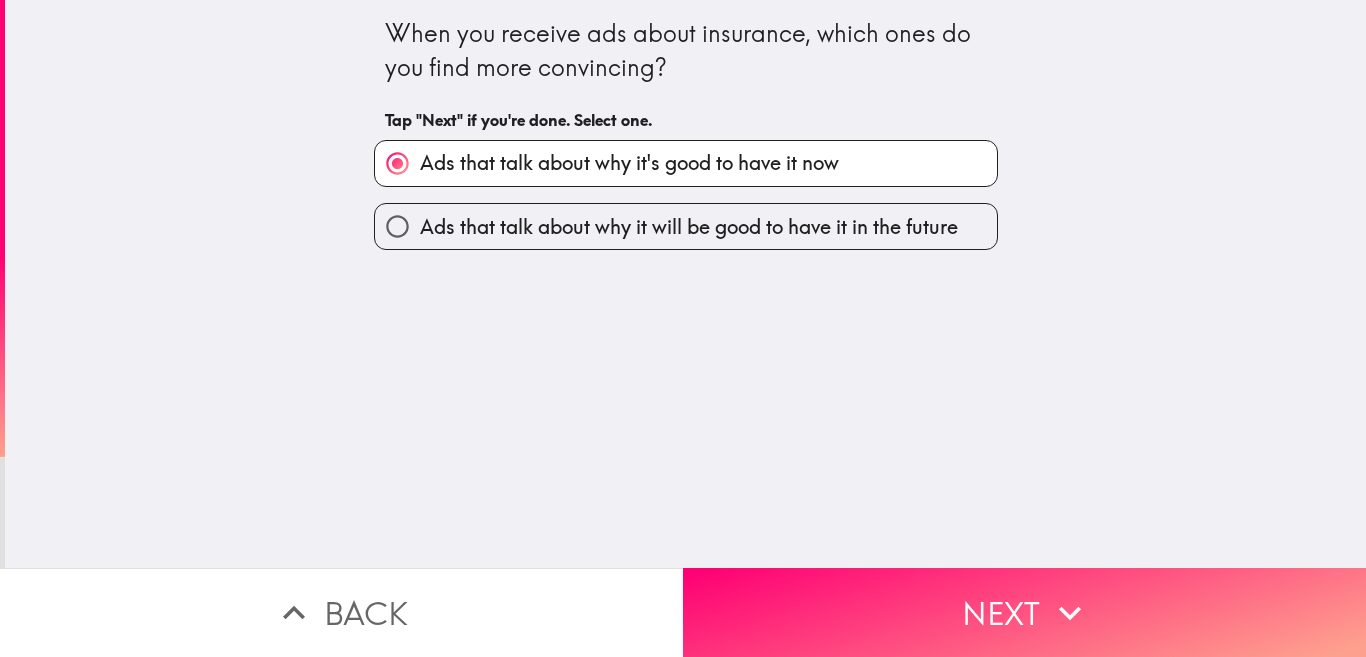 click on "Ads that talk about why it will be good to have it in the future" at bounding box center (689, 227) 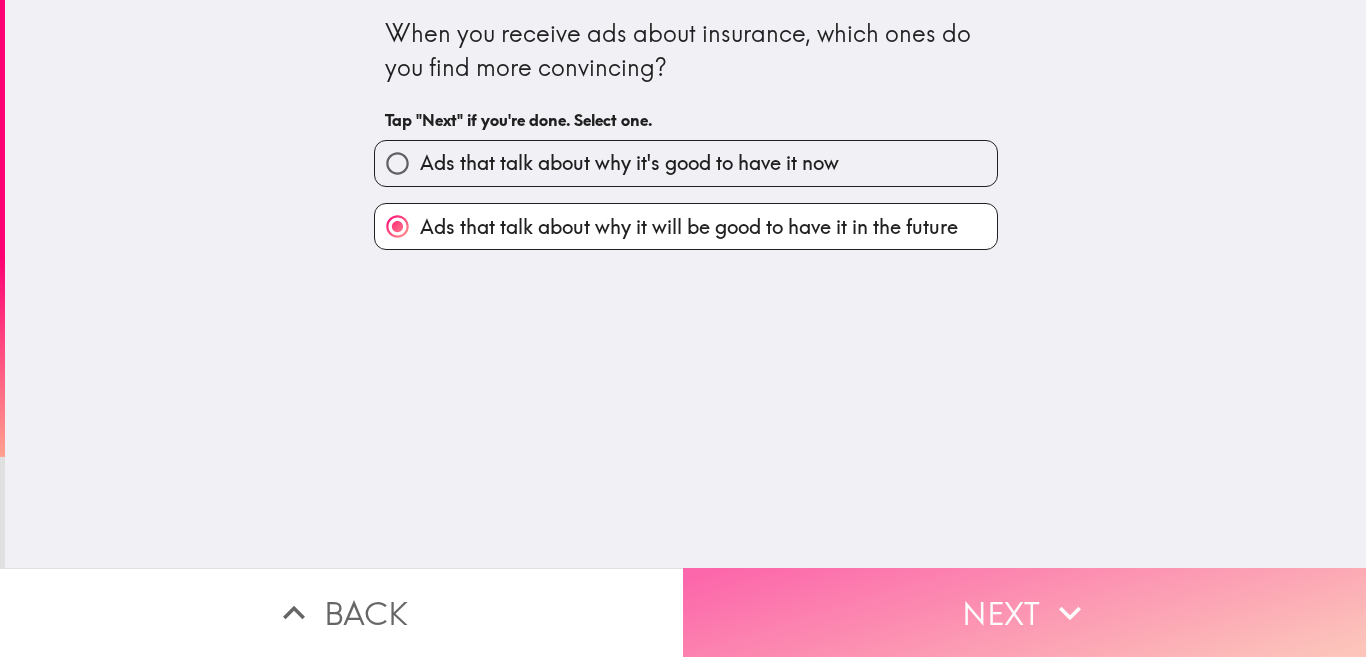click on "Next" at bounding box center [1024, 612] 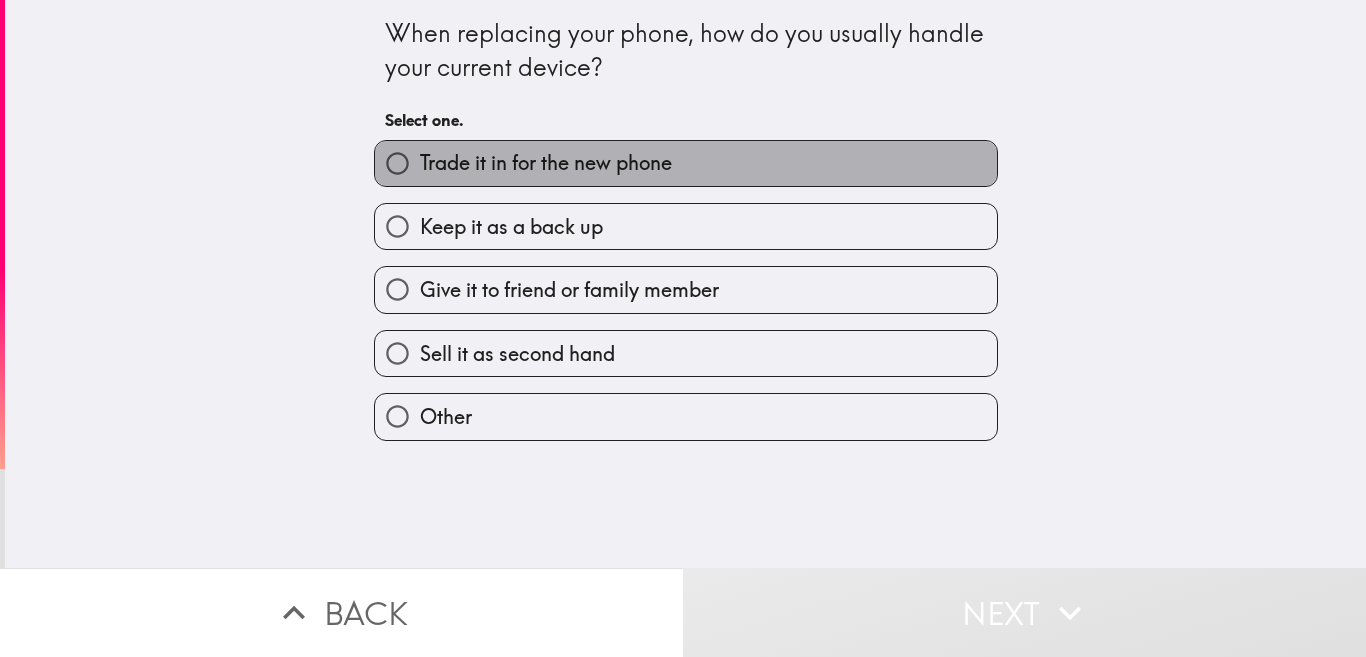click on "Trade it in for the new phone" at bounding box center (686, 163) 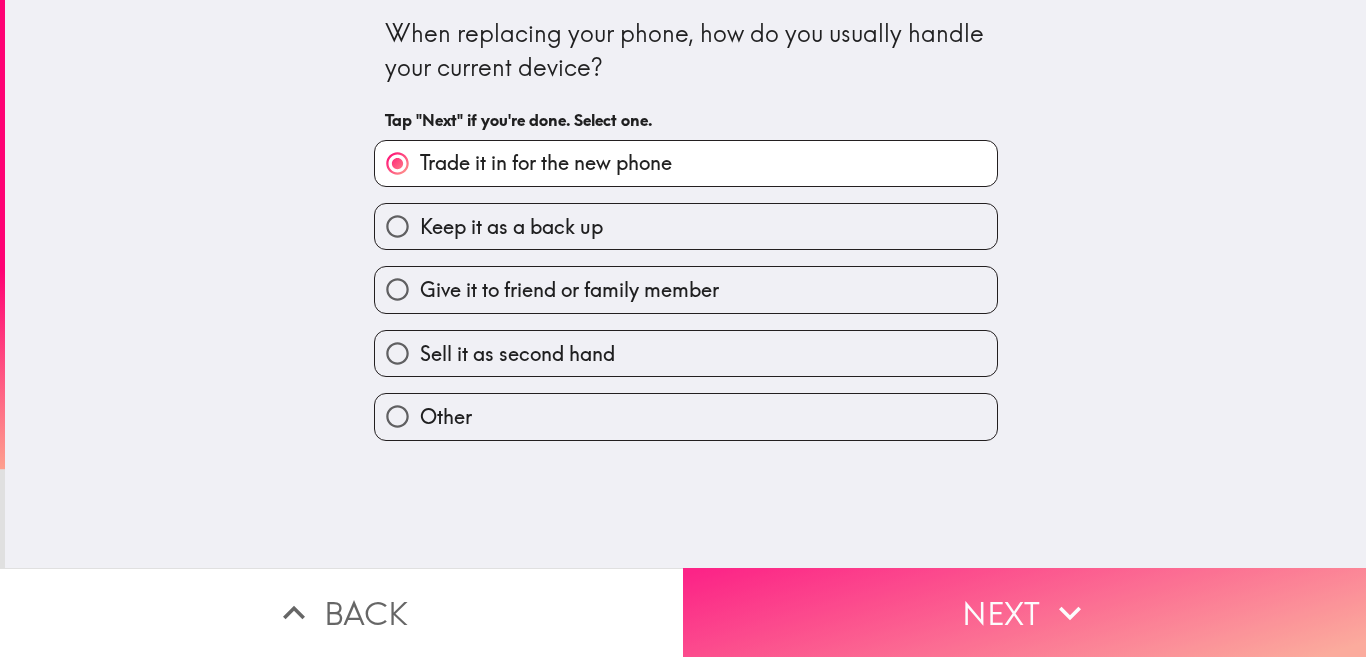 click on "Next" at bounding box center [1024, 612] 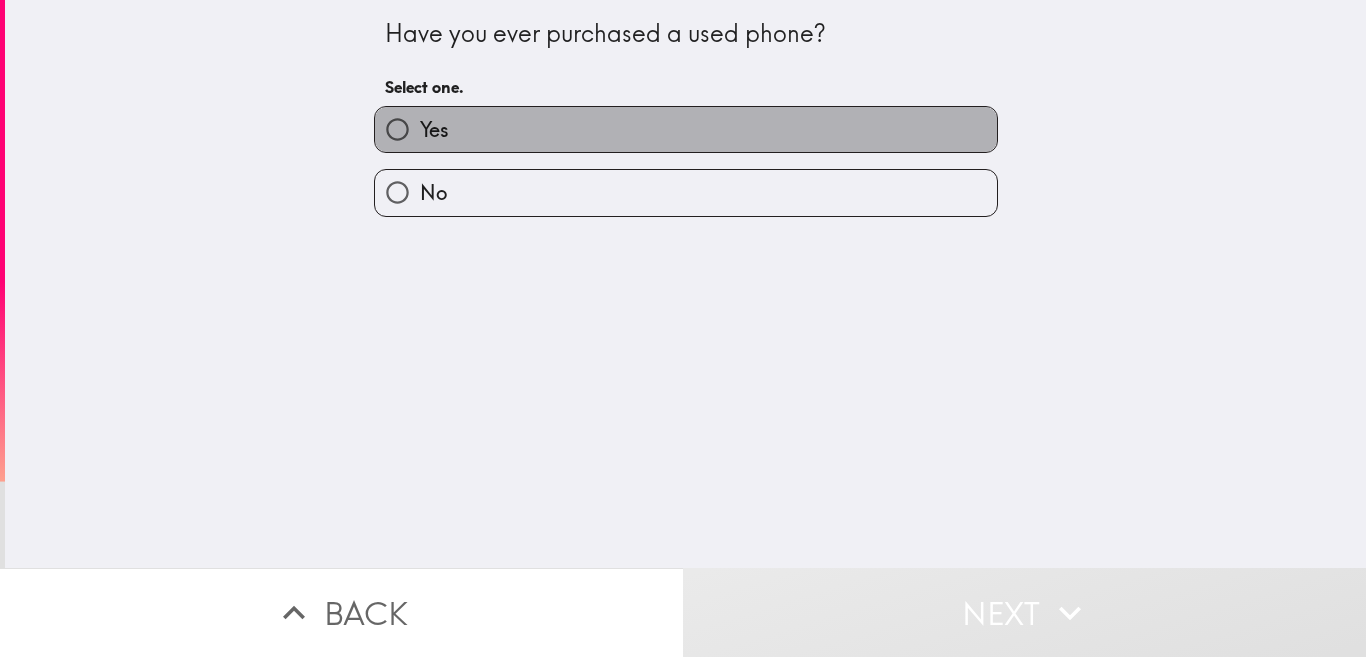 click on "Yes" at bounding box center (686, 129) 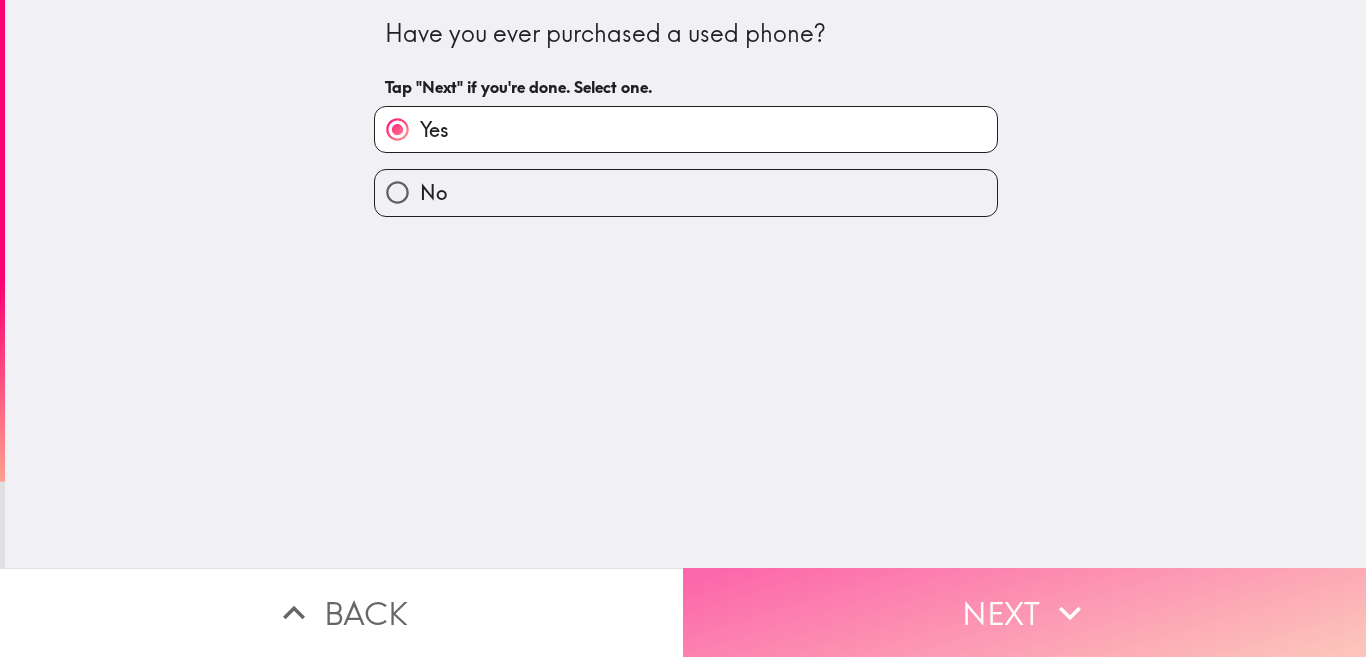 click on "Next" at bounding box center [1024, 612] 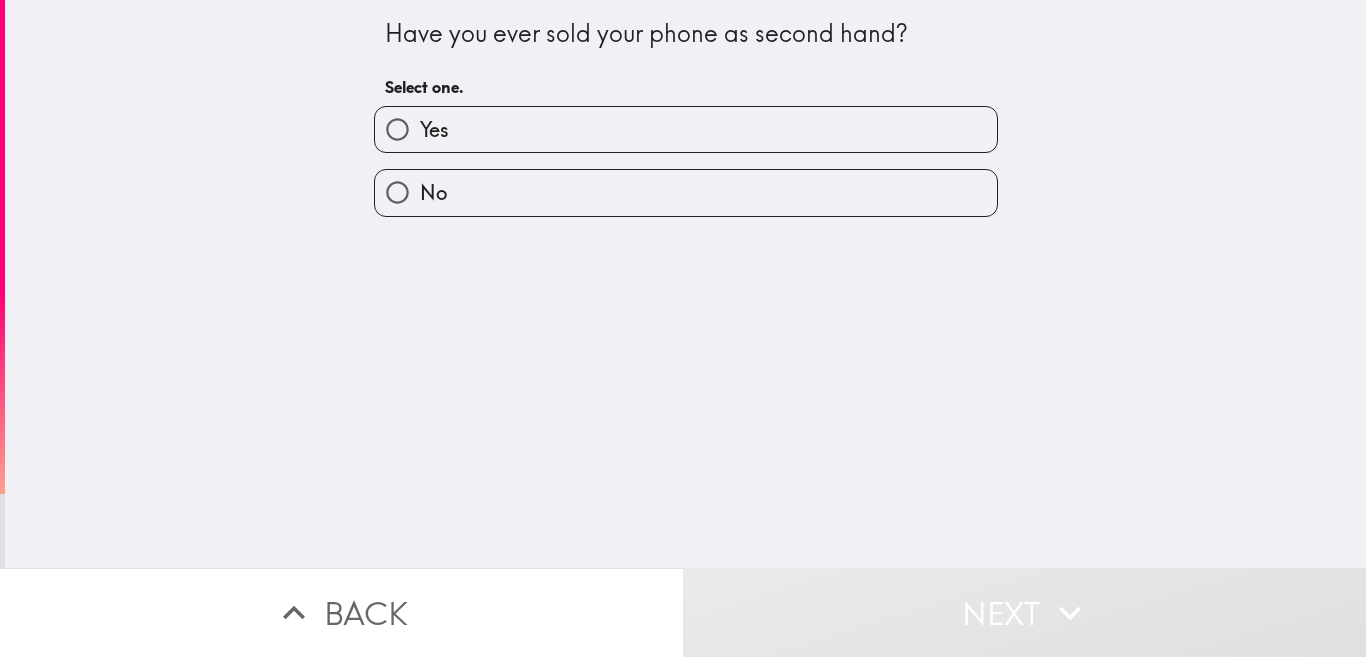 click on "Yes" at bounding box center [686, 129] 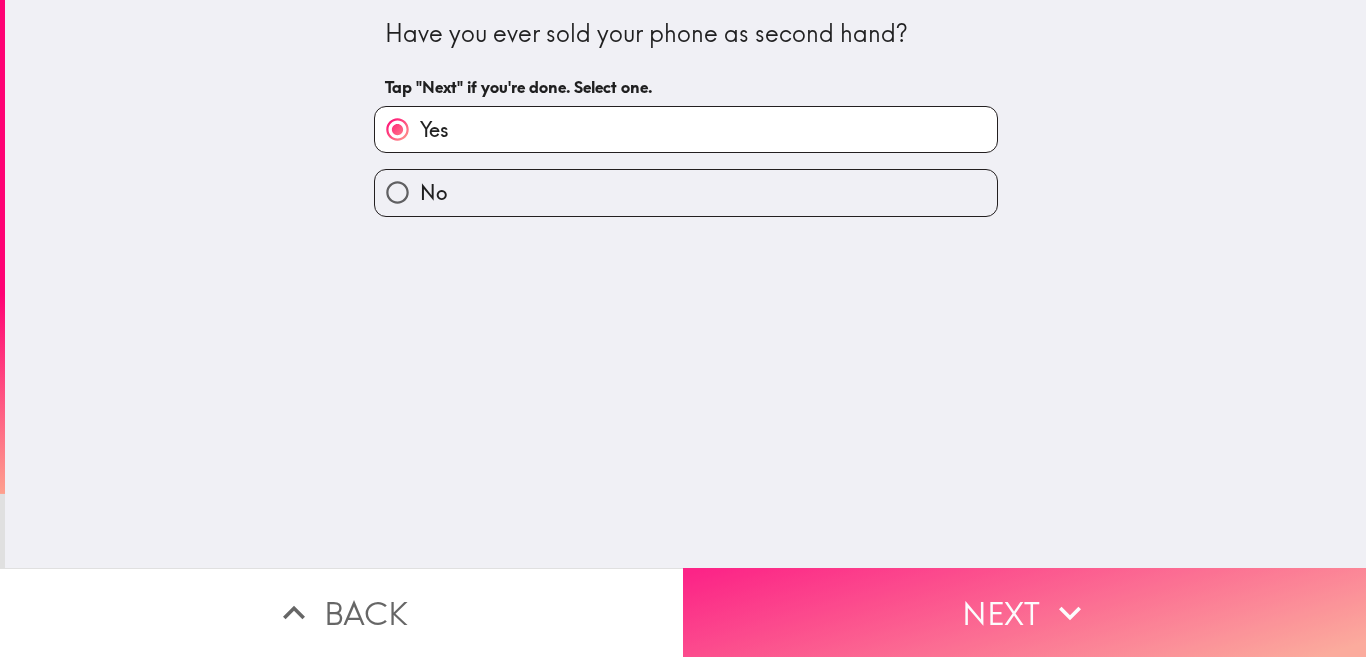 click on "Next" at bounding box center (1024, 612) 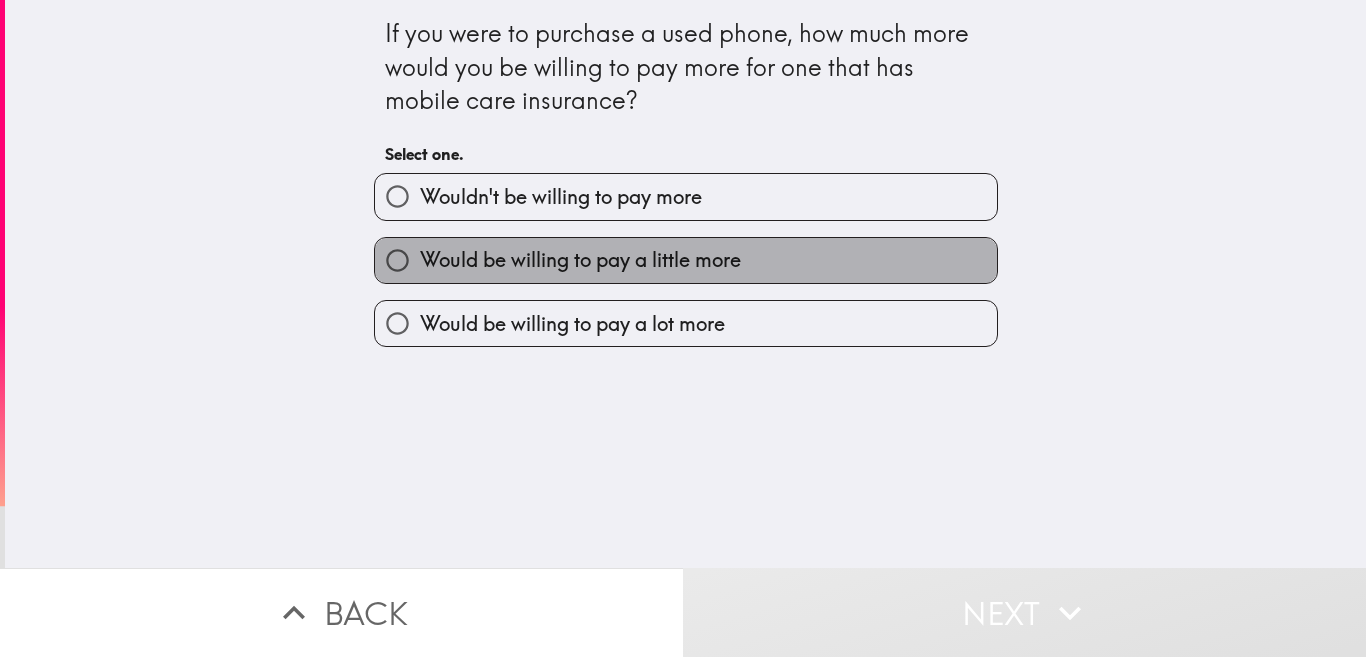click on "Would be willing to pay a little more" at bounding box center (686, 260) 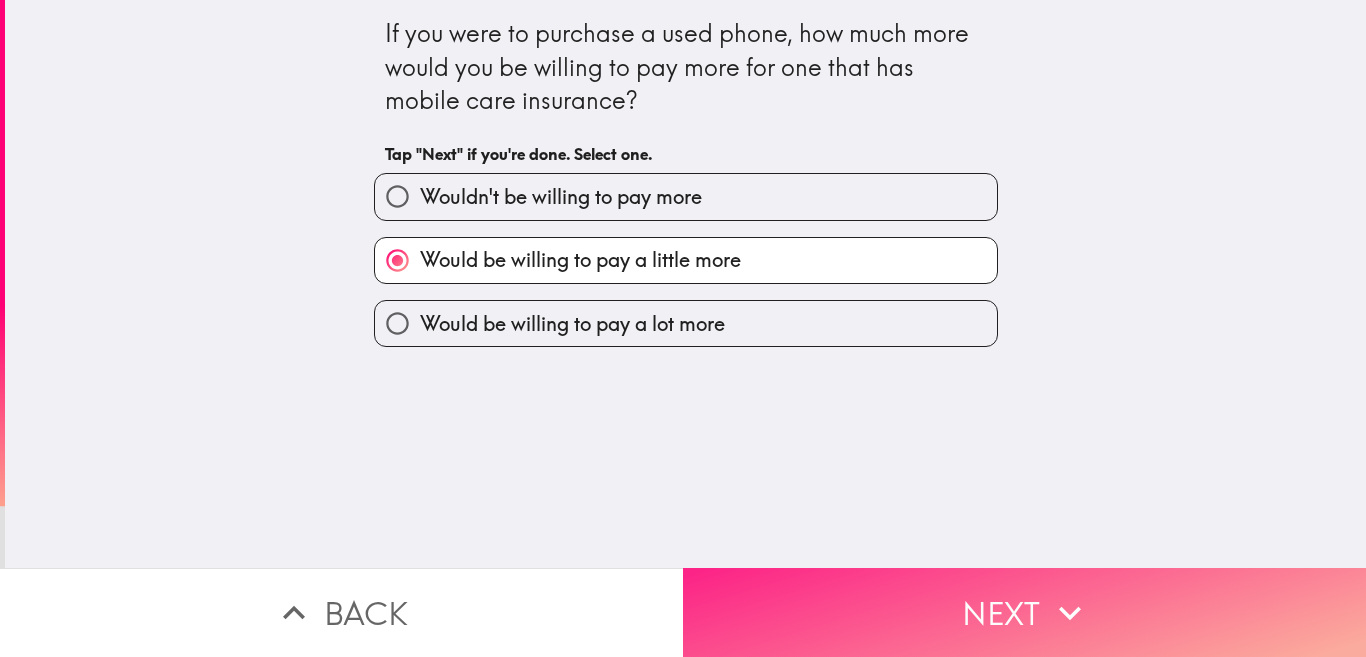 click on "Next" at bounding box center [1024, 612] 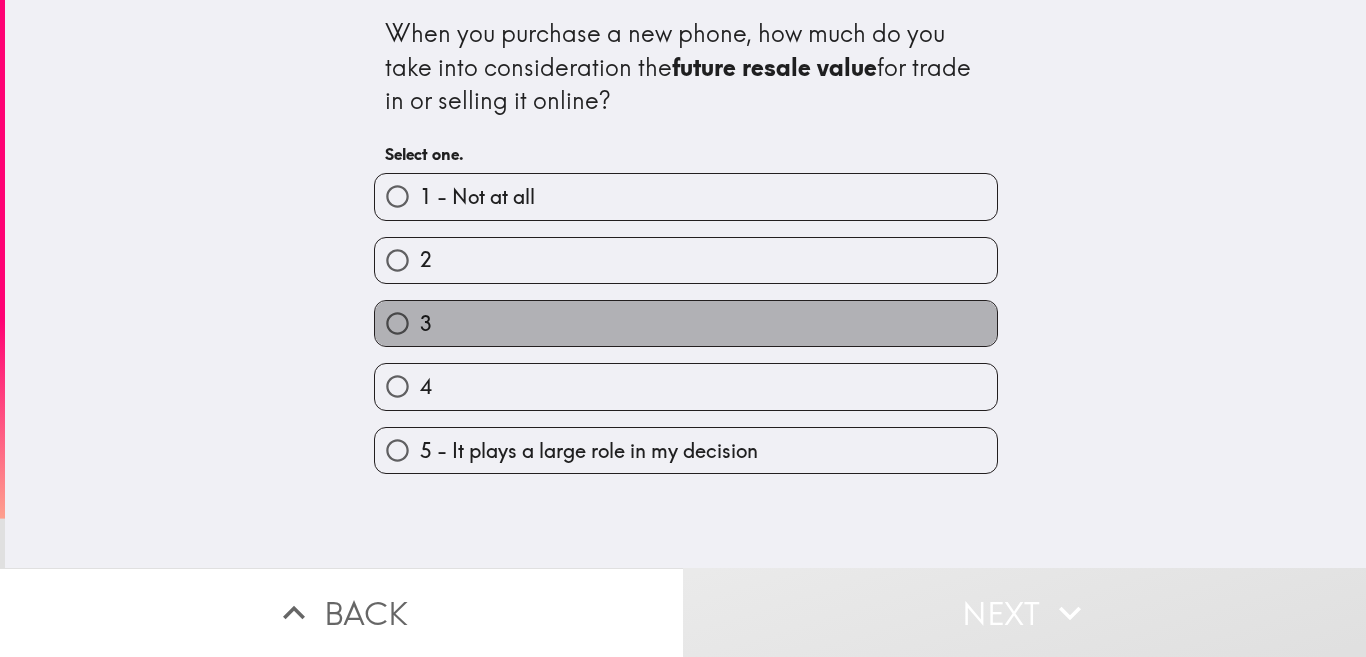 click on "3" at bounding box center [686, 323] 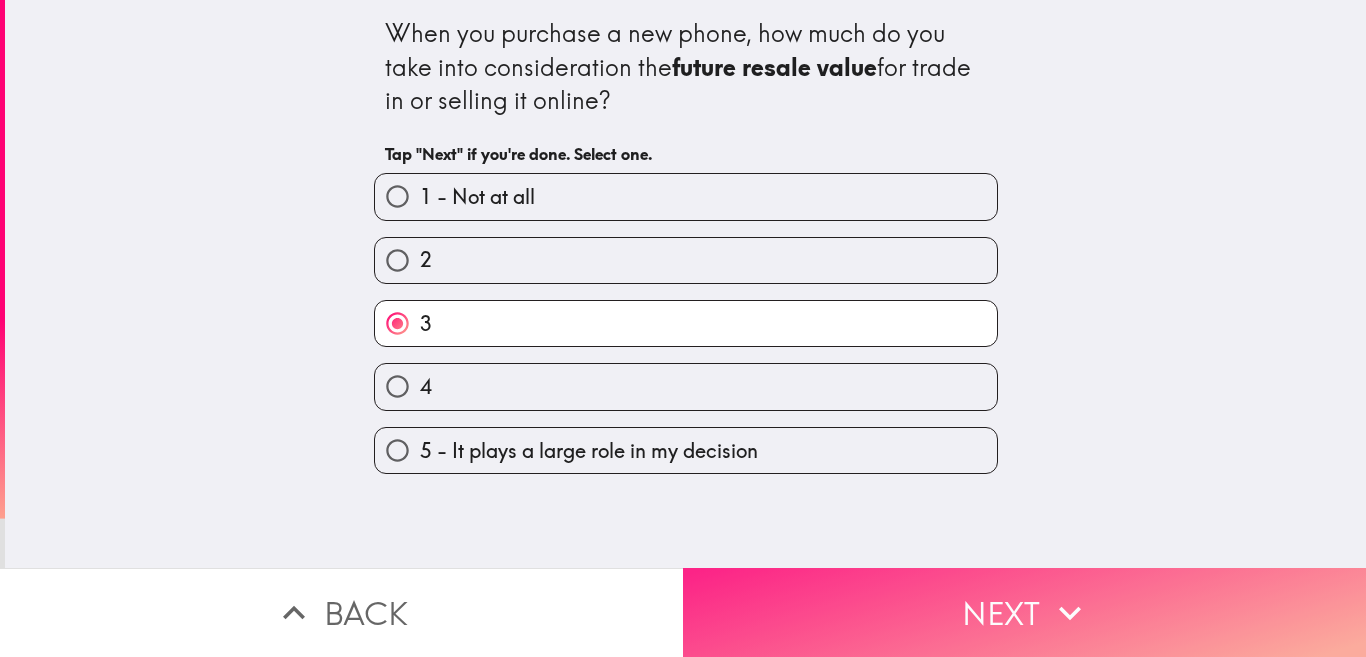 click on "Next" at bounding box center (1024, 612) 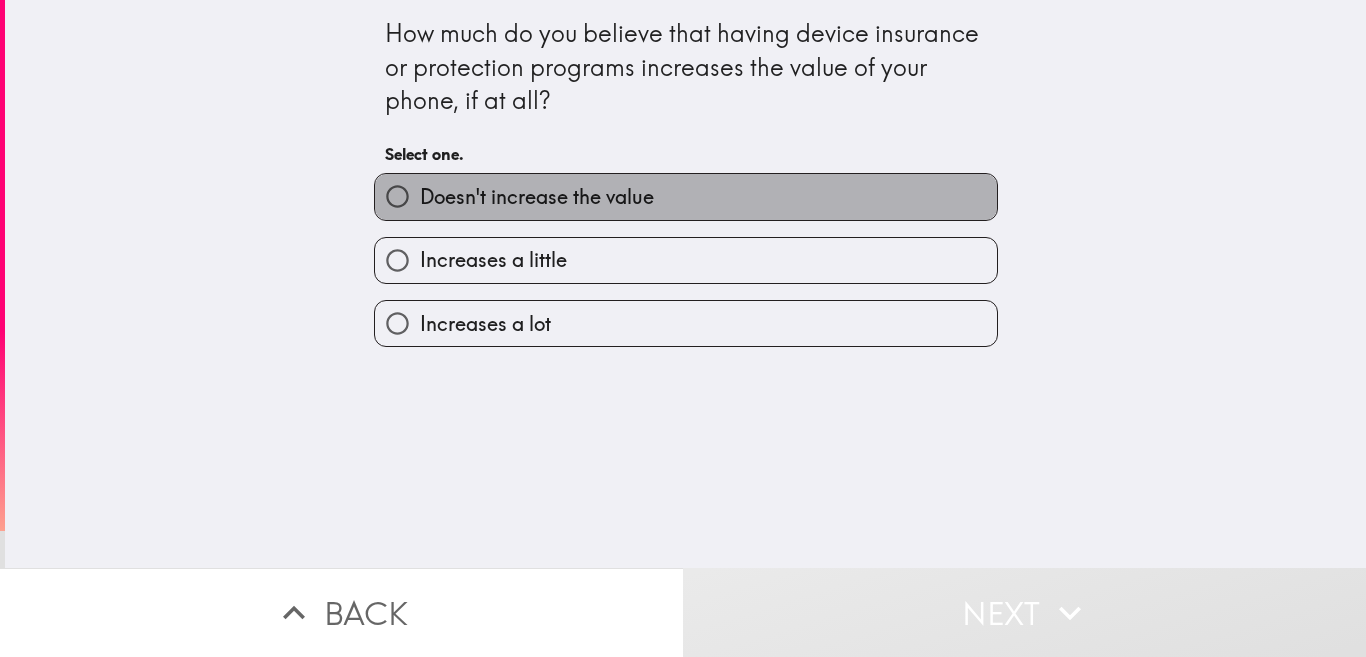 click on "Doesn't increase the value" at bounding box center [686, 196] 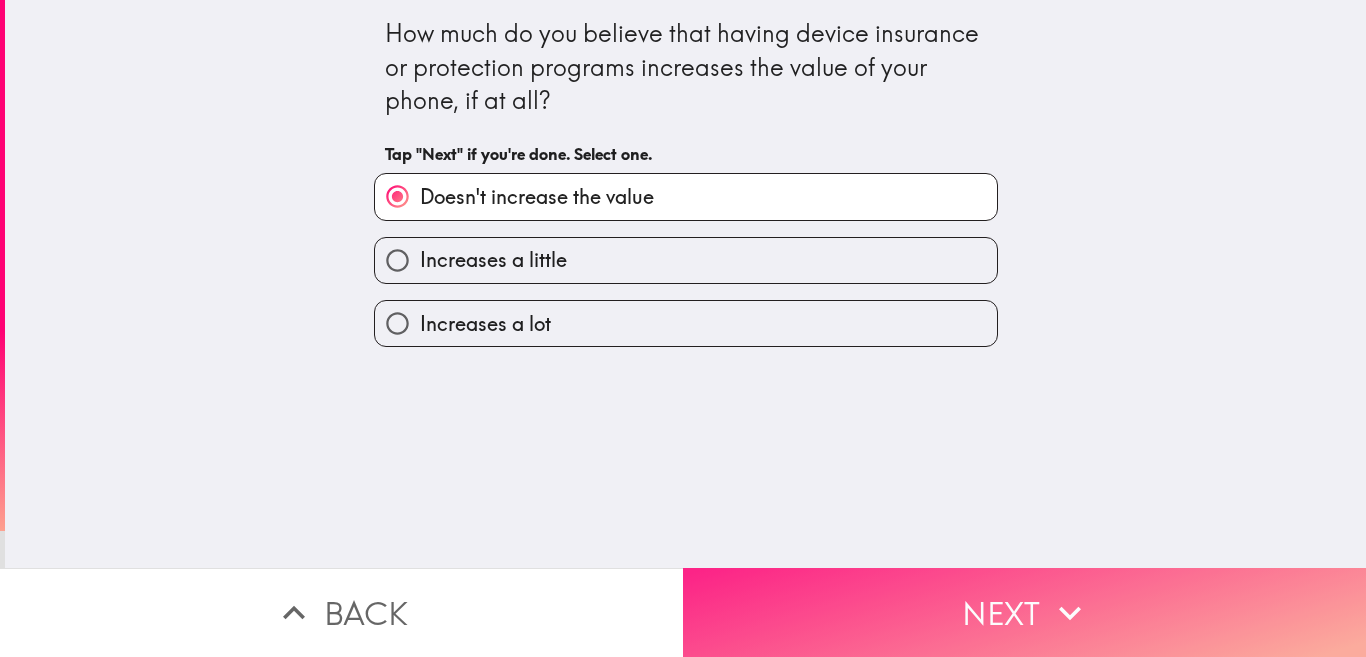 click on "Next" at bounding box center (1024, 612) 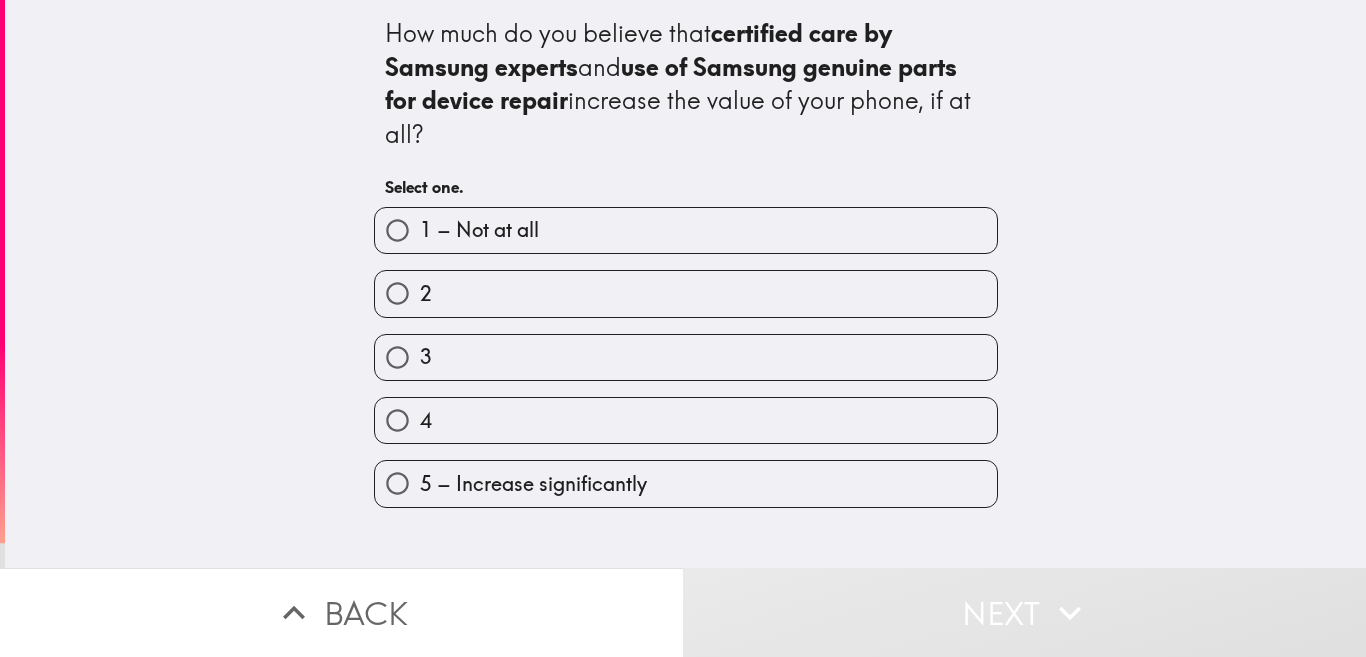 click on "2" at bounding box center (686, 293) 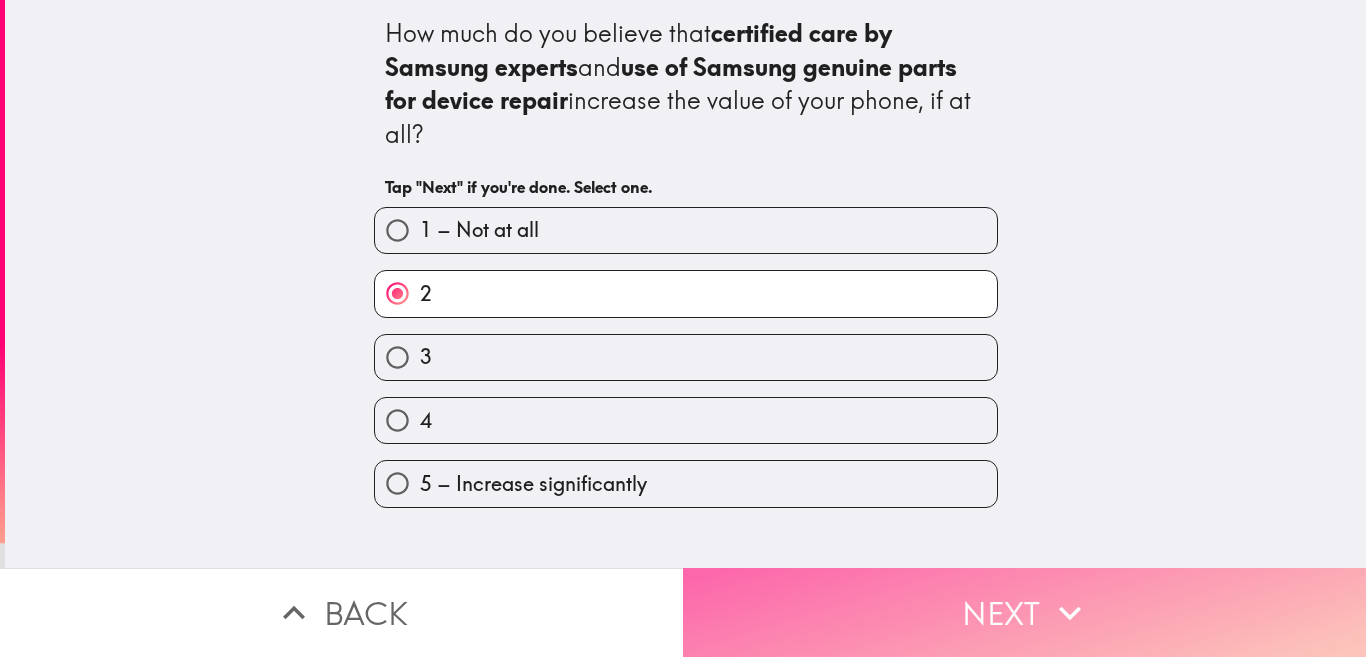 click on "Next" at bounding box center (1024, 612) 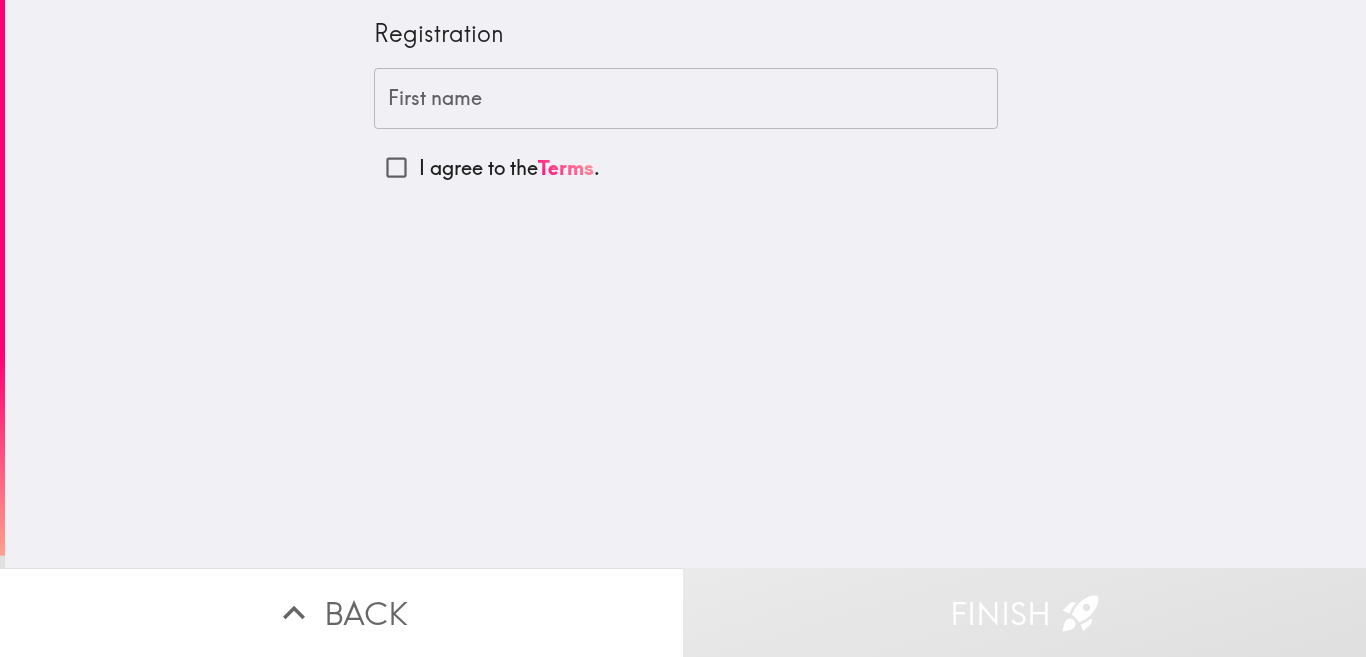 click on "I agree to the  Terms ." at bounding box center [509, 168] 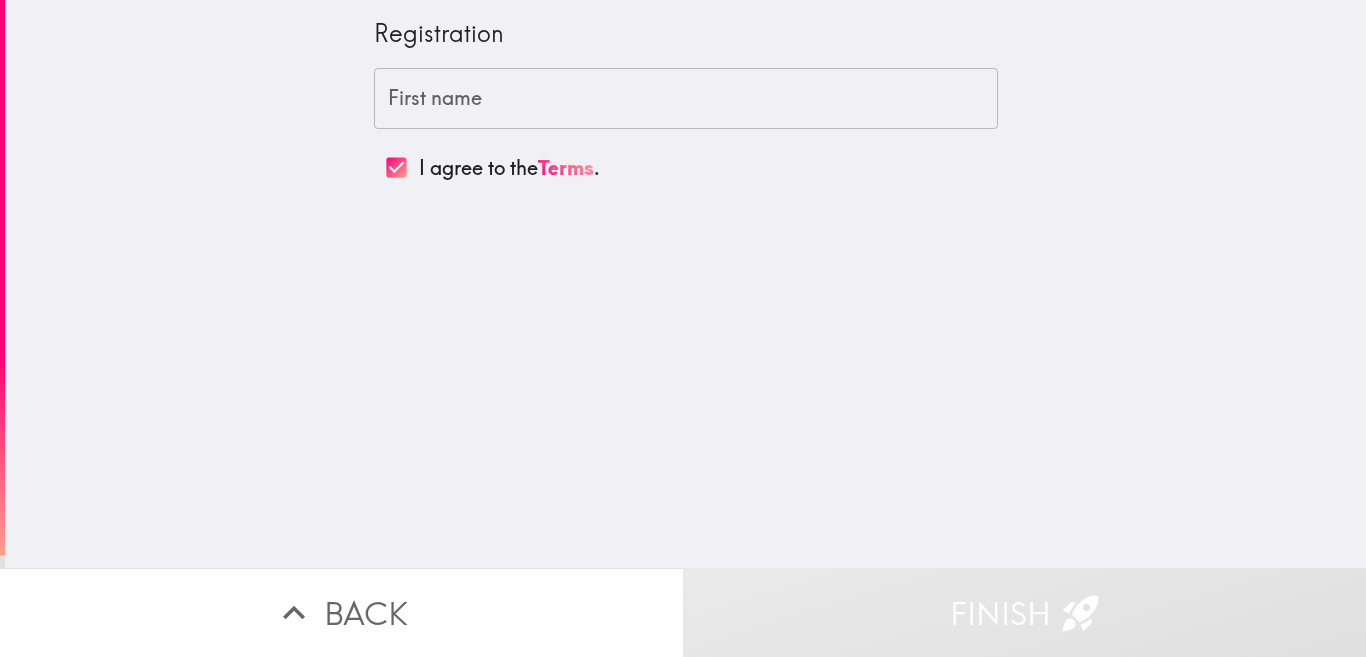 click on "First name" at bounding box center (686, 99) 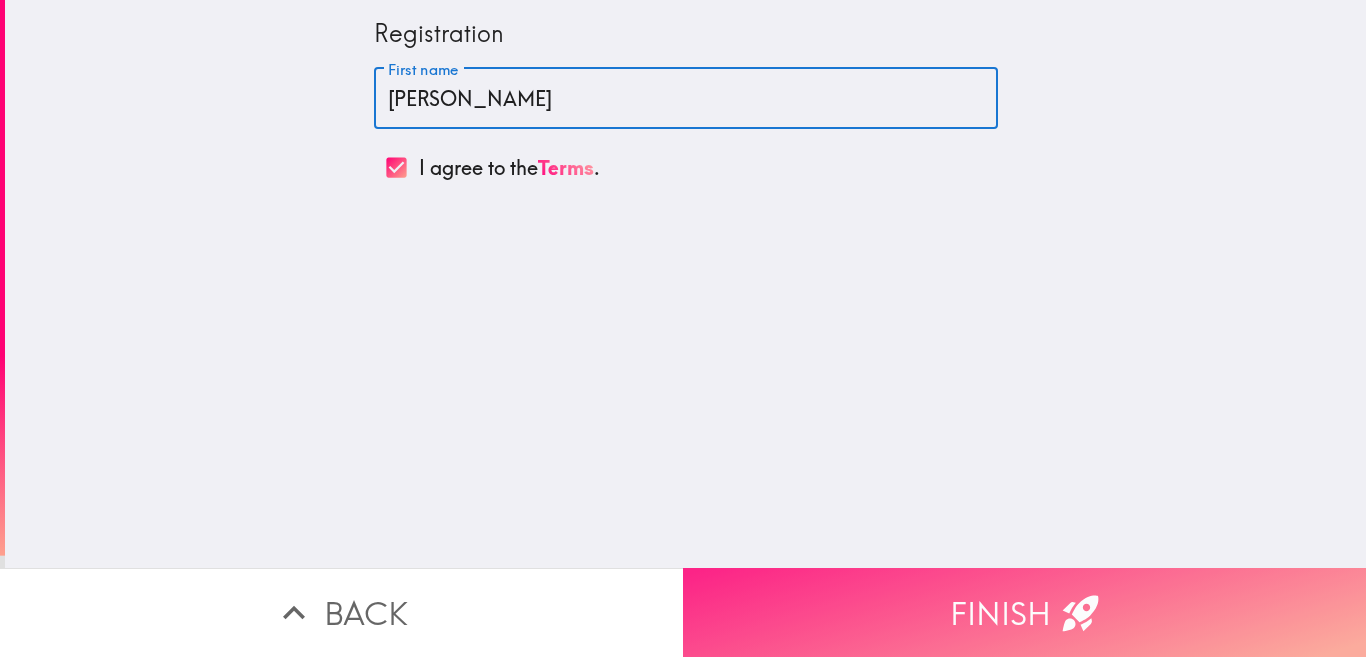 type on "[PERSON_NAME]" 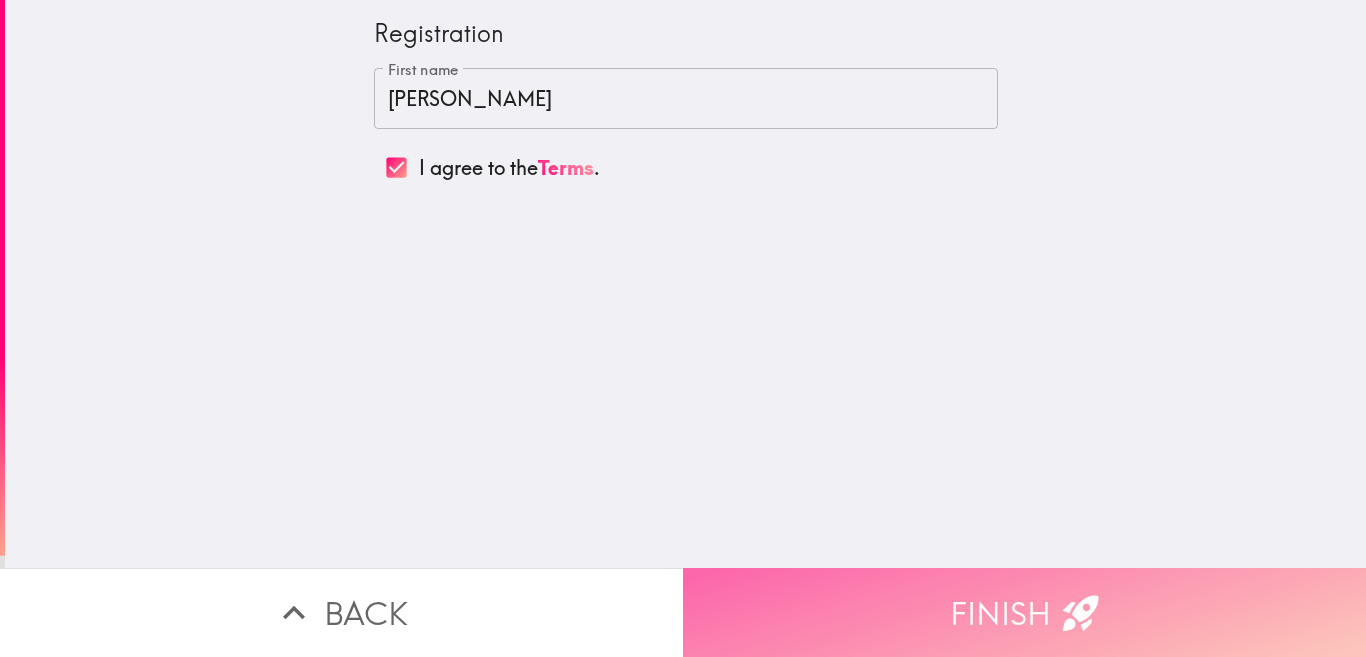 click on "Finish" at bounding box center (1024, 612) 